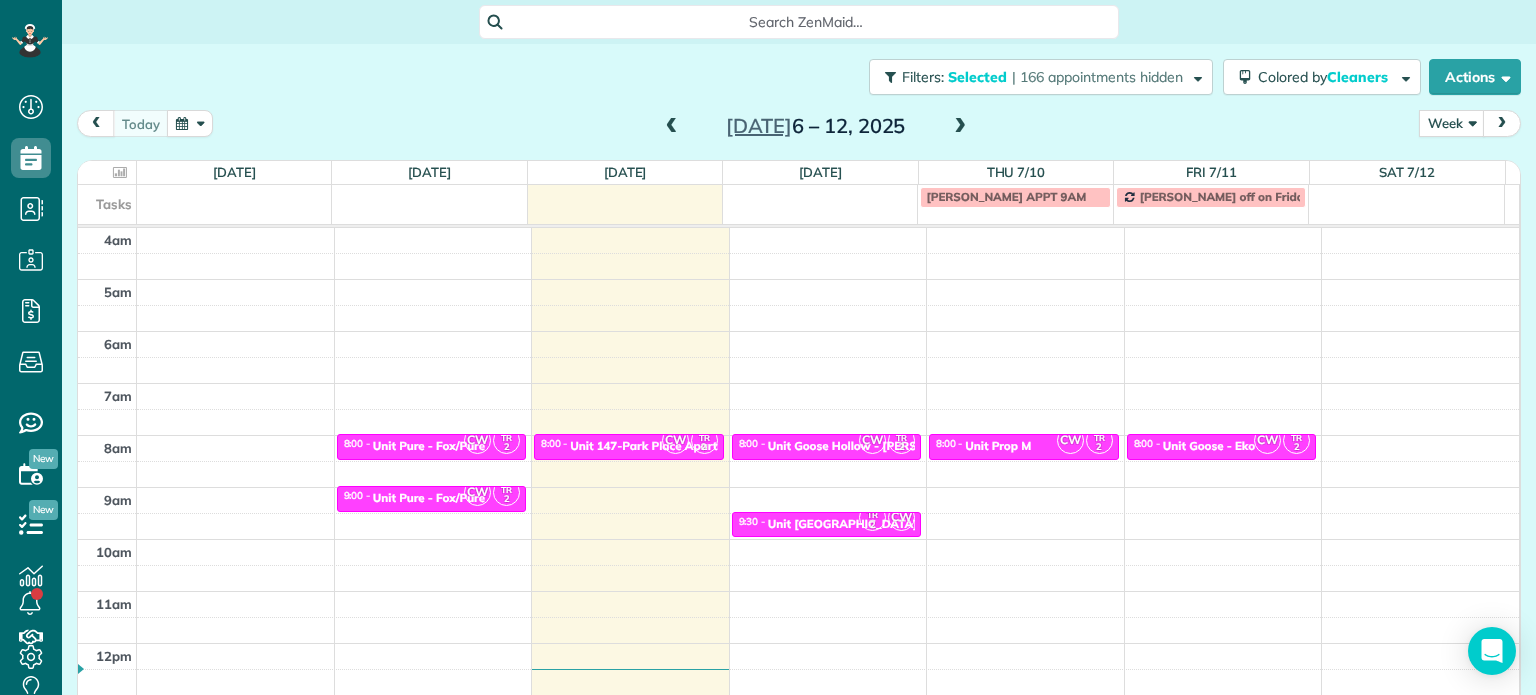 scroll, scrollTop: 0, scrollLeft: 0, axis: both 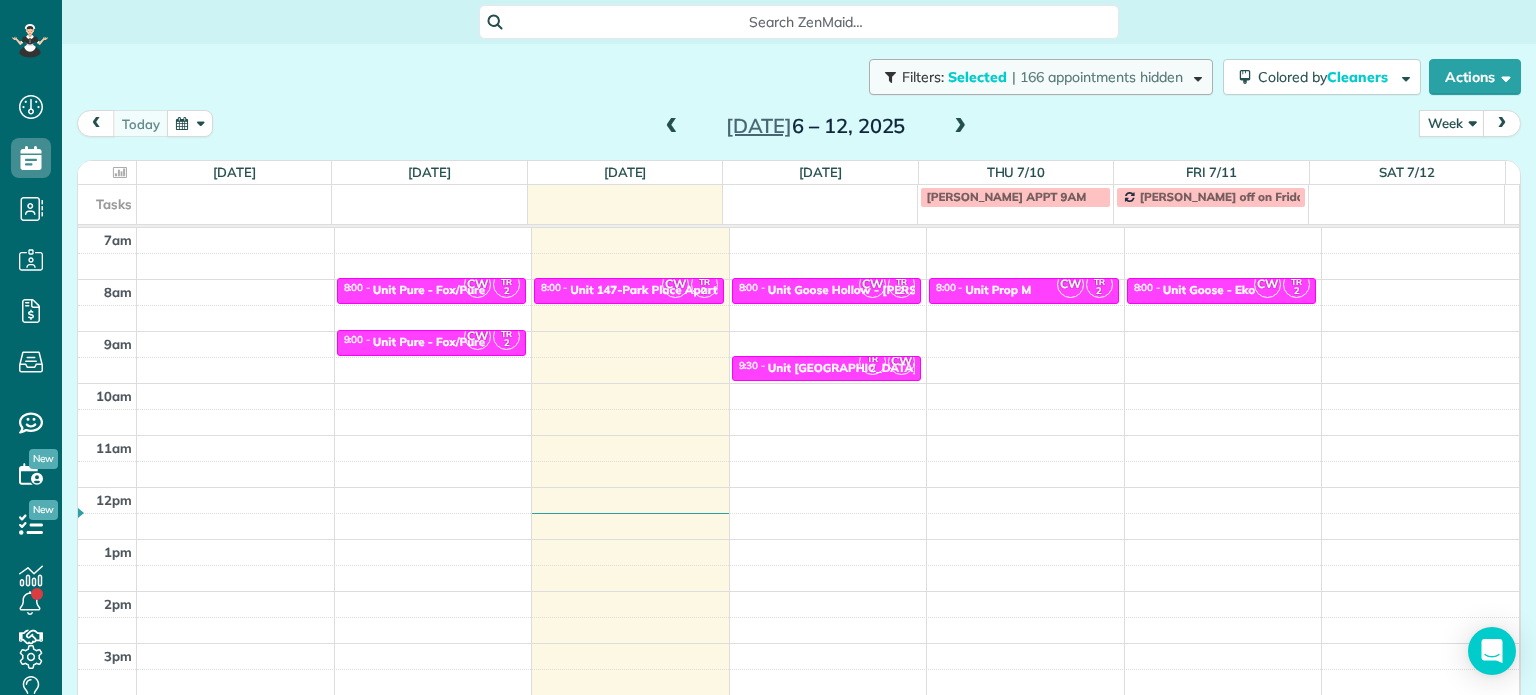 click on "Selected" at bounding box center (978, 77) 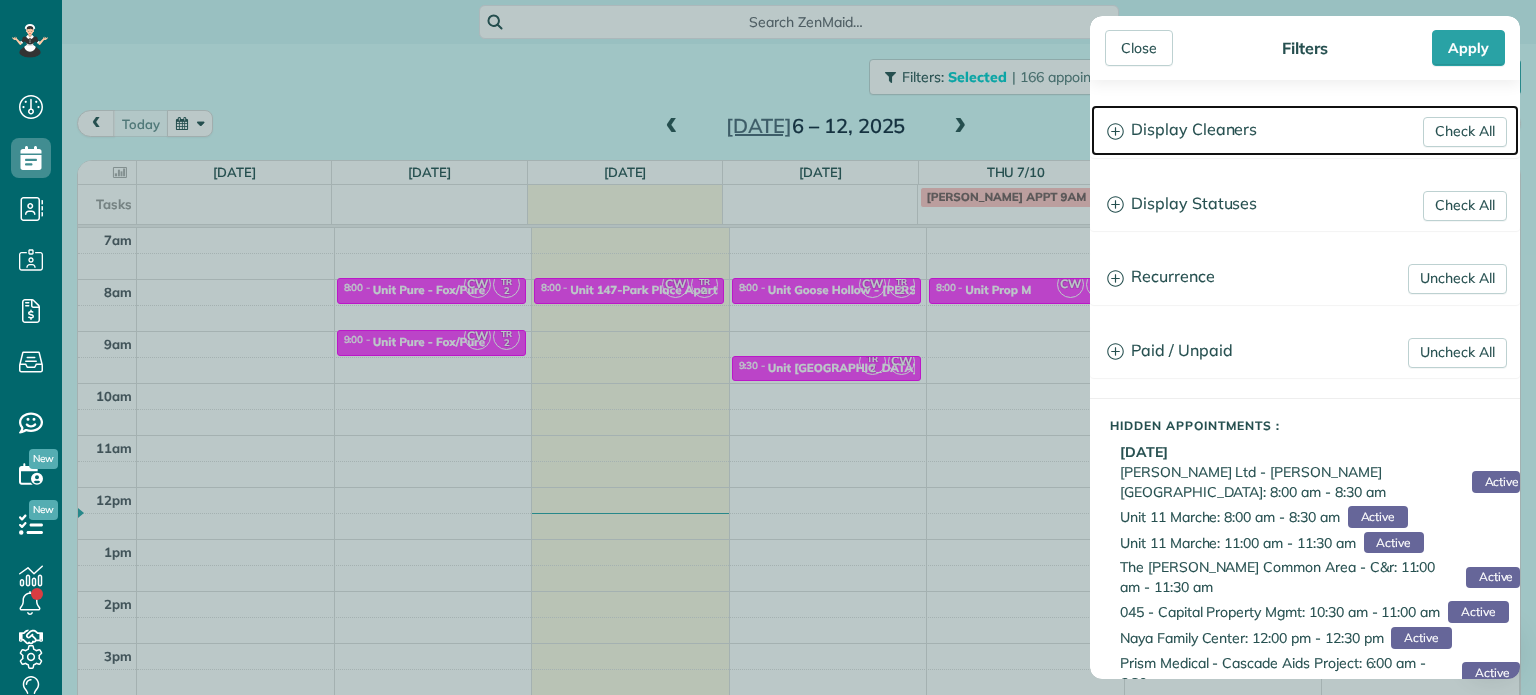 click on "Display Cleaners" at bounding box center (1305, 130) 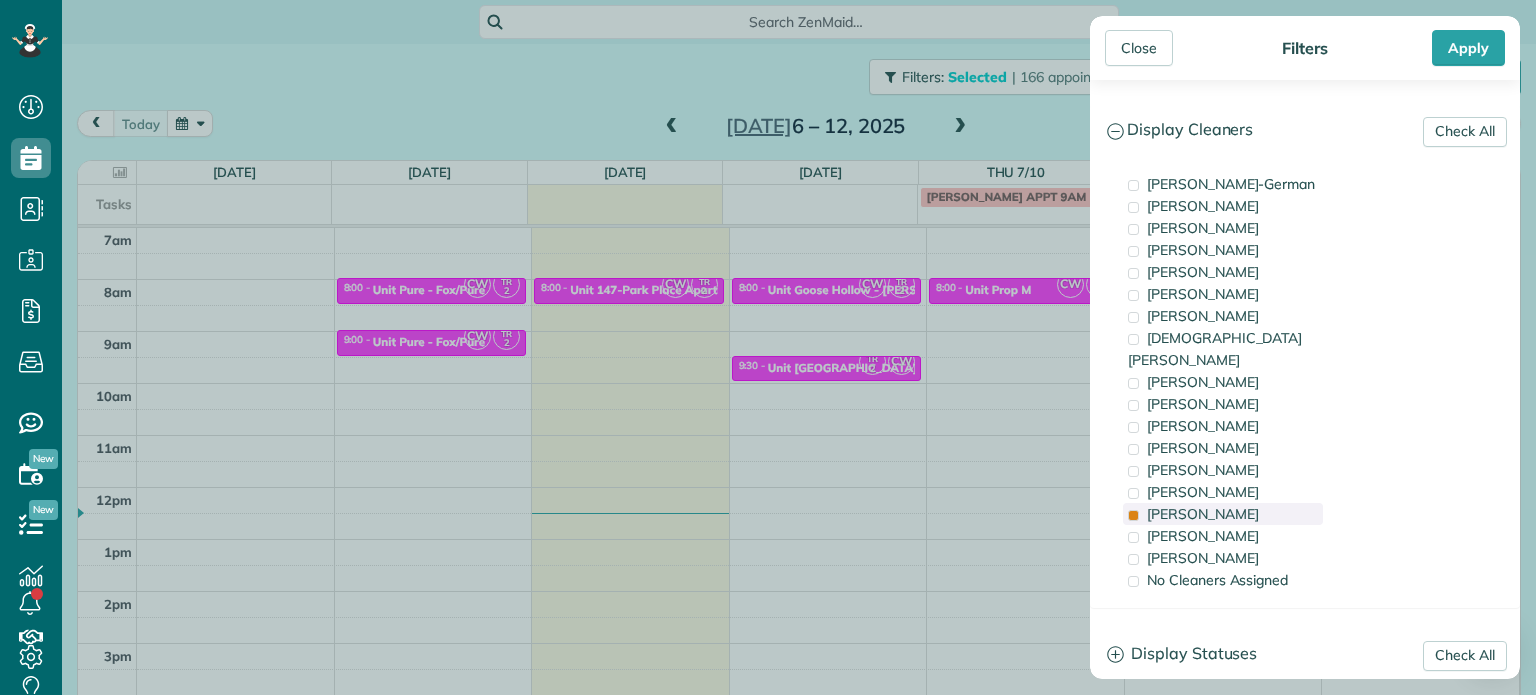 click on "Tammi Rue" at bounding box center [1203, 514] 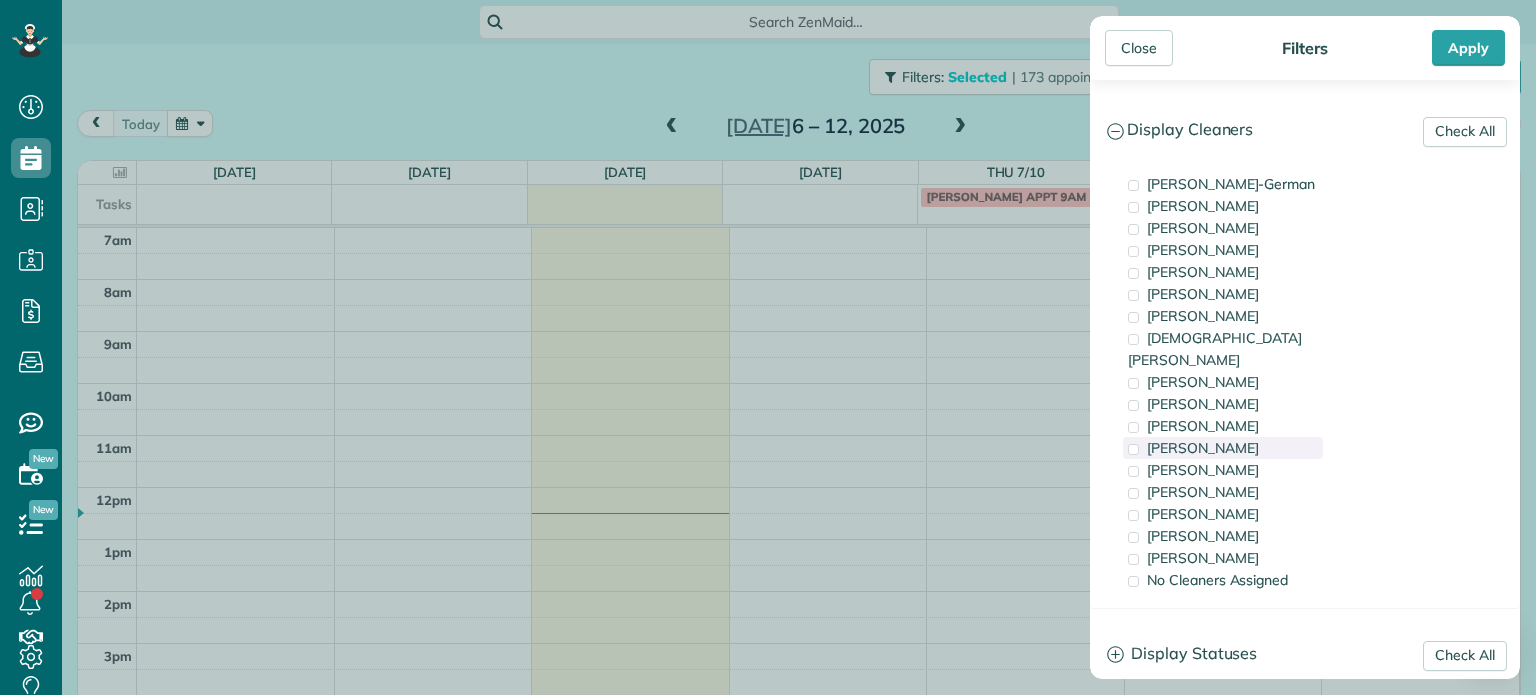 click on "Cyndi Holm" at bounding box center (1203, 448) 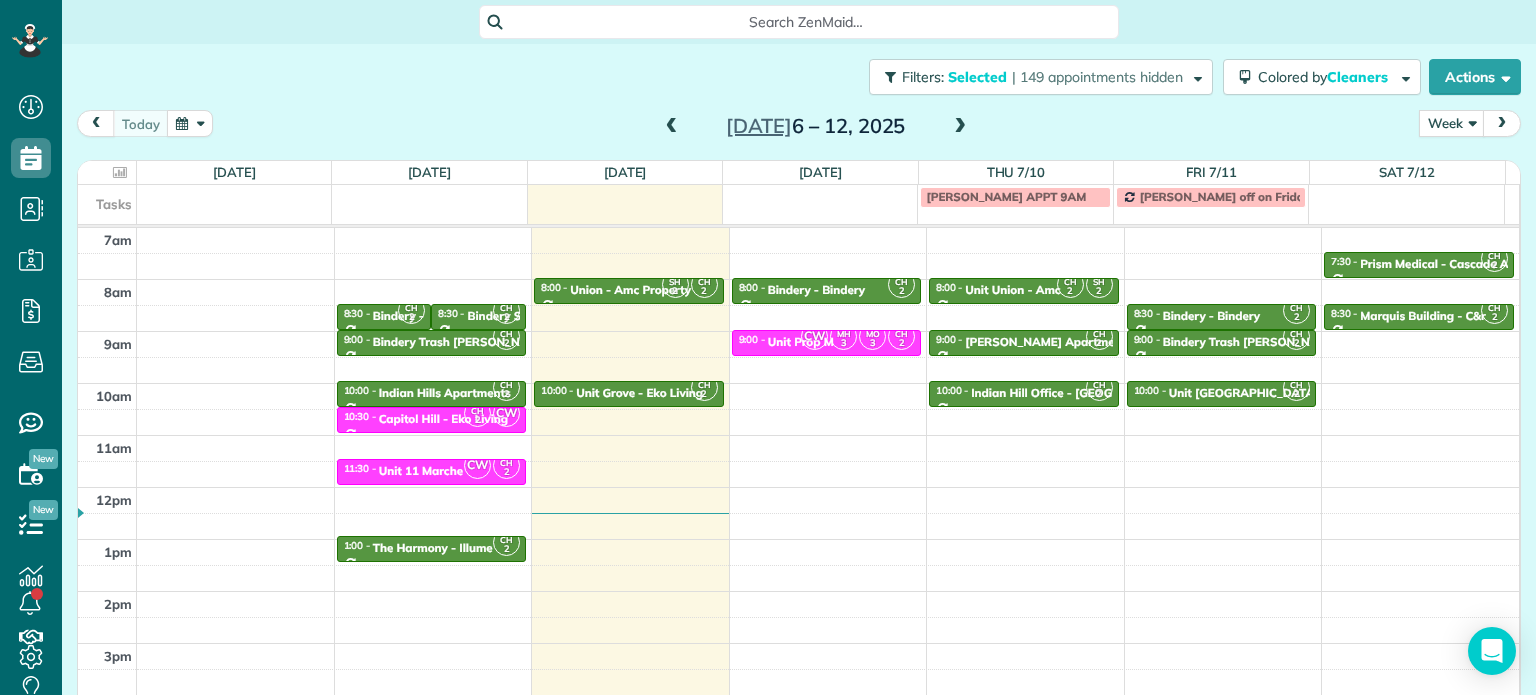 click on "Close
Filters
Apply
Check All
Display Cleaners
Christina Wright-German
Brie Killary
Cassie Feliciano
Tawnya Reynolds
Mark Zollo
Matthew Hatcher
Tony Middleton" at bounding box center (768, 347) 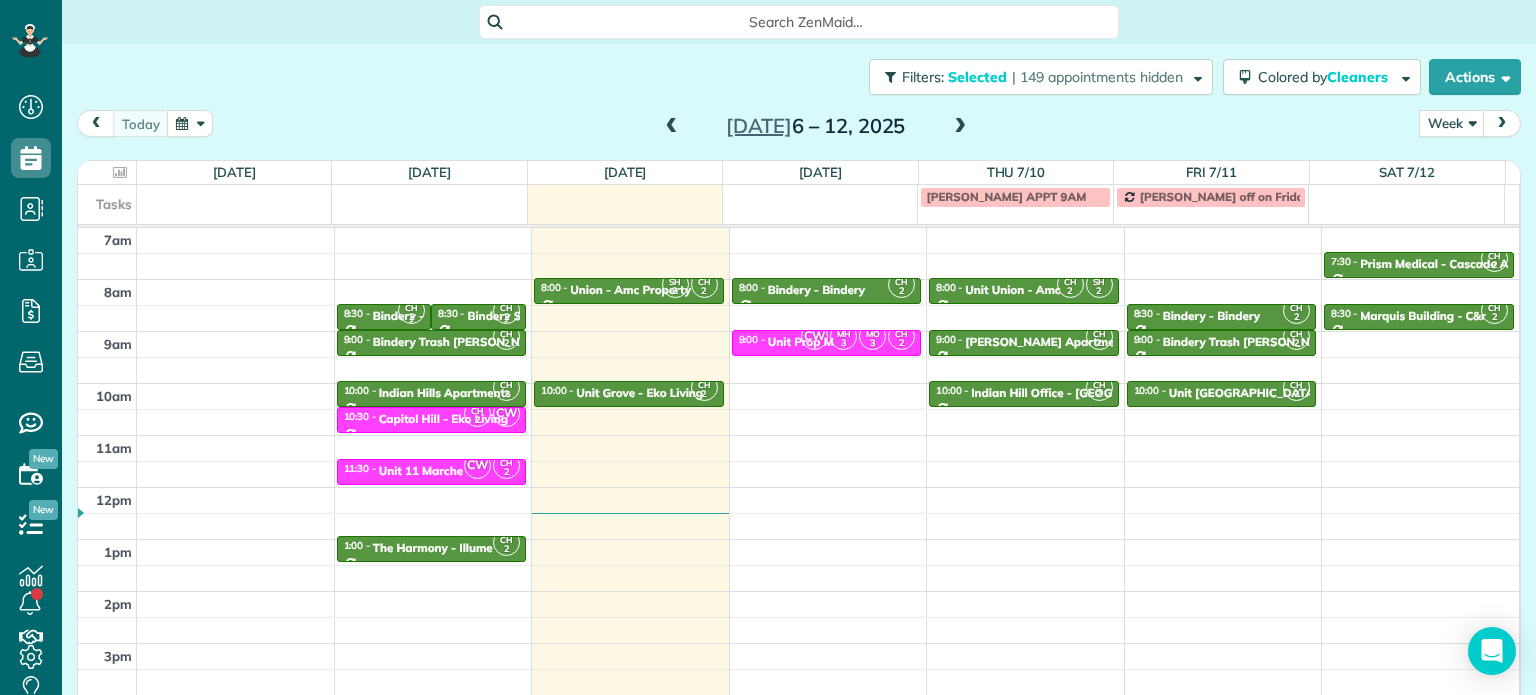 click at bounding box center (960, 127) 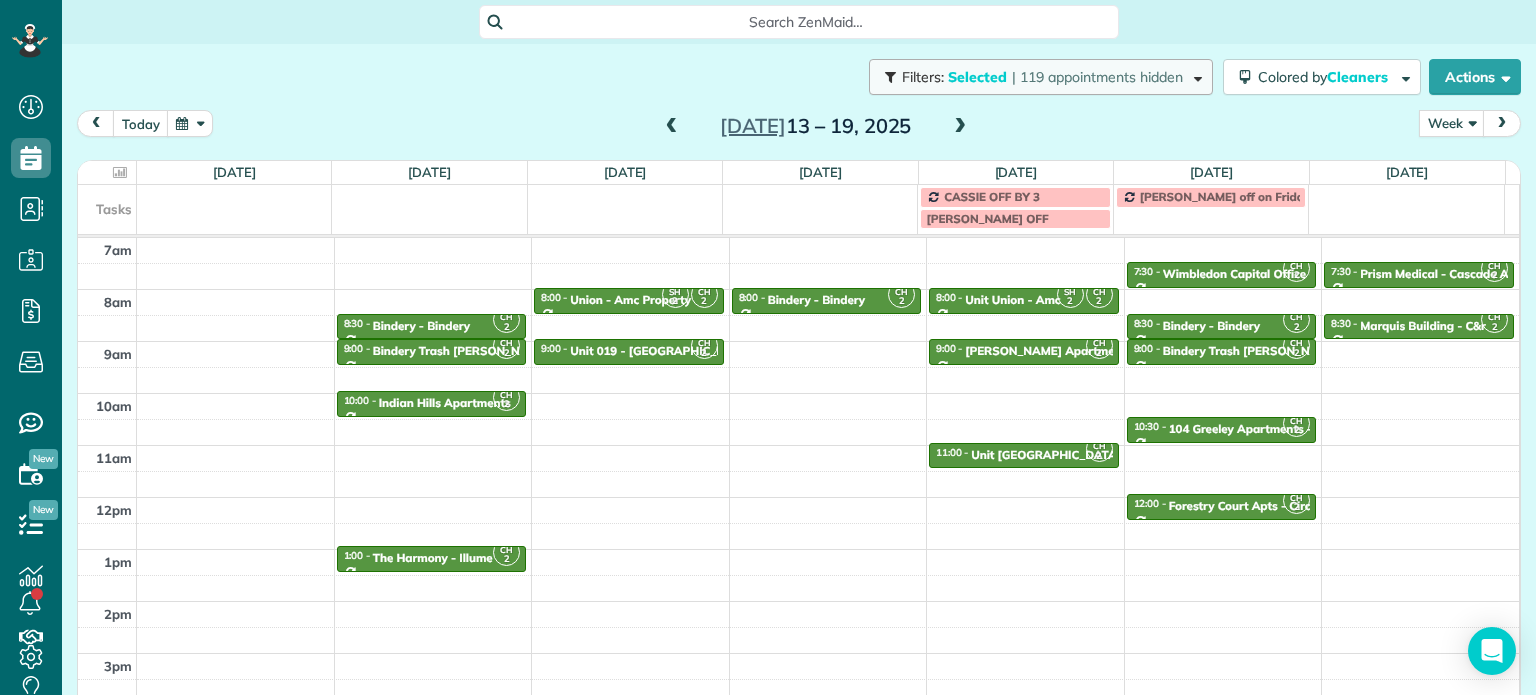 click on "|  119 appointments hidden" at bounding box center [1097, 77] 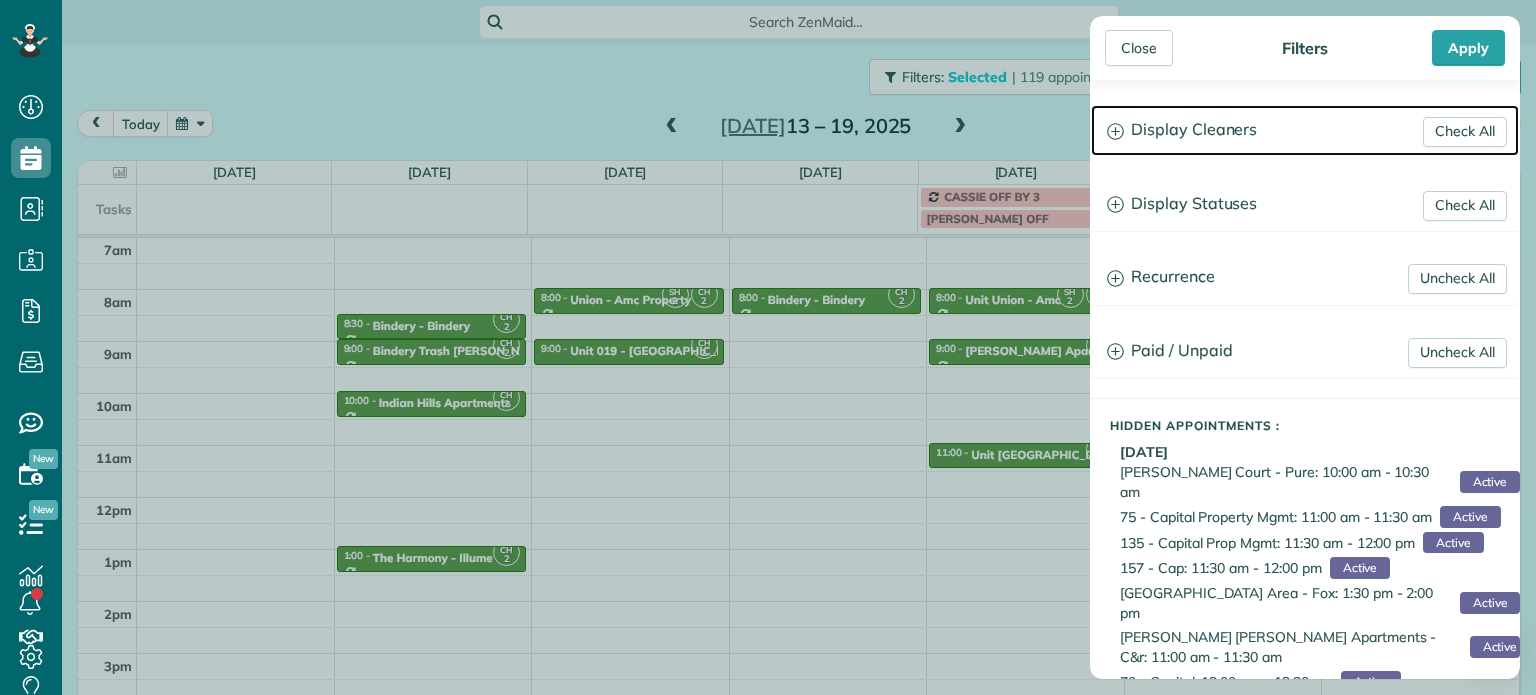 click on "Display Cleaners" at bounding box center (1305, 130) 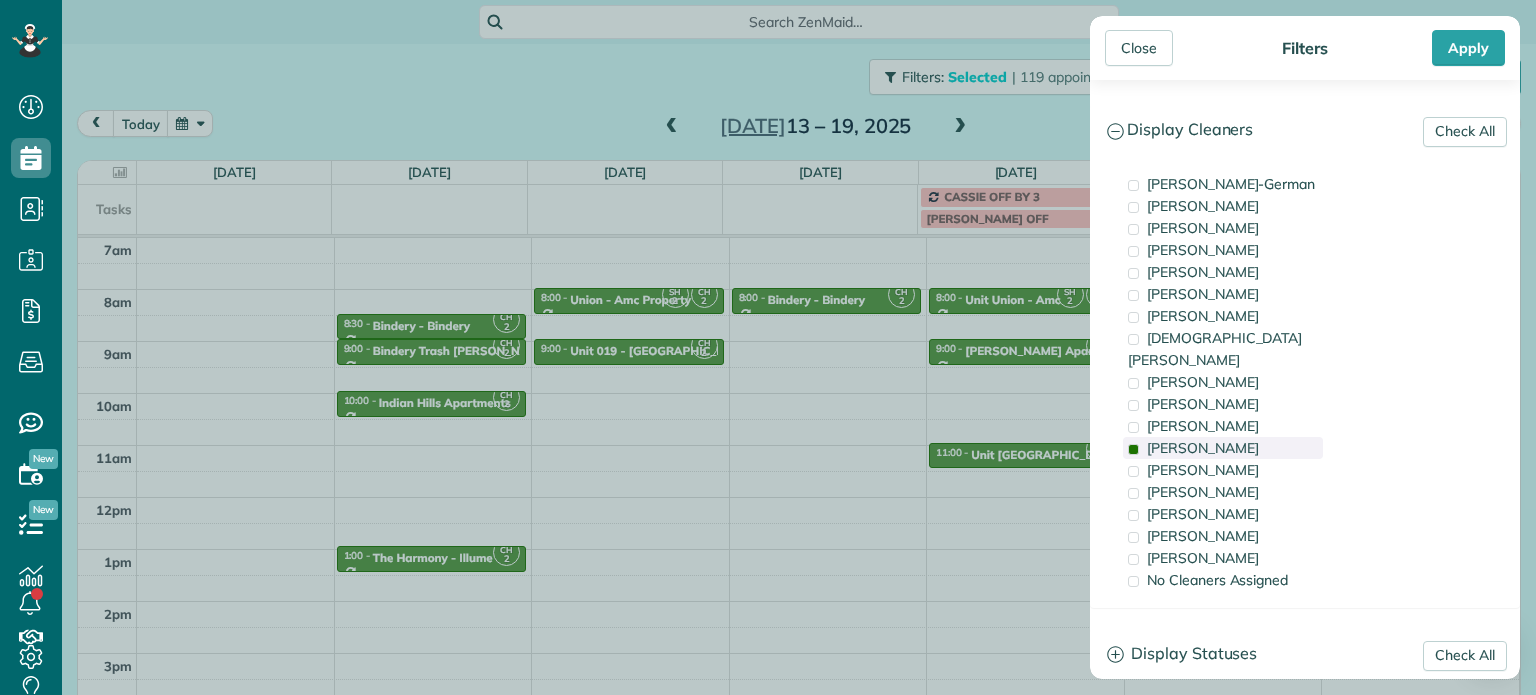 click on "Cyndi Holm" at bounding box center (1223, 448) 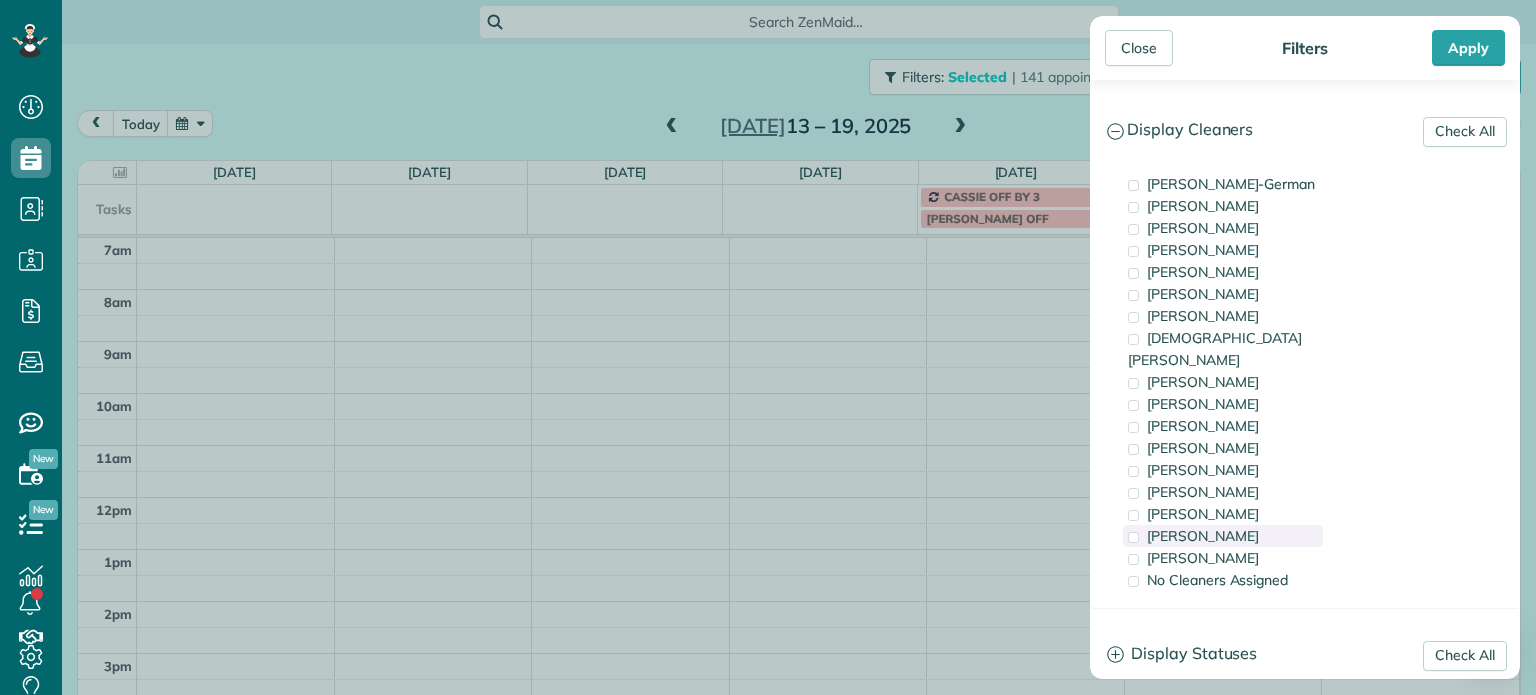click on "Meralda Harris" at bounding box center [1203, 536] 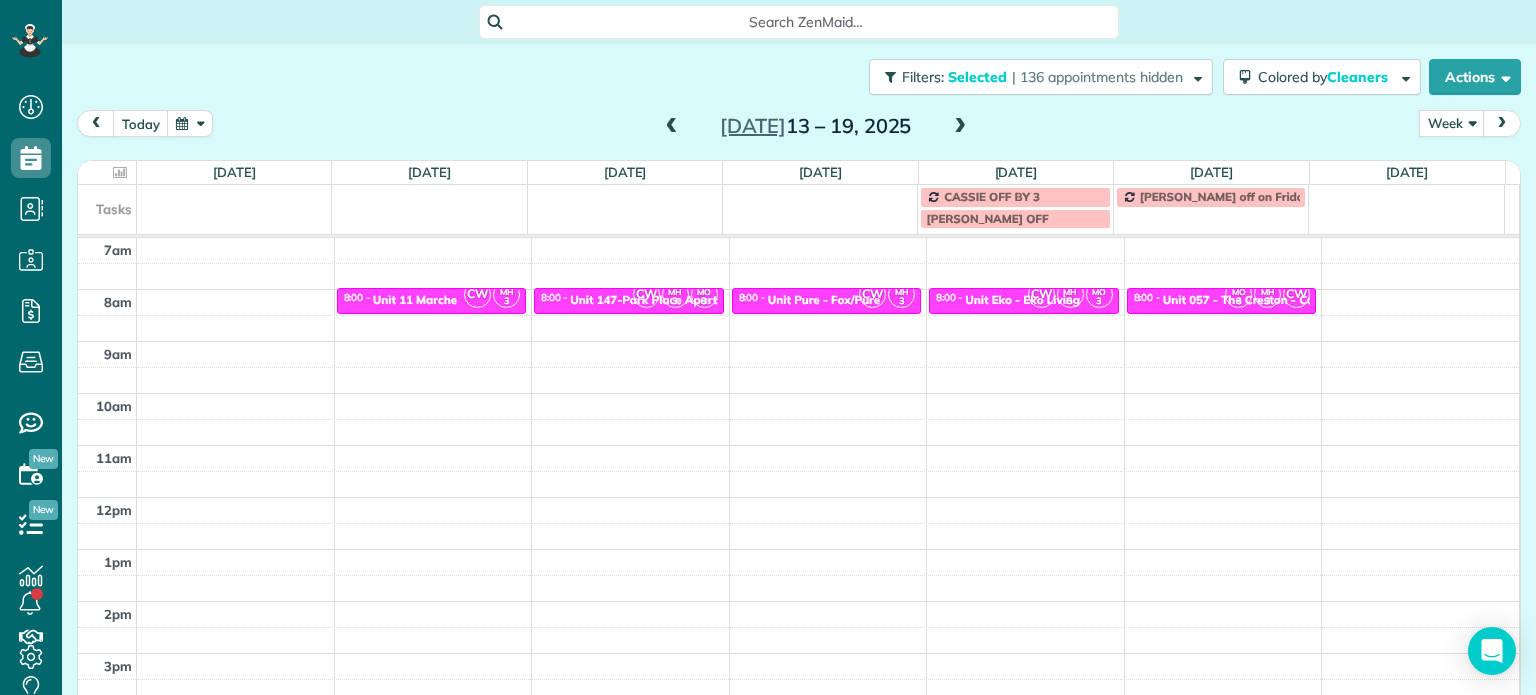 click on "Close
Filters
Apply
Check All
Display Cleaners
Christina Wright-German
Brie Killary
Cassie Feliciano
Tawnya Reynolds
Mark Zollo
Matthew Hatcher
Tony Middleton" at bounding box center (768, 347) 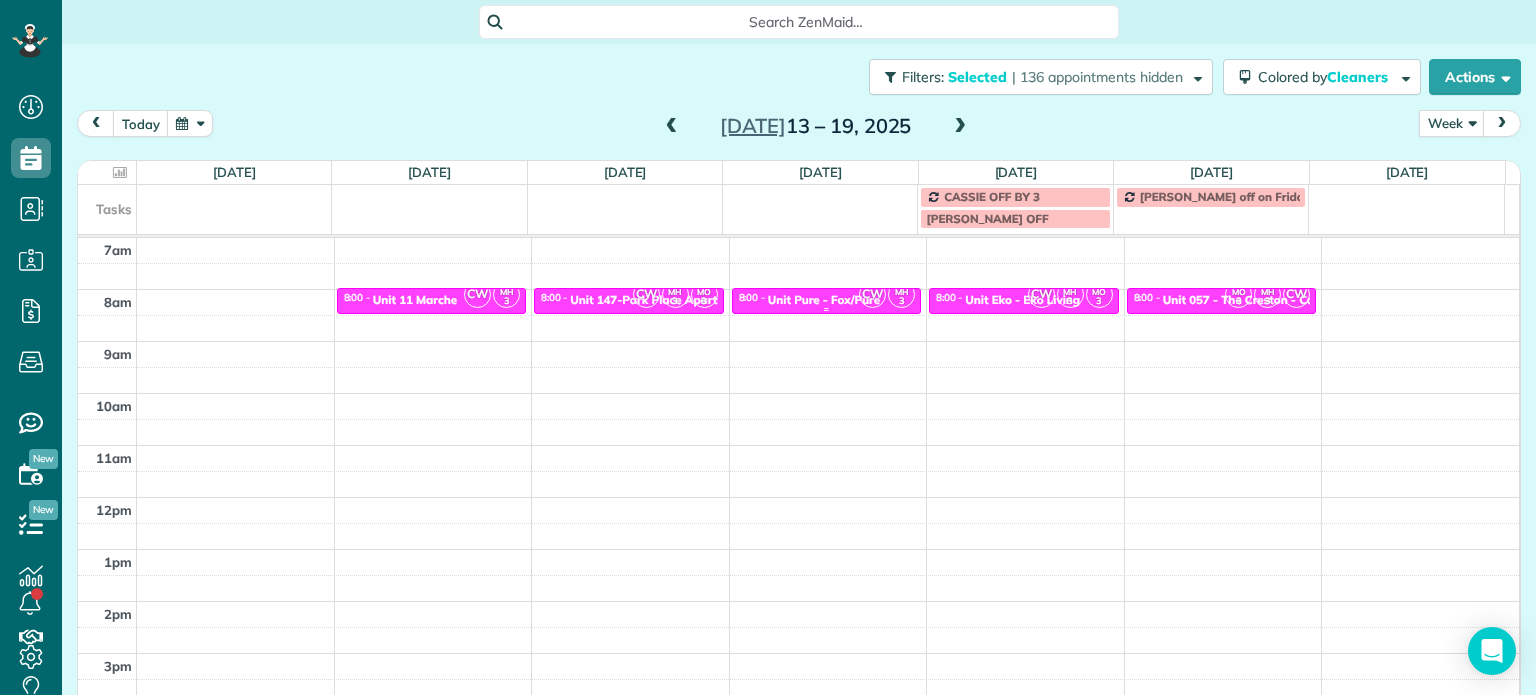 click on "Unit Pure - Fox/Pure" at bounding box center (824, 300) 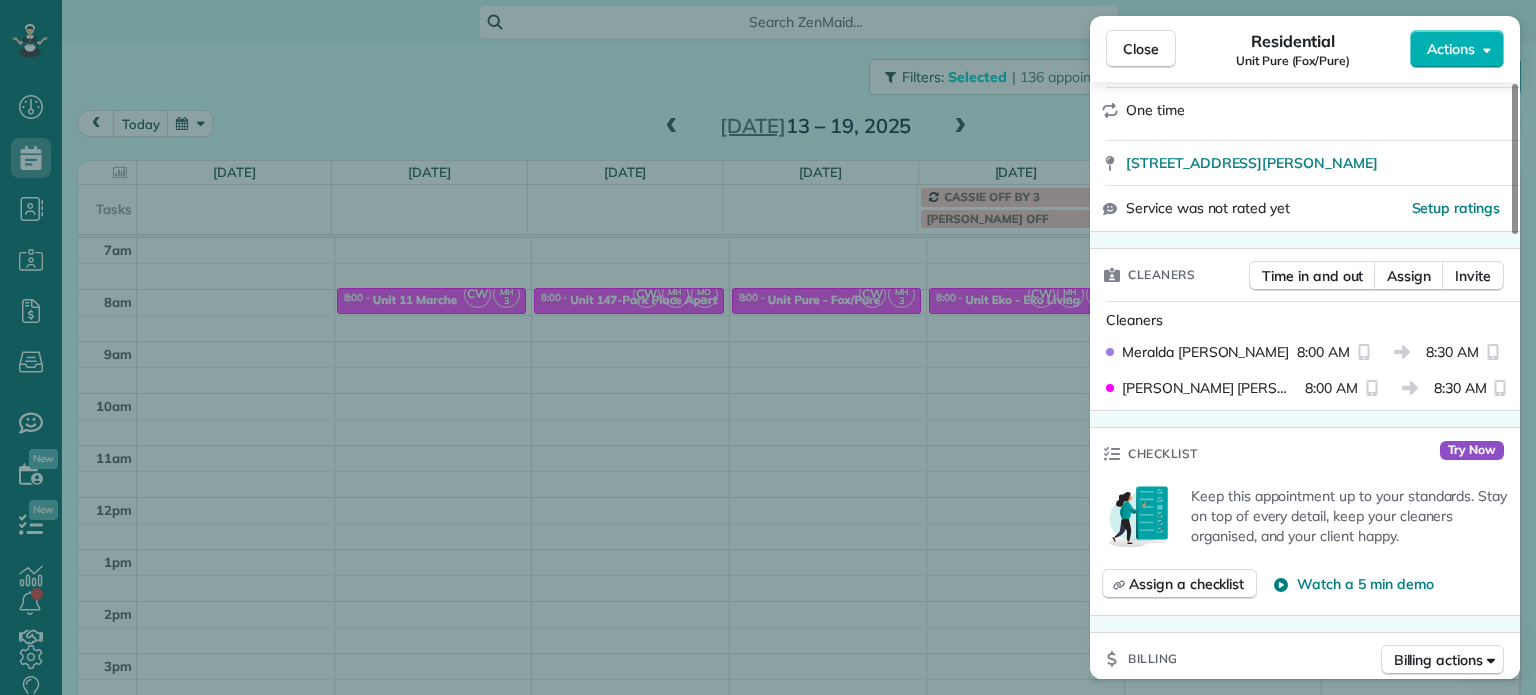 scroll, scrollTop: 300, scrollLeft: 0, axis: vertical 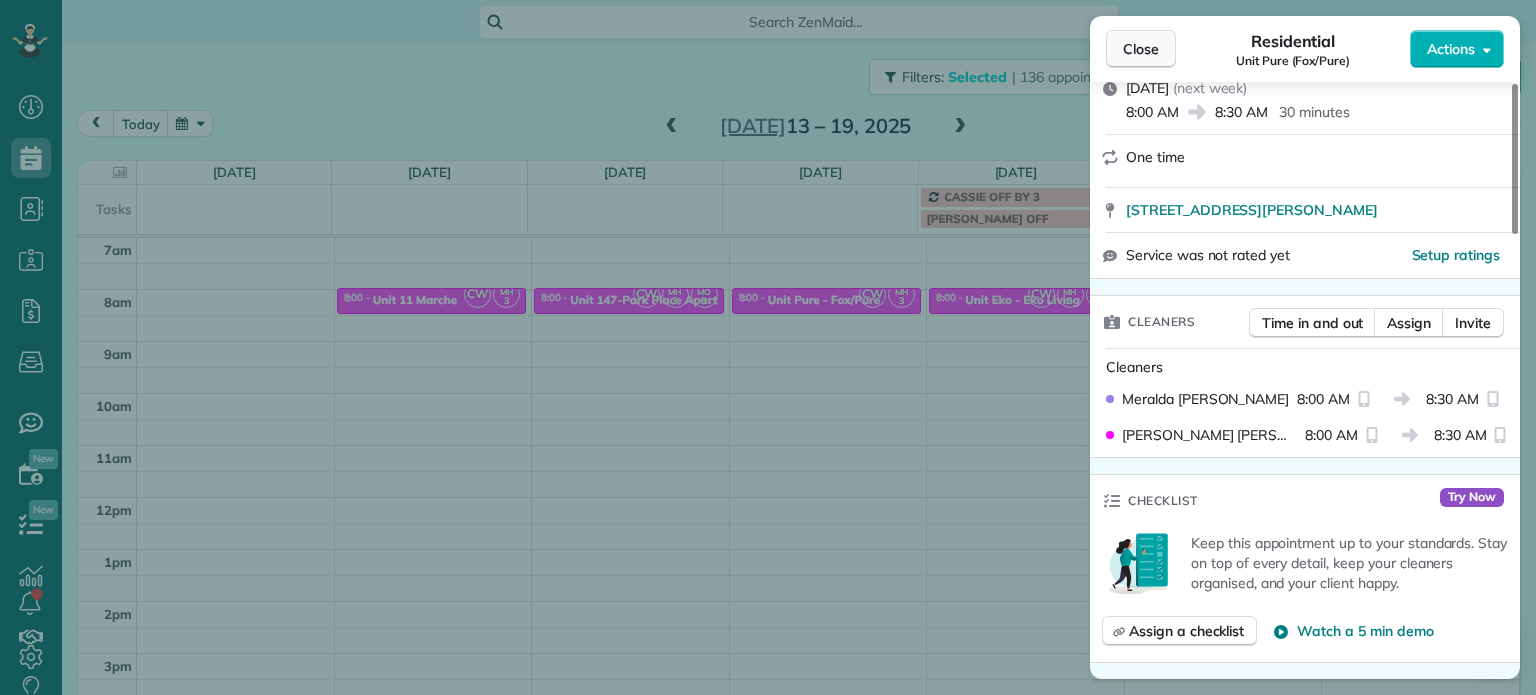 click on "Close" at bounding box center (1141, 49) 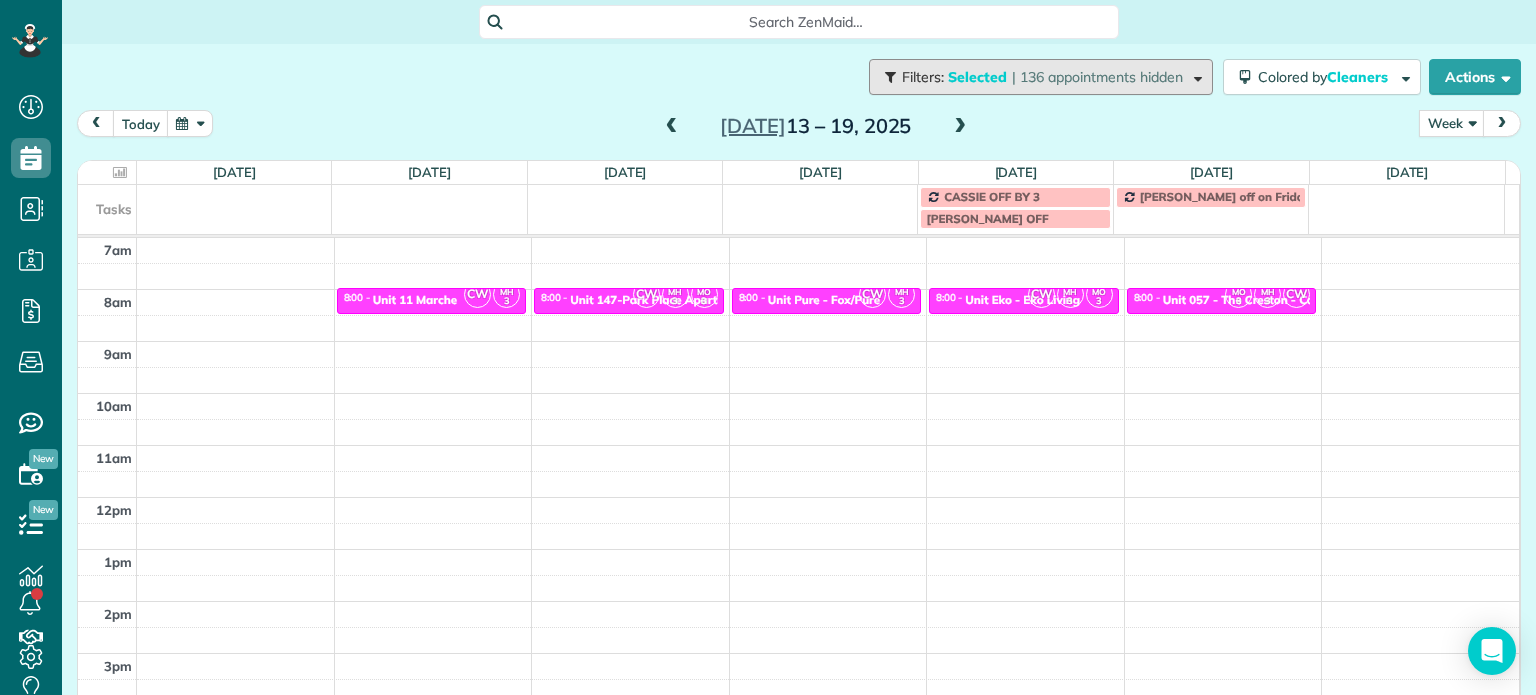 click on "|  136 appointments hidden" at bounding box center [1097, 77] 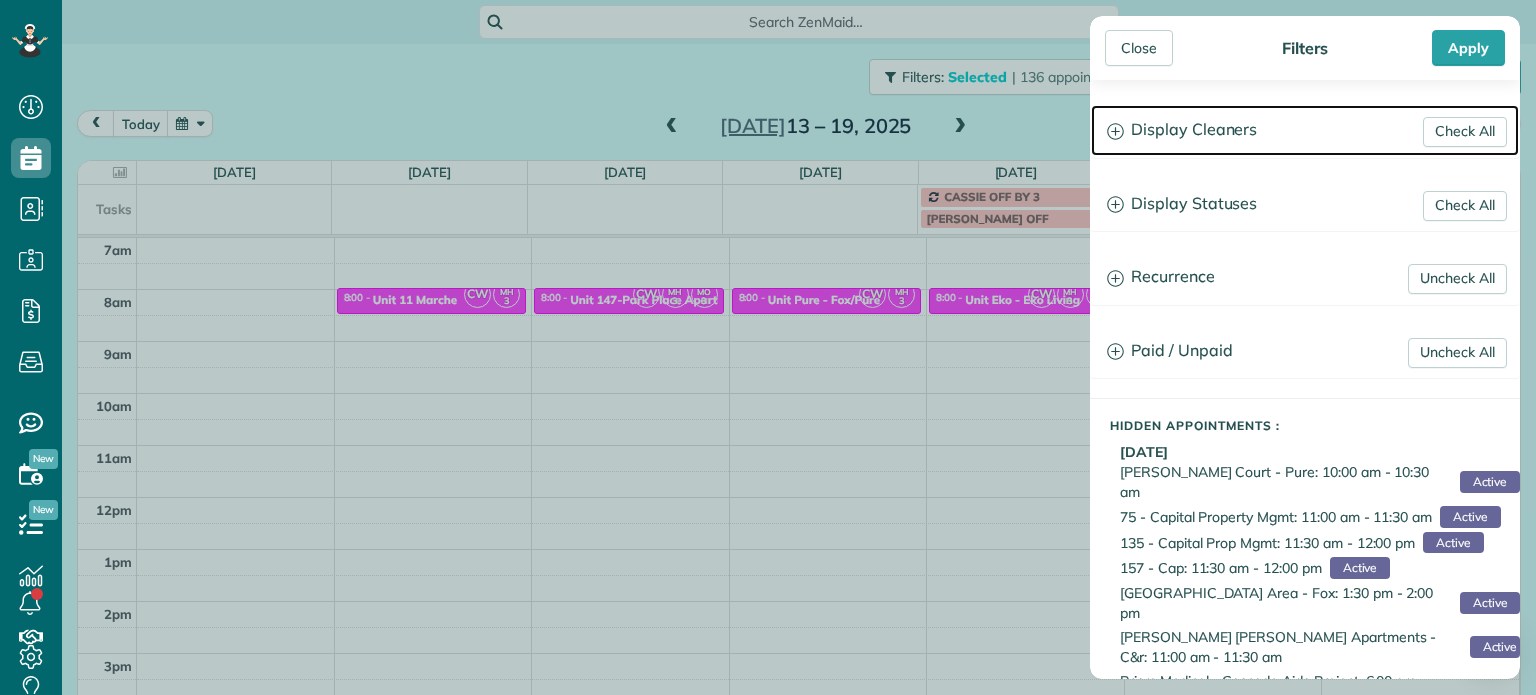 click on "Display Cleaners" at bounding box center (1305, 130) 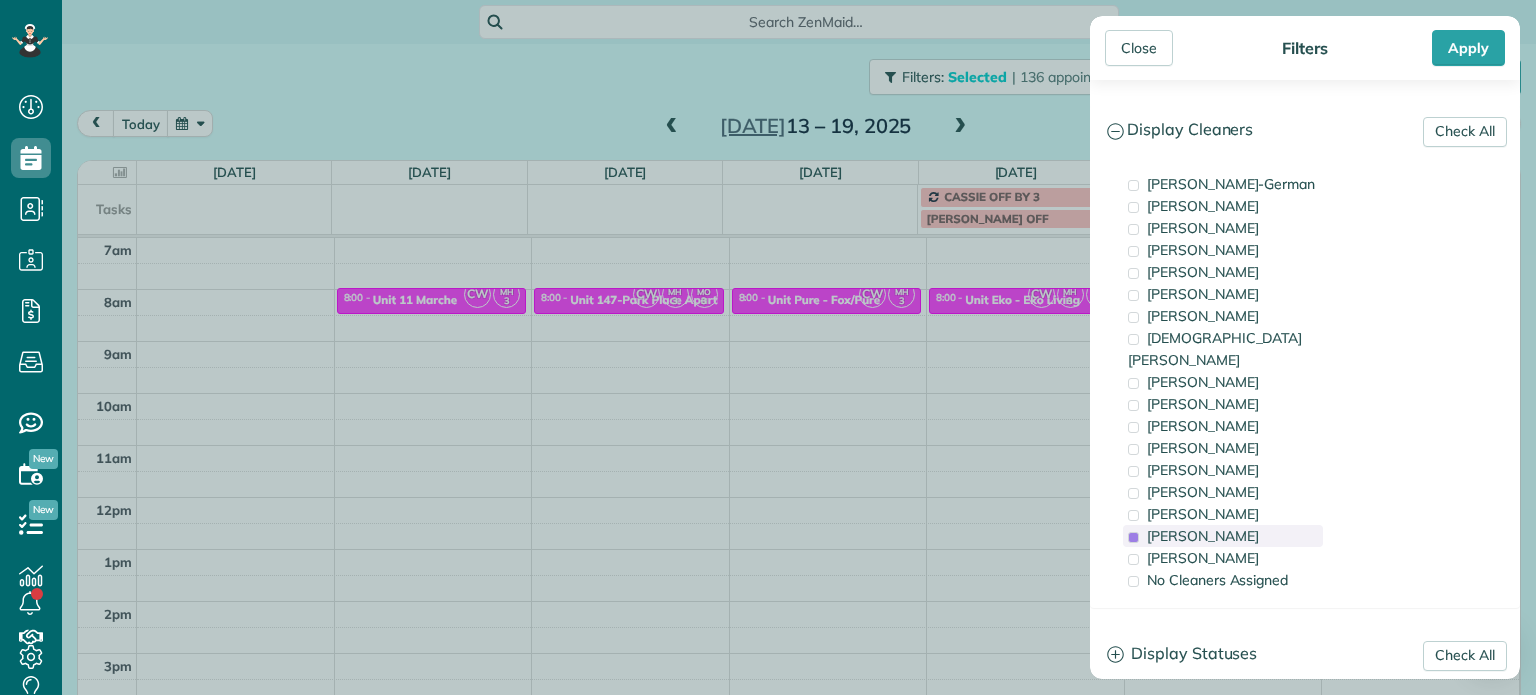 click on "Meralda Harris" at bounding box center (1203, 536) 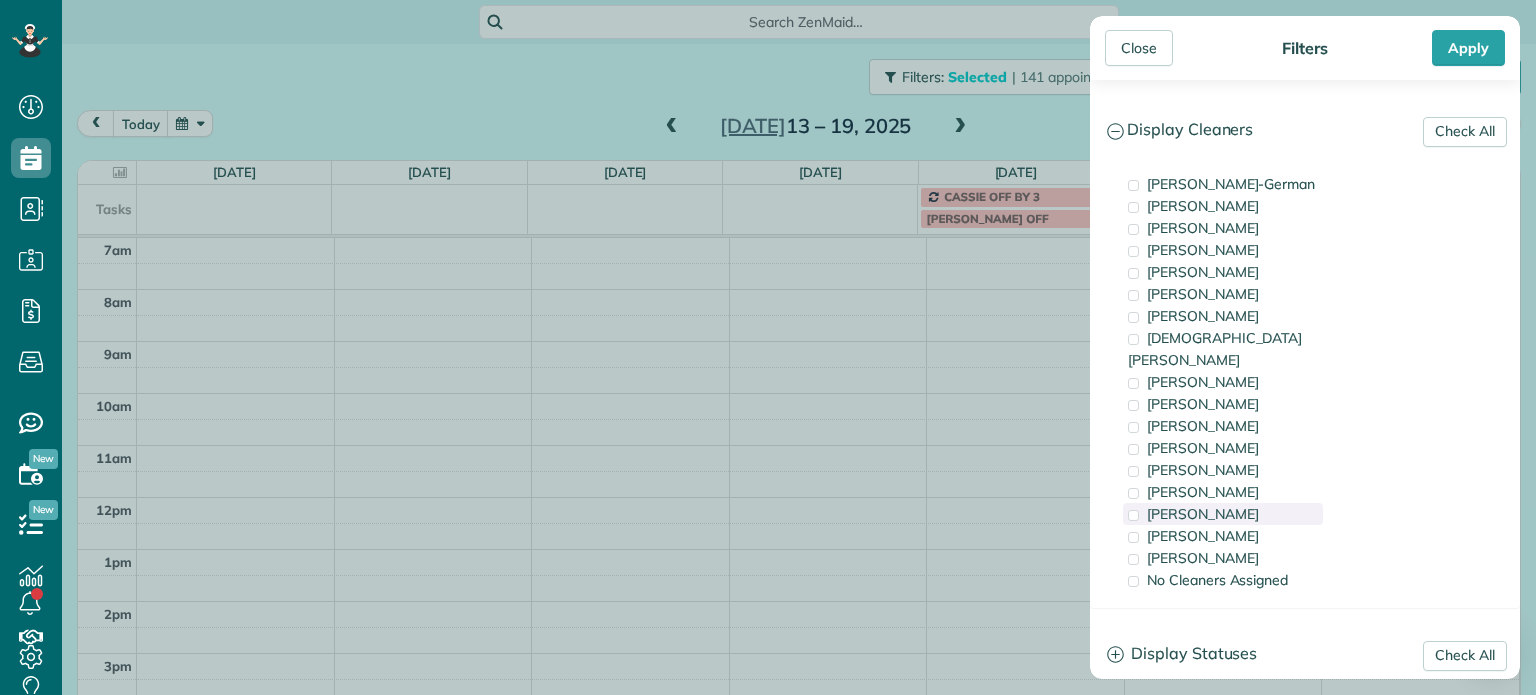 click on "Tammi Rue" at bounding box center (1223, 514) 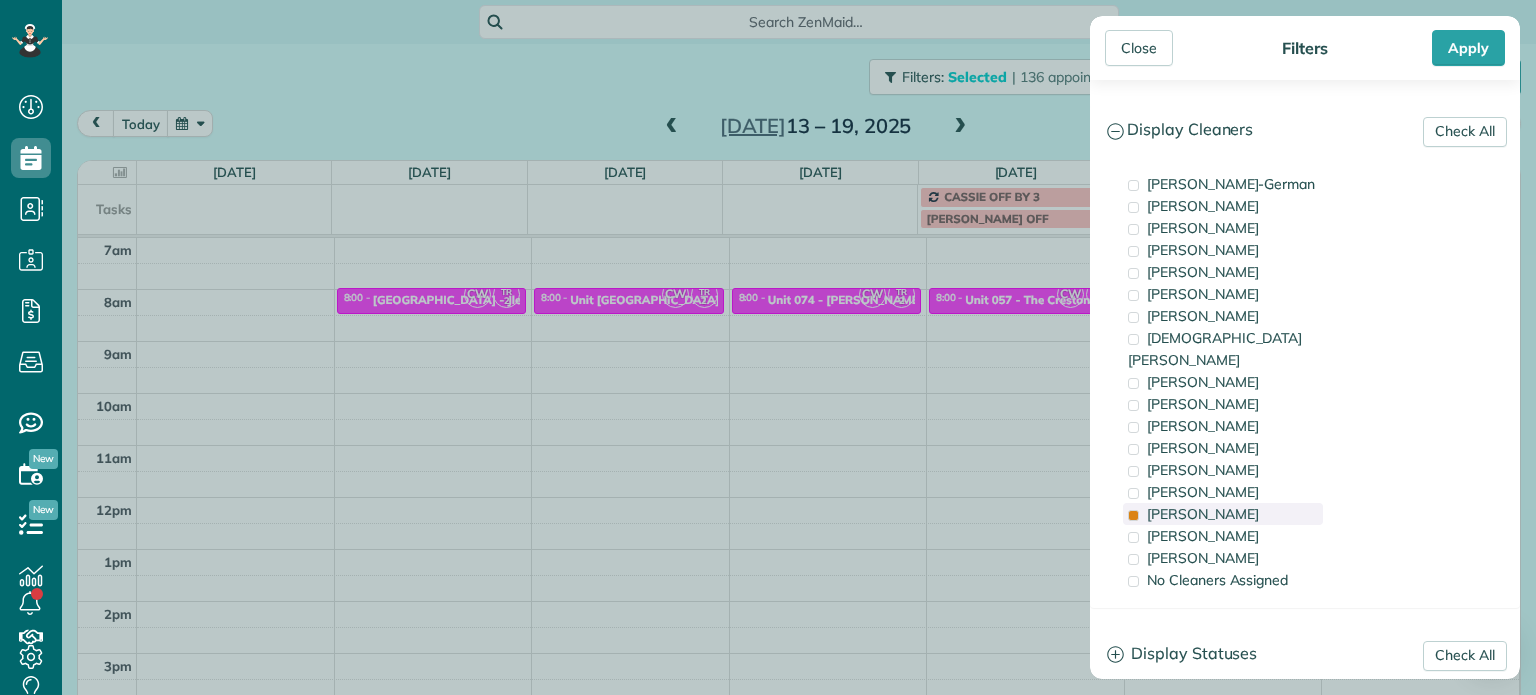click on "Tammi Rue" at bounding box center (1223, 514) 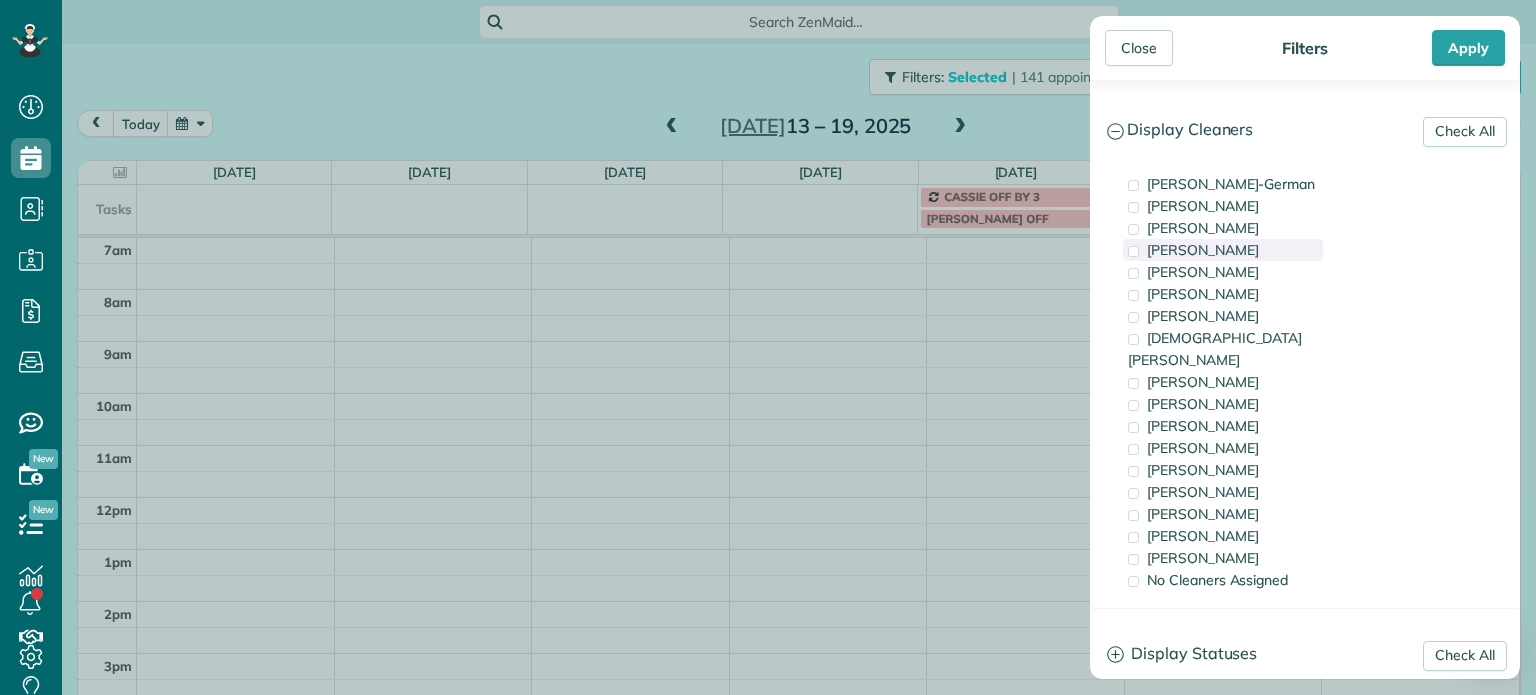 click on "Tawnya Reynolds" at bounding box center (1203, 250) 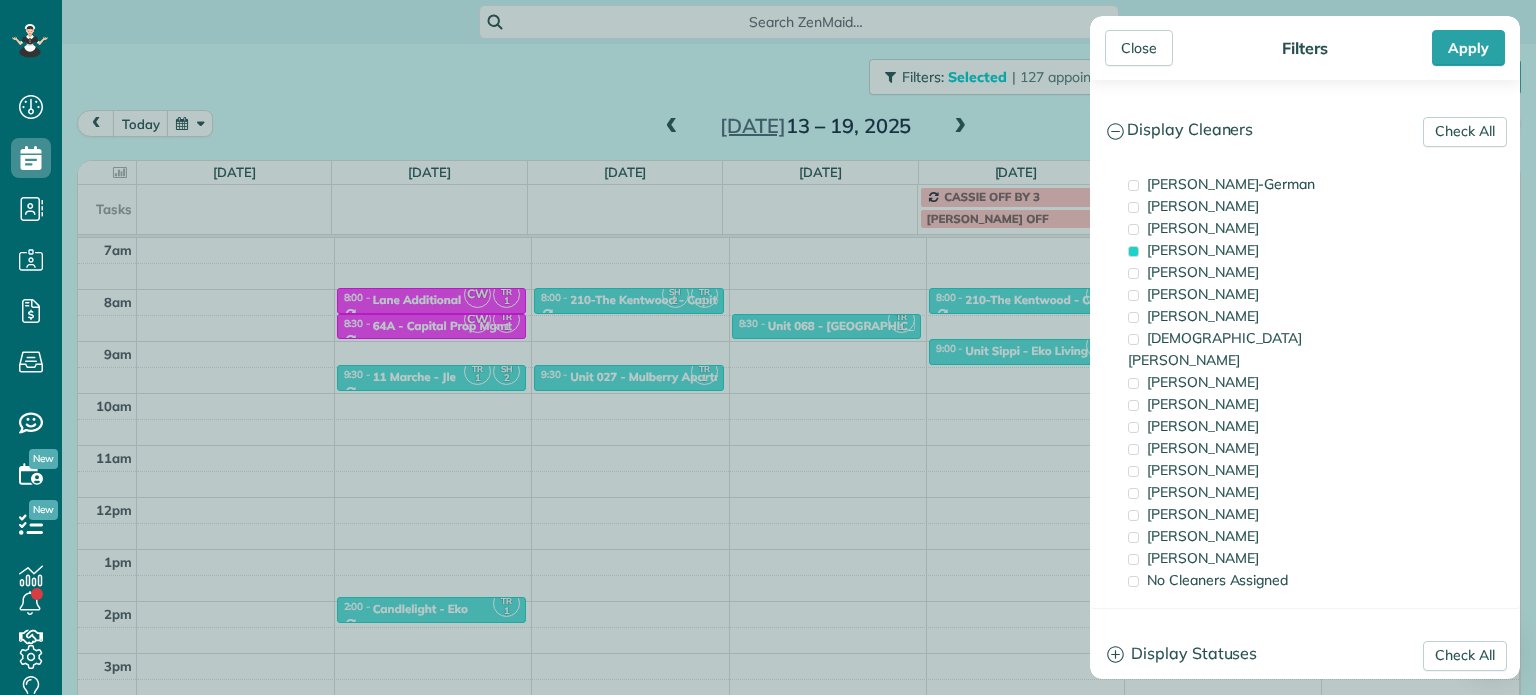 click on "Close
Filters
Apply
Check All
Display Cleaners
Christina Wright-German
Brie Killary
Cassie Feliciano
Tawnya Reynolds
Mark Zollo
Matthew Hatcher
Tony Middleton" at bounding box center (768, 347) 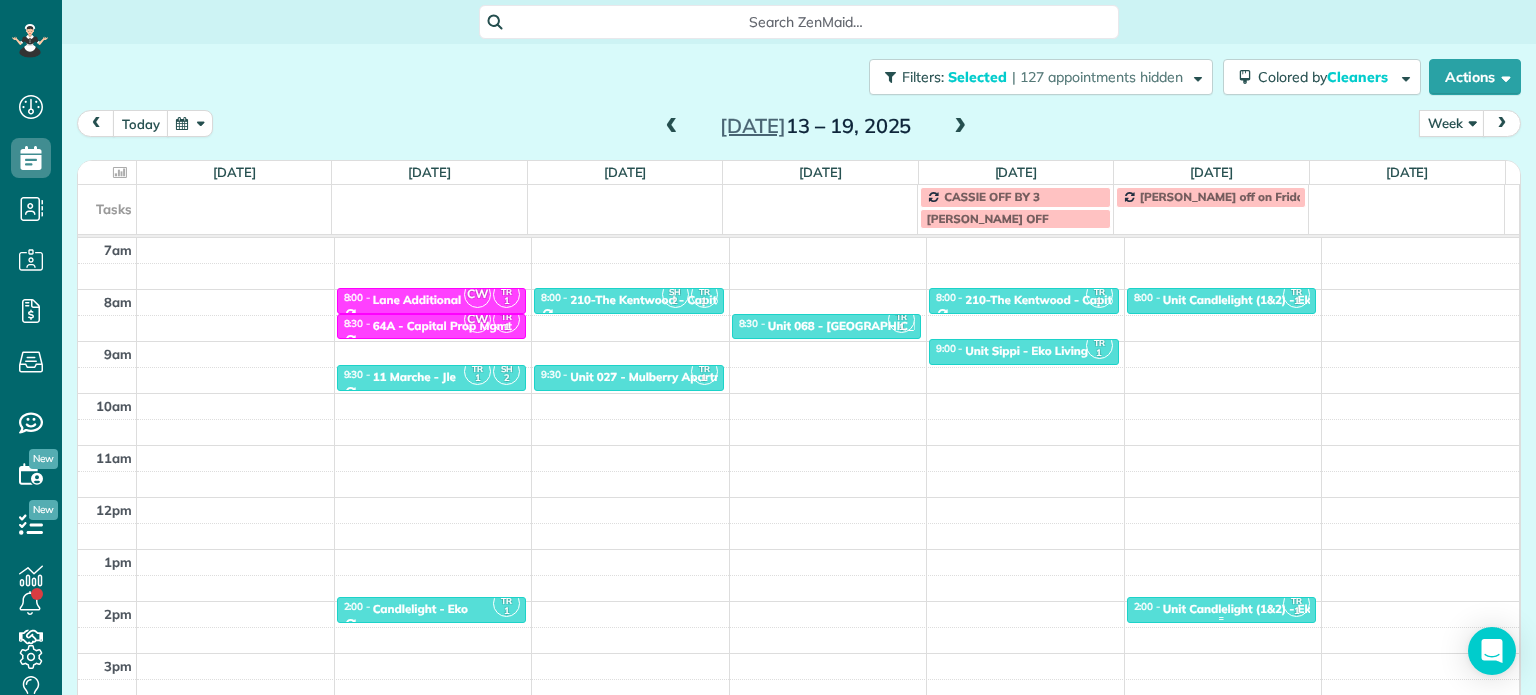 click on "Unit Candlelight (1&2) - Eko" at bounding box center [1240, 609] 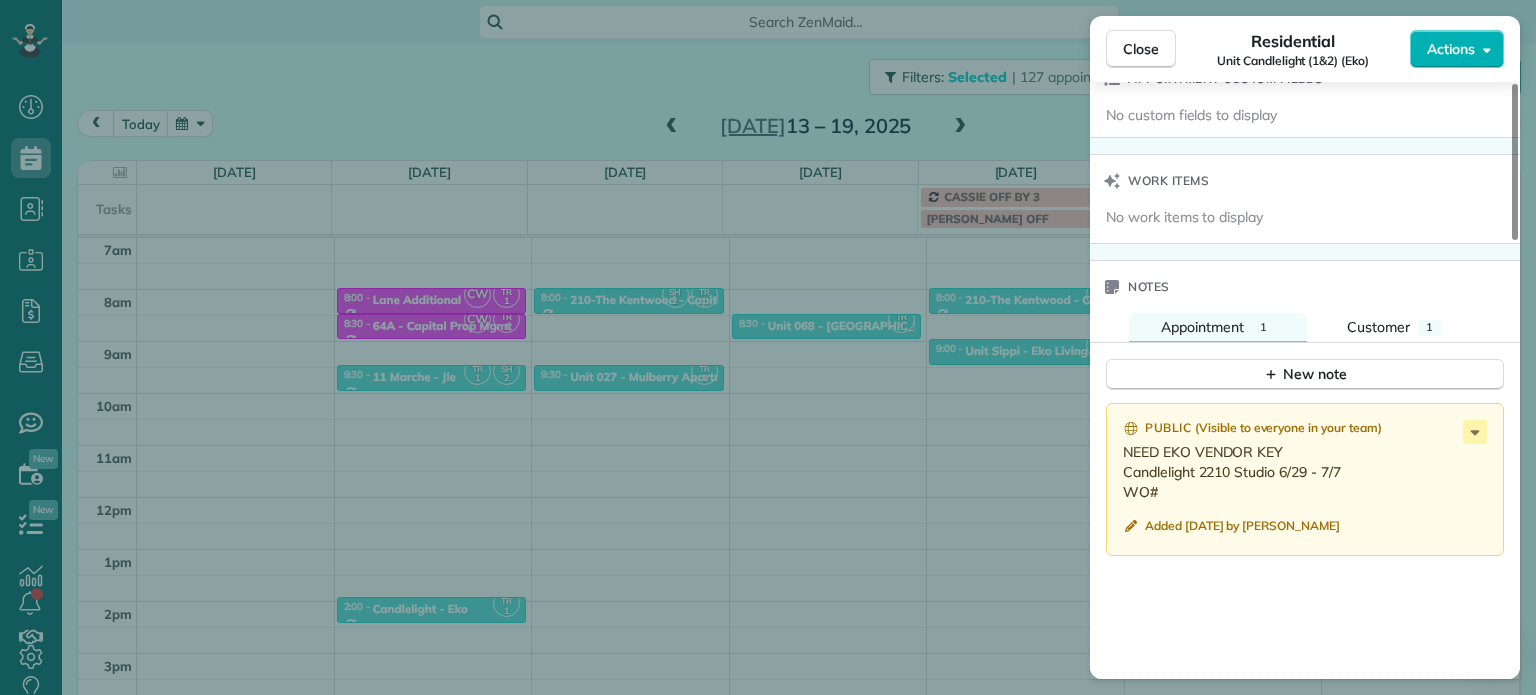 scroll, scrollTop: 1400, scrollLeft: 0, axis: vertical 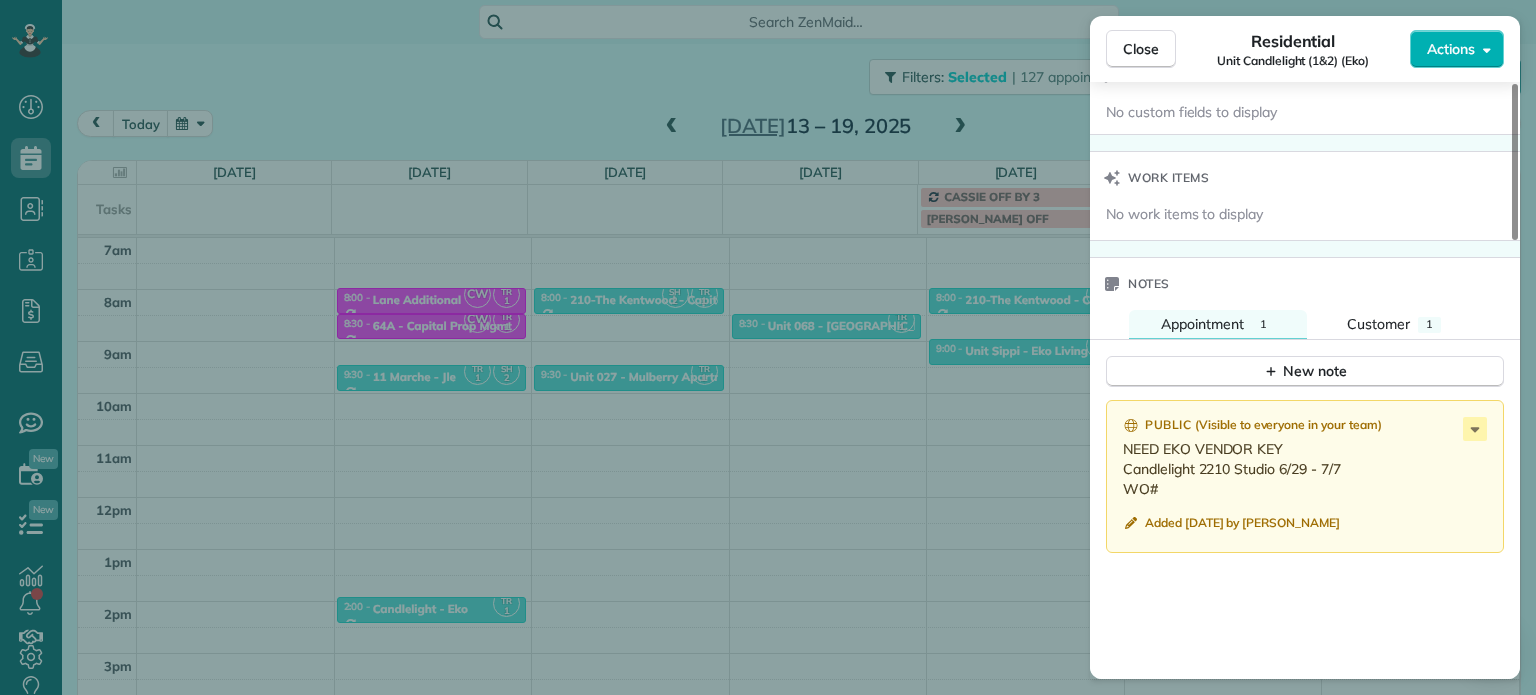 click on "Close Residential Unit Candlelight (1&2) (Eko) Actions Status Active Unit Candlelight (1&2) (Eko) · Open profile No phone number on record Add phone number No email on record Add email View Details Residential Friday, July 18, 2025 ( next week ) 2:00 PM 2:30 PM 30 minutes One time 51577 Southeast 2nd Street Scappoose OR 97056 Service was not rated yet Setup ratings Cleaners Time in and out Assign Invite Cleaners Tawnya   Reynolds 2:00 PM 2:30 PM Checklist Try Now Keep this appointment up to your standards. Stay on top of every detail, keep your cleaners organised, and your client happy. Assign a checklist Watch a 5 min demo Billing Billing actions Price $0.00 Overcharge $0.00 Discount $0.00 Coupon discount - Primary tax - Secondary tax - Total appointment price $0.00 Tips collected New feature! $0.00 Mark as paid Total including tip $0.00 Get paid online in no-time! Send an invoice and reward your cleaners with tips Charge customer credit card Appointment custom fields No custom fields to display Work items" at bounding box center (768, 347) 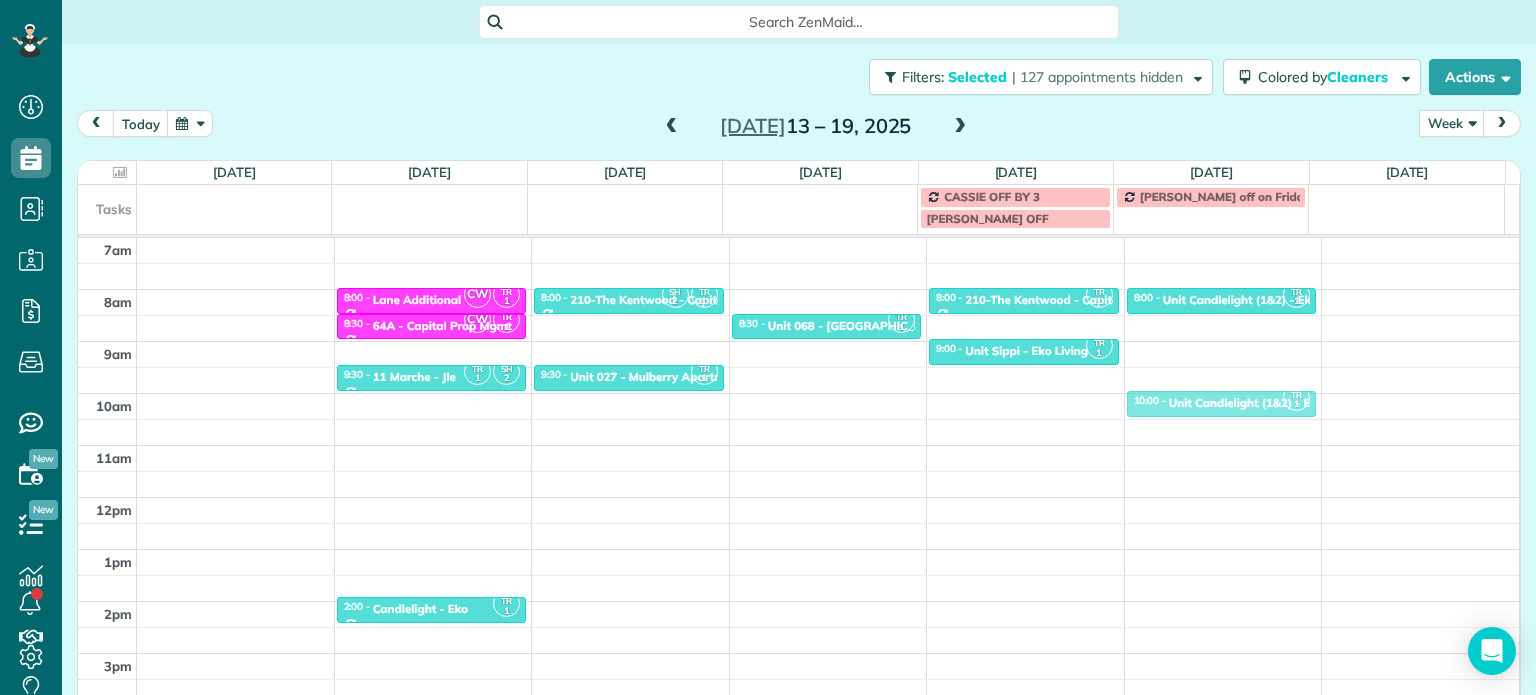 drag, startPoint x: 1209, startPoint y: 603, endPoint x: 1184, endPoint y: 403, distance: 201.55644 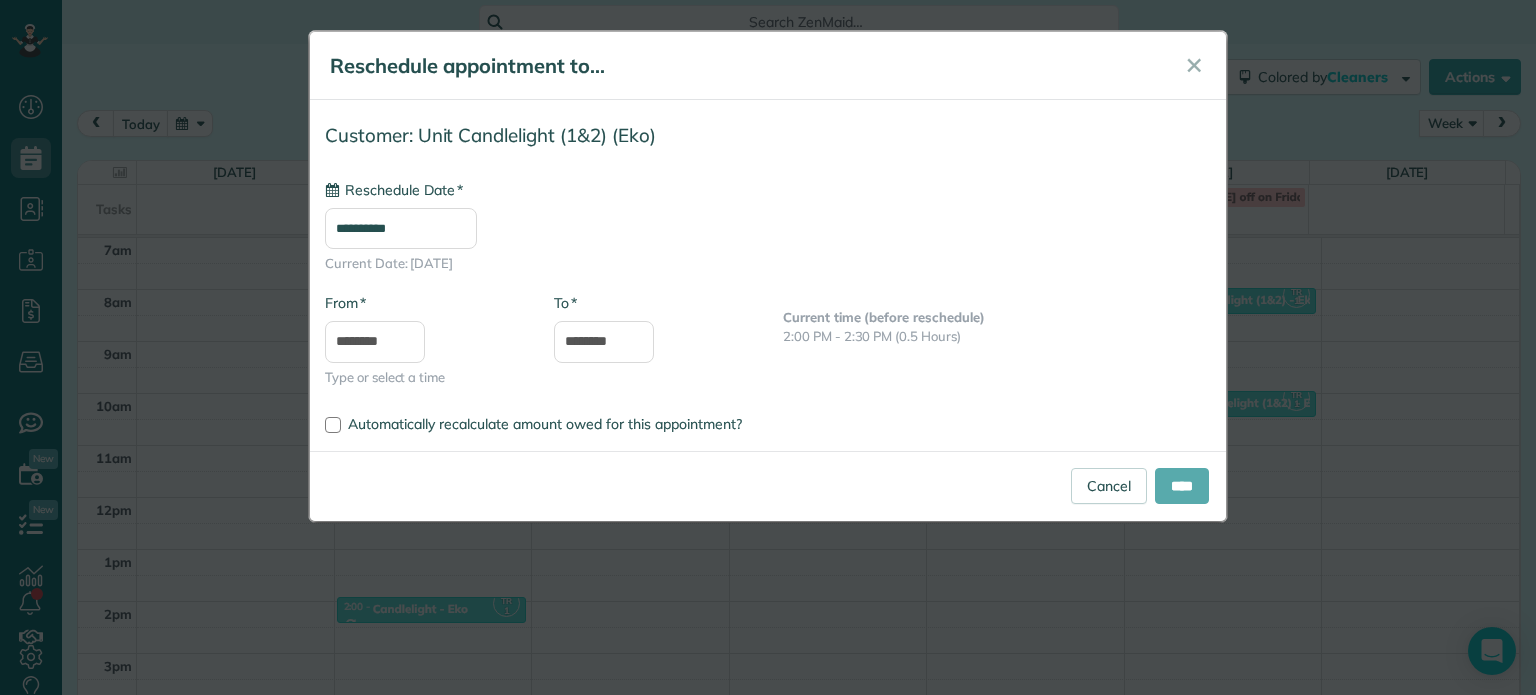 type on "**********" 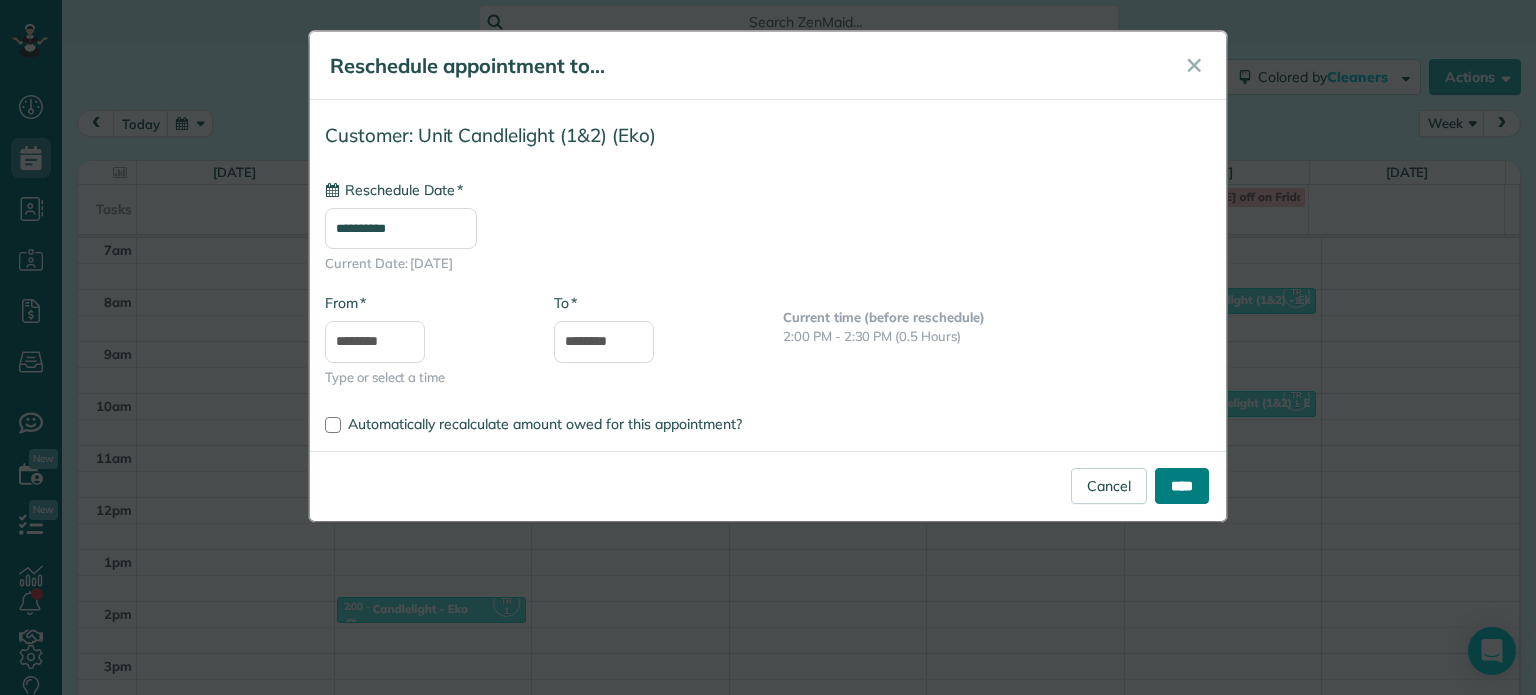 click on "****" at bounding box center (1182, 486) 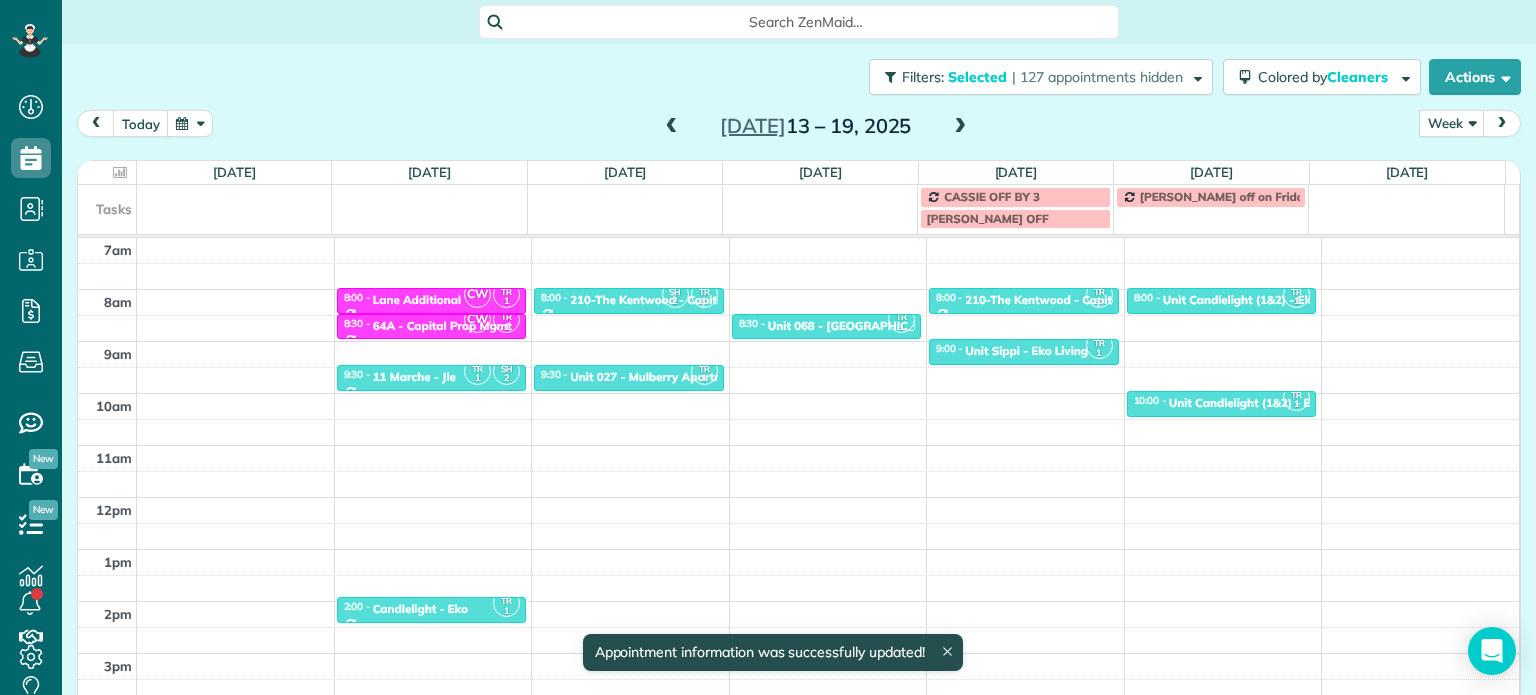 click on "4am 5am 6am 7am 8am 9am 10am 11am 12pm 1pm 2pm 3pm 4pm 5pm TR 1 SH 2 6:00 - 6:30 Eko Living Office - Eko Living 2234 Northwest 24th Avenue Portland, OR 97210 CW TR 1 8:00 - 8:30 Lane Additional 1539 Northwest 19th Avenue Portland, OR 97209 CW TR 1 8:30 - 9:00 64A - Capital Prop Mgmt 1539 NW 19th Ave Portland, OR 97219 TR 1 SH 2 9:30 - 10:00 11 Marche - Jle 1115 Southwest Market Street Portland, OR 97201 TR 1 2:00 - 2:30 Candlelight - Eko 51539 Southeast 2nd Street Scappoose, OR 97056 SH 2 TR 1 8:00 - 8:30 210-The Kentwood - Capital Property 2044 North Kilpatrick Street Portland, OR 97217 TR 1 9:30 - 10:00 Unit 027 - Mulberry Apartments - Capital 1638 Southeast 12th Avenue Portland, OR 97214 TR 1 8:30 - 9:00 Unit 068 - Laurelhurst Manor - Capital 3710 Southeast Stark Street Portland, OR 97214 TR 1 6:00 - 6:30 Eko Living Office - Eko Living 2234 Northwest 24th Avenue Portland, OR 97210 TR 1 CW 6:30 - 7:00 64A - Capital Prop Mgmt 1539 NW 19th Ave Portland, OR 97219 TR 1 8:00 - 8:30 2044 North Kilpatrick Street 1" at bounding box center (798, 445) 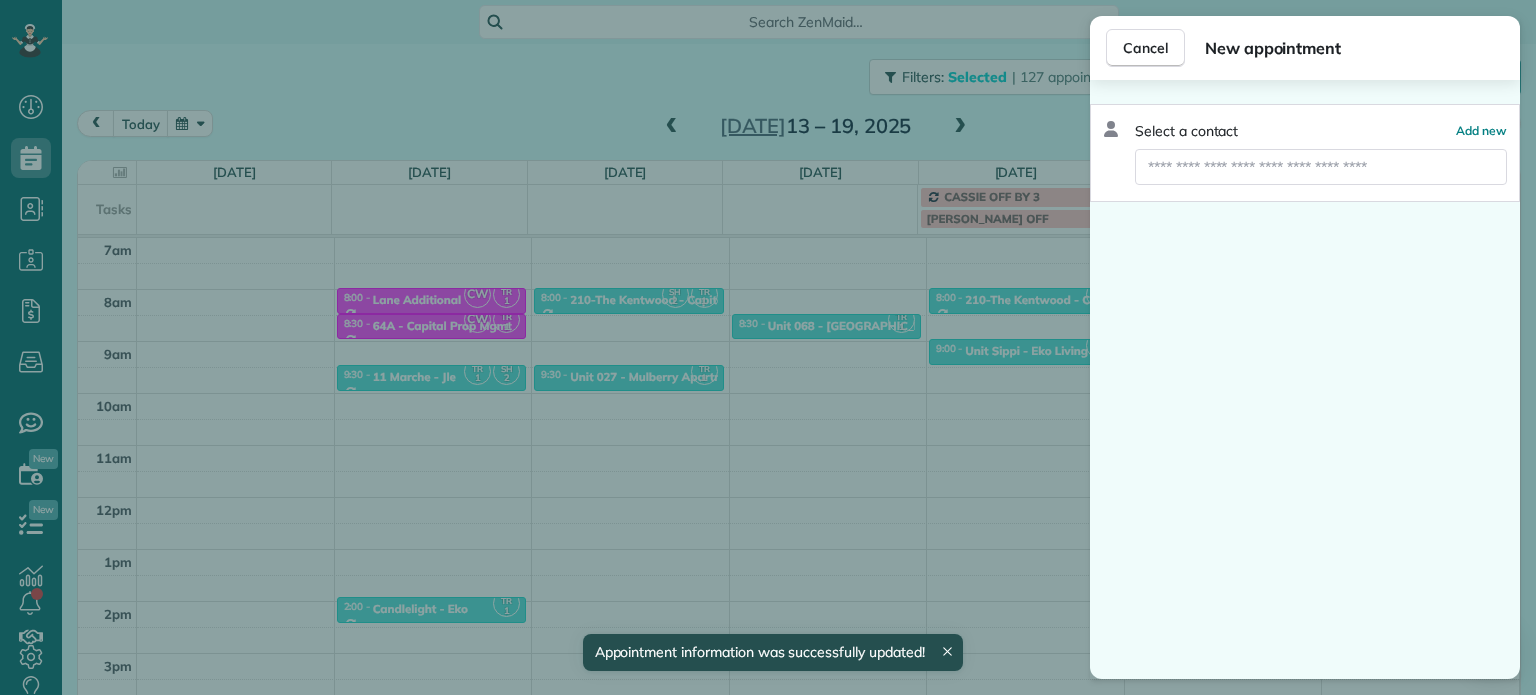 click on "Select a contact Add new" at bounding box center [1305, 379] 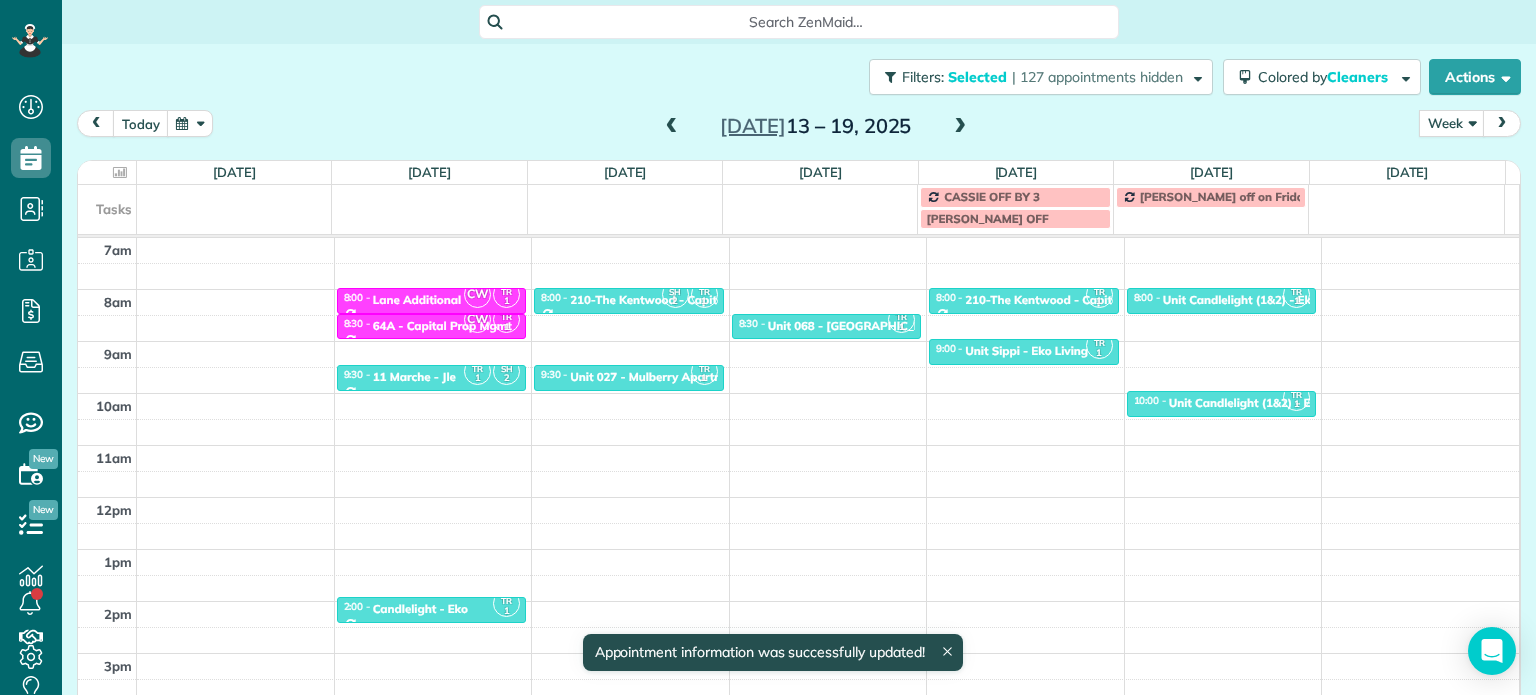 click on "4am 5am 6am 7am 8am 9am 10am 11am 12pm 1pm 2pm 3pm 4pm 5pm TR 1 SH 2 6:00 - 6:30 Eko Living Office - Eko Living 2234 Northwest 24th Avenue Portland, OR 97210 CW TR 1 8:00 - 8:30 Lane Additional 1539 Northwest 19th Avenue Portland, OR 97209 CW TR 1 8:30 - 9:00 64A - Capital Prop Mgmt 1539 NW 19th Ave Portland, OR 97219 TR 1 SH 2 9:30 - 10:00 11 Marche - Jle 1115 Southwest Market Street Portland, OR 97201 TR 1 2:00 - 2:30 Candlelight - Eko 51539 Southeast 2nd Street Scappoose, OR 97056 SH 2 TR 1 8:00 - 8:30 210-The Kentwood - Capital Property 2044 North Kilpatrick Street Portland, OR 97217 TR 1 9:30 - 10:00 Unit 027 - Mulberry Apartments - Capital 1638 Southeast 12th Avenue Portland, OR 97214 TR 1 8:30 - 9:00 Unit 068 - Laurelhurst Manor - Capital 3710 Southeast Stark Street Portland, OR 97214 TR 1 6:00 - 6:30 Eko Living Office - Eko Living 2234 Northwest 24th Avenue Portland, OR 97210 TR 1 CW 6:30 - 7:00 64A - Capital Prop Mgmt 1539 NW 19th Ave Portland, OR 97219 TR 1 8:00 - 8:30 2044 North Kilpatrick Street 1" at bounding box center (798, 445) 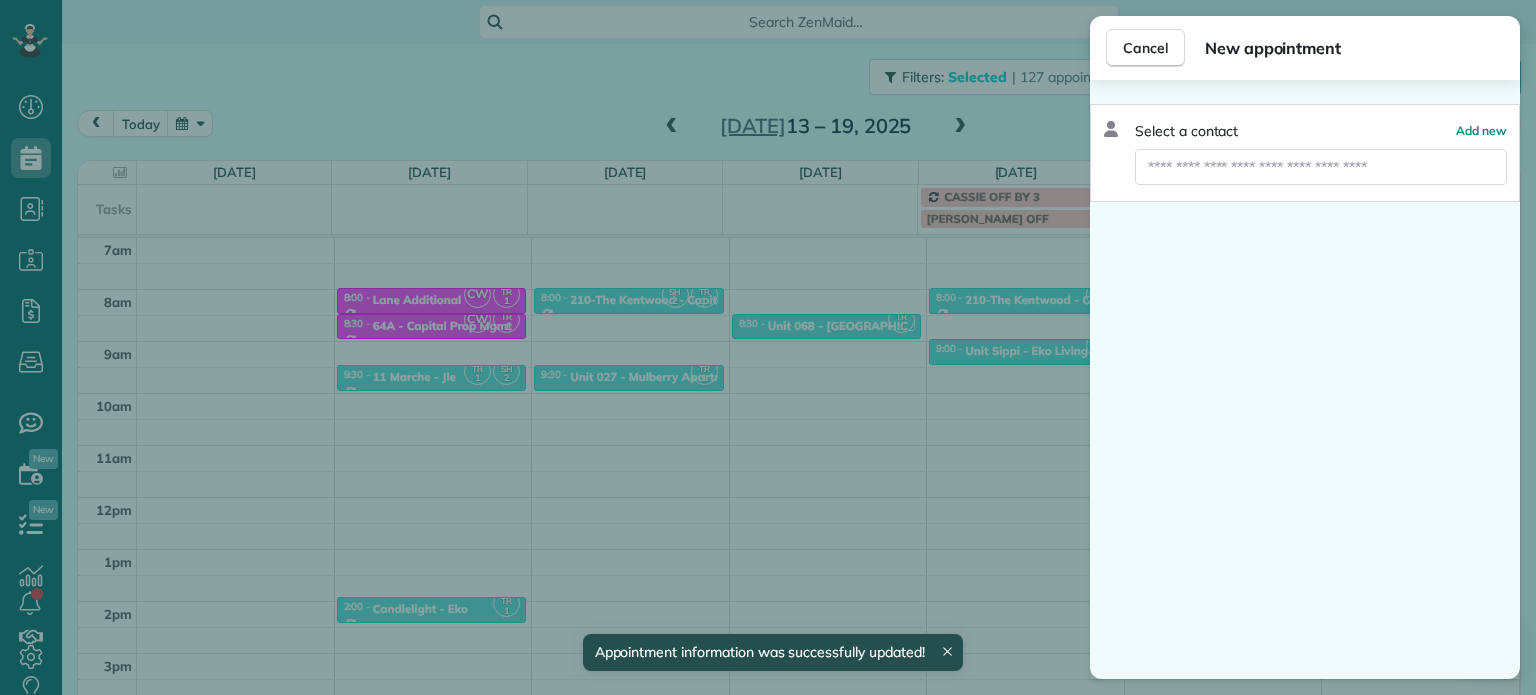 click on "Cancel New appointment Select a contact Add new" at bounding box center [768, 347] 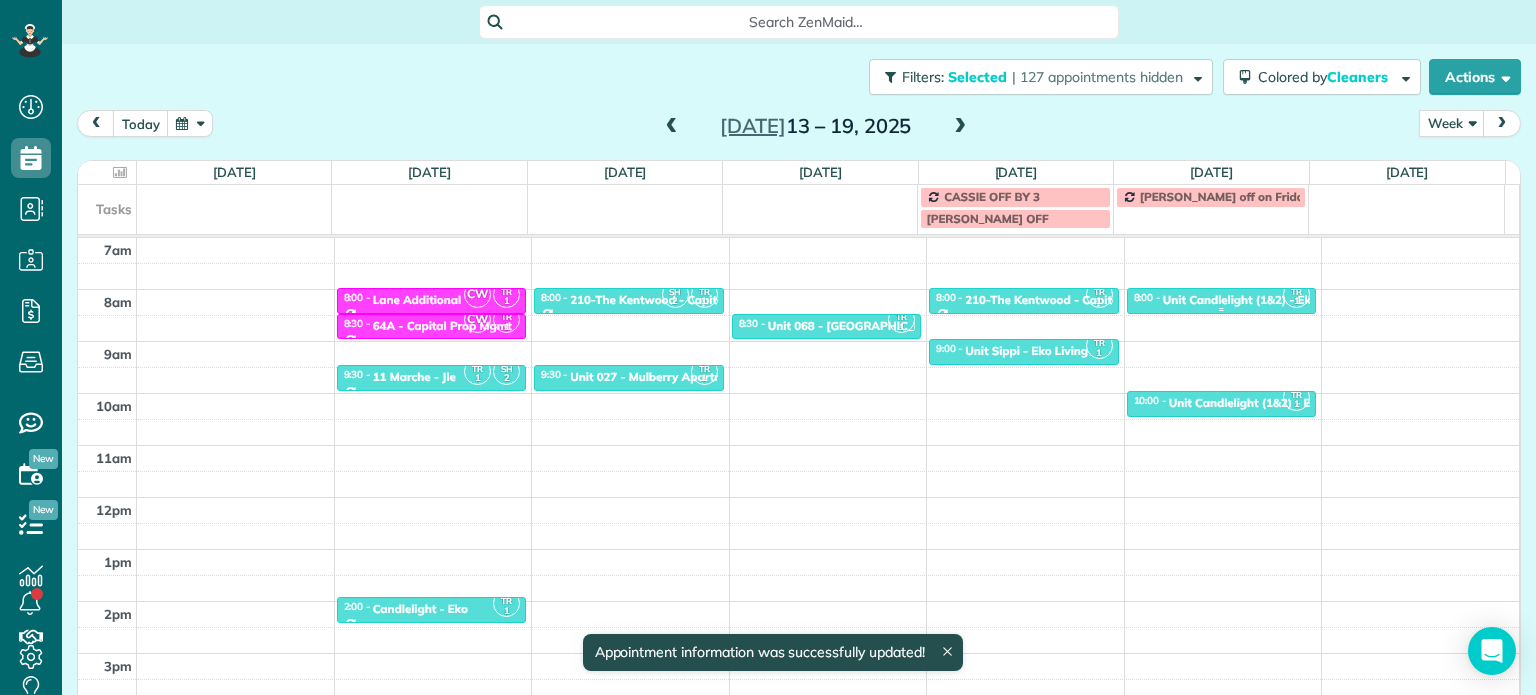 click on "Unit Candlelight (1&2) - Eko" at bounding box center [1240, 300] 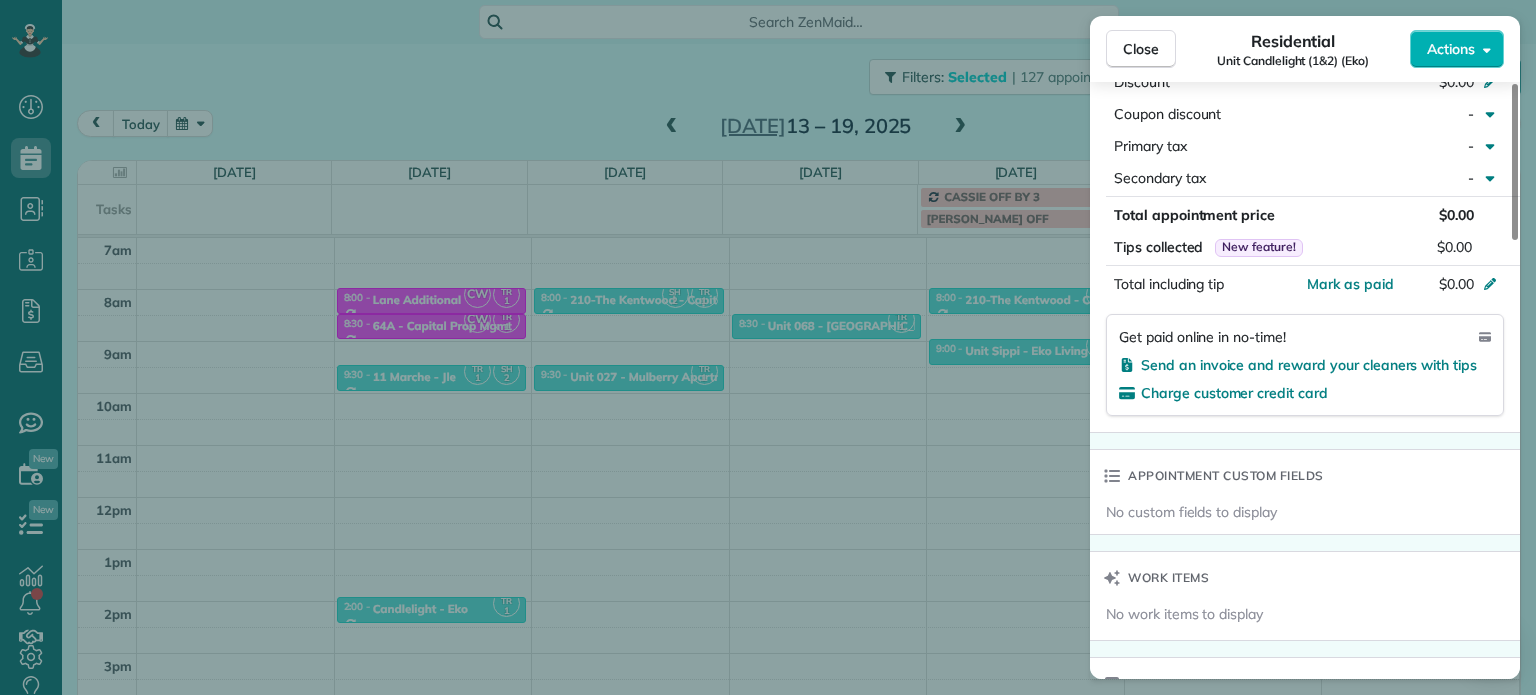 scroll, scrollTop: 1300, scrollLeft: 0, axis: vertical 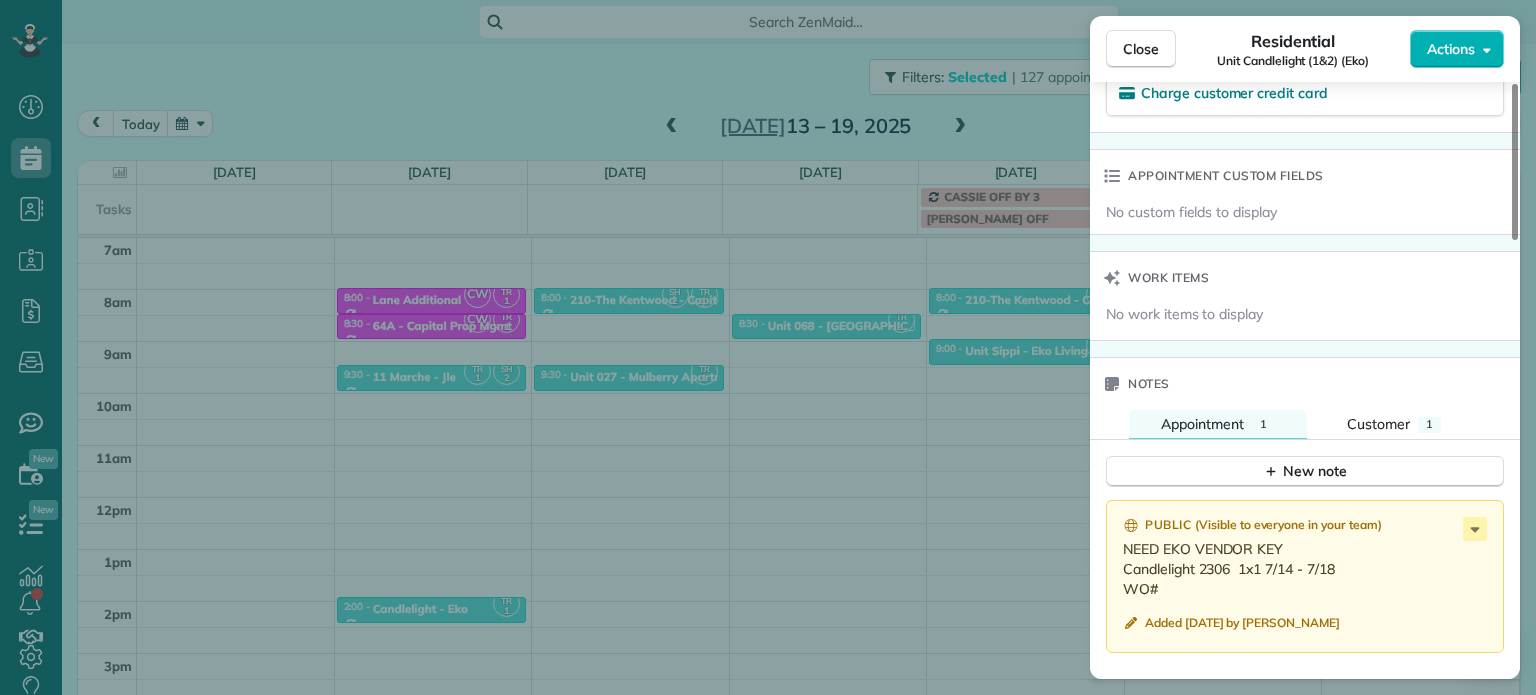 click on "Close Residential Unit Candlelight (1&2) (Eko) Actions Status Active Unit Candlelight (1&2) (Eko) · Open profile No phone number on record Add phone number No email on record Add email View Details Residential Friday, July 18, 2025 ( next week ) 8:00 AM 8:30 AM 30 minutes One time 51577 Southeast 2nd Street Scappoose OR 97056 Service was not rated yet Setup ratings Cleaners Time in and out Assign Invite Cleaners Tawnya   Reynolds 8:00 AM 8:30 AM Checklist Try Now Keep this appointment up to your standards. Stay on top of every detail, keep your cleaners organised, and your client happy. Assign a checklist Watch a 5 min demo Billing Billing actions Price $0.00 Overcharge $0.00 Discount $0.00 Coupon discount - Primary tax - Secondary tax - Total appointment price $0.00 Tips collected New feature! $0.00 Mark as paid Total including tip $0.00 Get paid online in no-time! Send an invoice and reward your cleaners with tips Charge customer credit card Appointment custom fields No custom fields to display Work items" at bounding box center (768, 347) 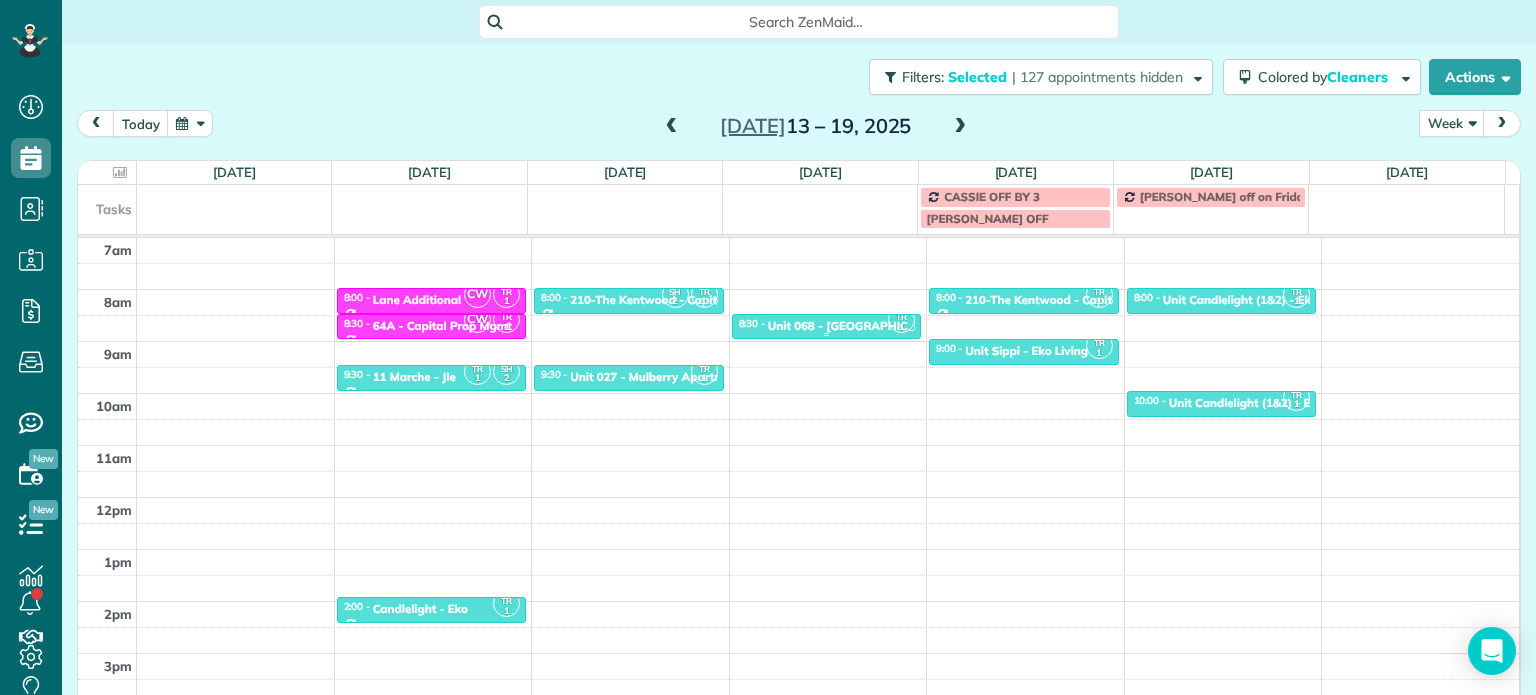 click on "Unit 068 - Laurelhurst Manor - Capital" at bounding box center (926, 326) 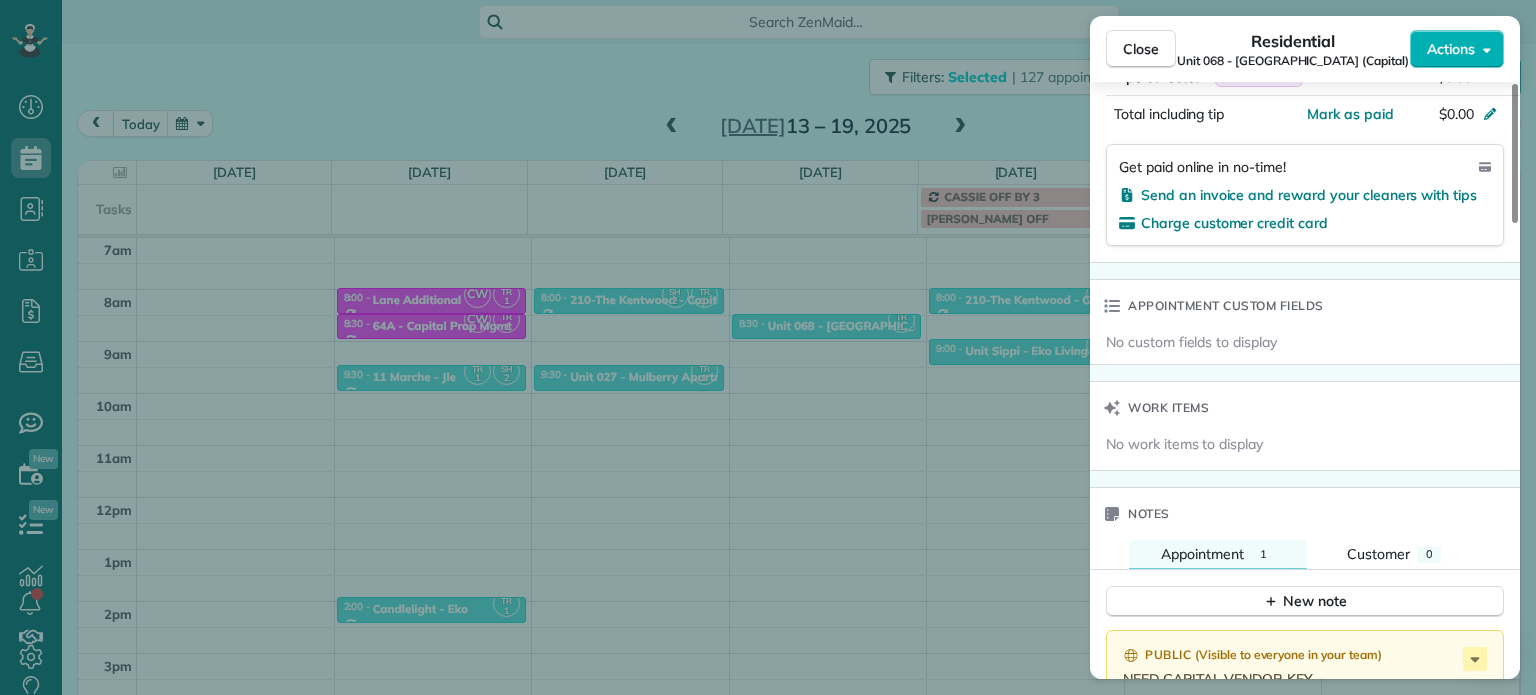 scroll, scrollTop: 1500, scrollLeft: 0, axis: vertical 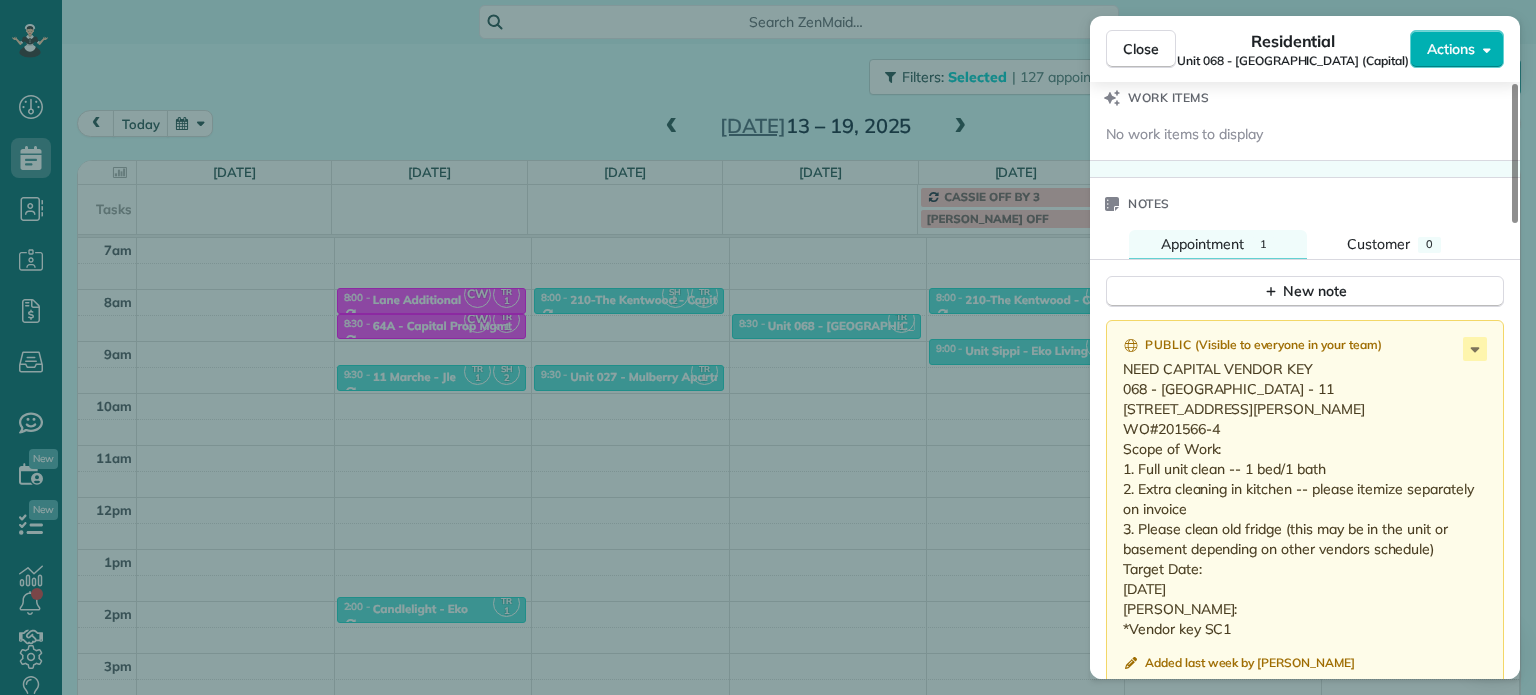 click on "Close Residential Unit 068 - Laurelhurst Manor (Capital) Actions Status Active Unit 068 - Laurelhurst Manor (Capital) · Open profile No phone number on record Add phone number No email on record Add email View Details Residential Wednesday, July 16, 2025 ( next week ) 8:30 AM 9:00 AM 30 minutes One time 3710 Southeast Stark Street Portland OR 97214 Service was not rated yet Setup ratings Cleaners Time in and out Assign Invite Cleaners Tawnya   Reynolds 8:30 AM 9:00 AM Checklist Try Now Keep this appointment up to your standards. Stay on top of every detail, keep your cleaners organised, and your client happy. Assign a checklist Watch a 5 min demo Billing Billing actions Price $0.00 Overcharge $0.00 Discount $0.00 Coupon discount - Primary tax - Secondary tax - Total appointment price $0.00 Tips collected New feature! $0.00 Mark as paid Total including tip $0.00 Get paid online in no-time! Send an invoice and reward your cleaners with tips Charge customer credit card Appointment custom fields Work items Notes" at bounding box center (768, 347) 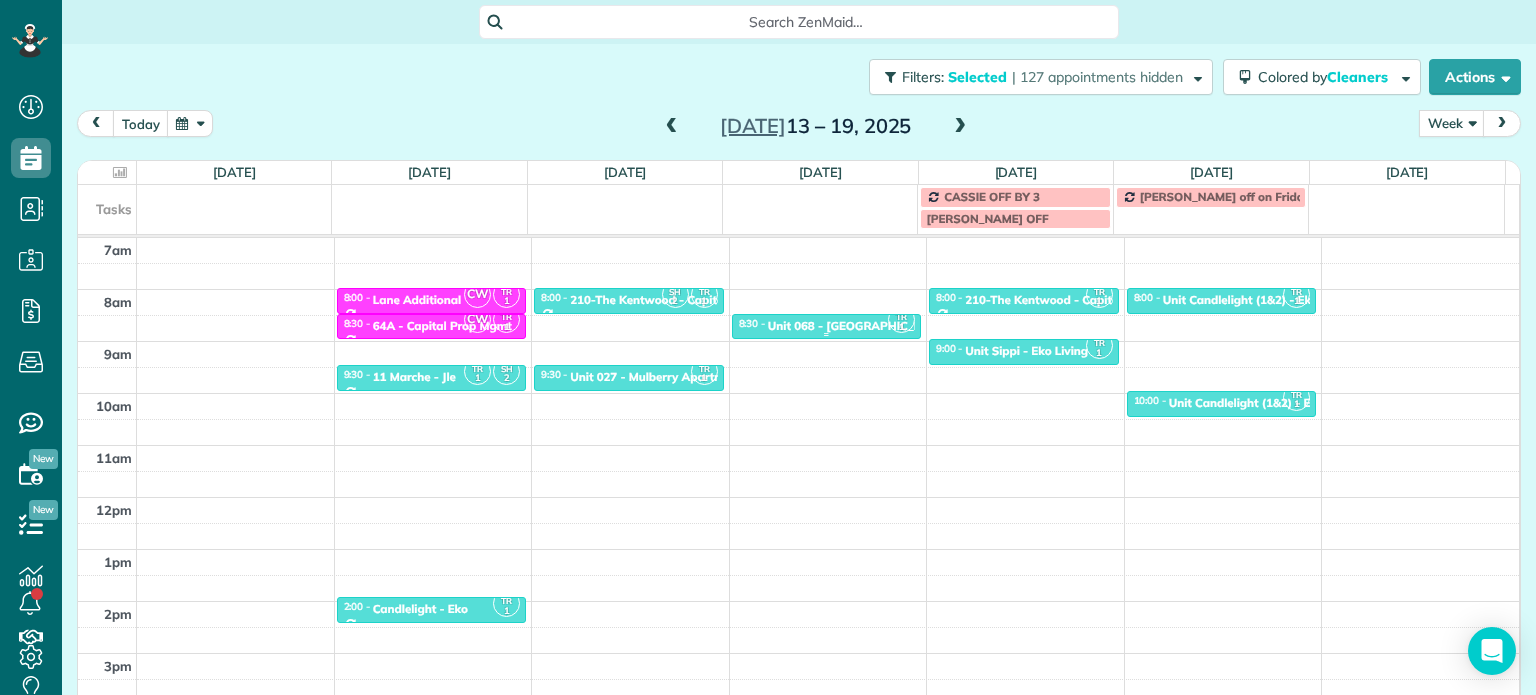 click on "Unit 068 - Laurelhurst Manor - Capital" at bounding box center (926, 326) 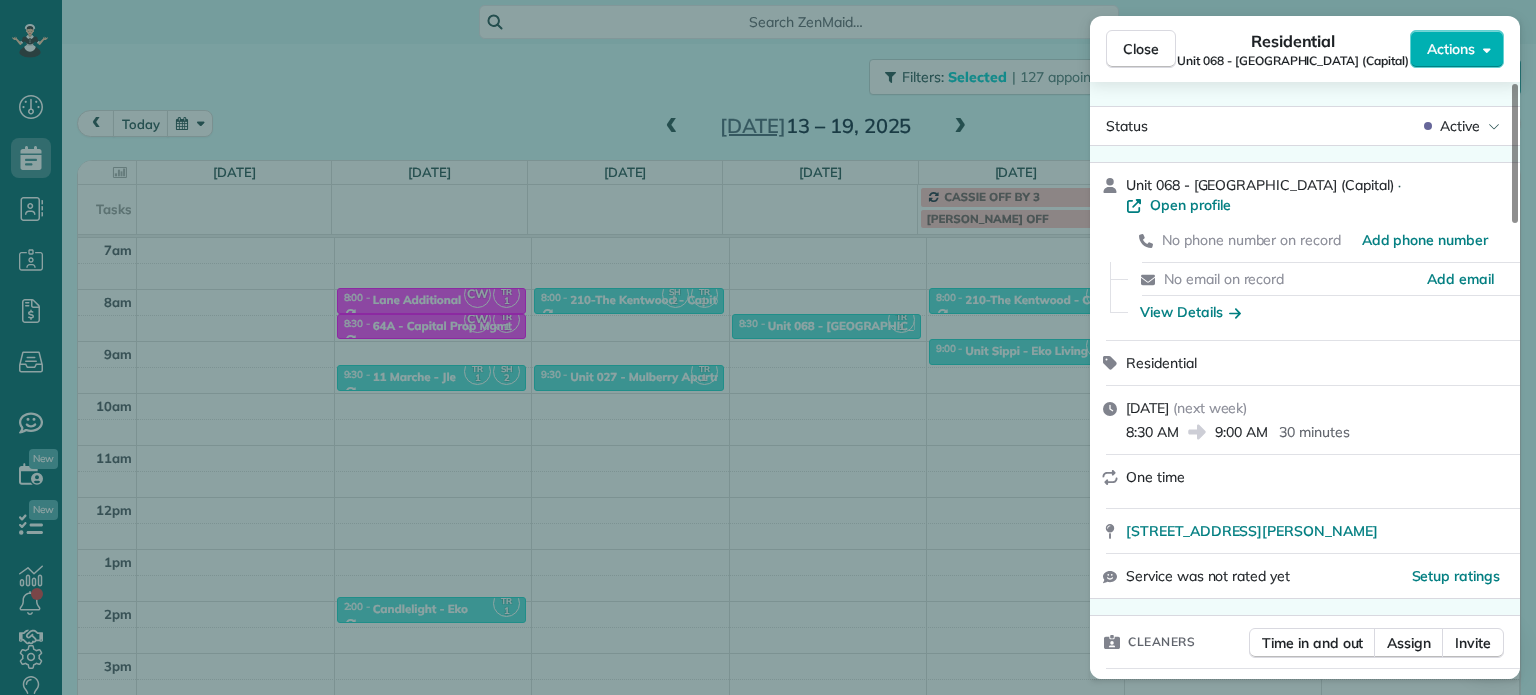 click on "Close Residential Unit 068 - Laurelhurst Manor (Capital) Actions Status Active Unit 068 - Laurelhurst Manor (Capital) · Open profile No phone number on record Add phone number No email on record Add email View Details Residential Wednesday, July 16, 2025 ( next week ) 8:30 AM 9:00 AM 30 minutes One time 3710 Southeast Stark Street Portland OR 97214 Service was not rated yet Setup ratings Cleaners Time in and out Assign Invite Cleaners Tawnya   Reynolds 8:30 AM 9:00 AM Checklist Try Now Keep this appointment up to your standards. Stay on top of every detail, keep your cleaners organised, and your client happy. Assign a checklist Watch a 5 min demo Billing Billing actions Price $0.00 Overcharge $0.00 Discount $0.00 Coupon discount - Primary tax - Secondary tax - Total appointment price $0.00 Tips collected New feature! $0.00 Mark as paid Total including tip $0.00 Get paid online in no-time! Send an invoice and reward your cleaners with tips Charge customer credit card Appointment custom fields Work items Notes" at bounding box center (768, 347) 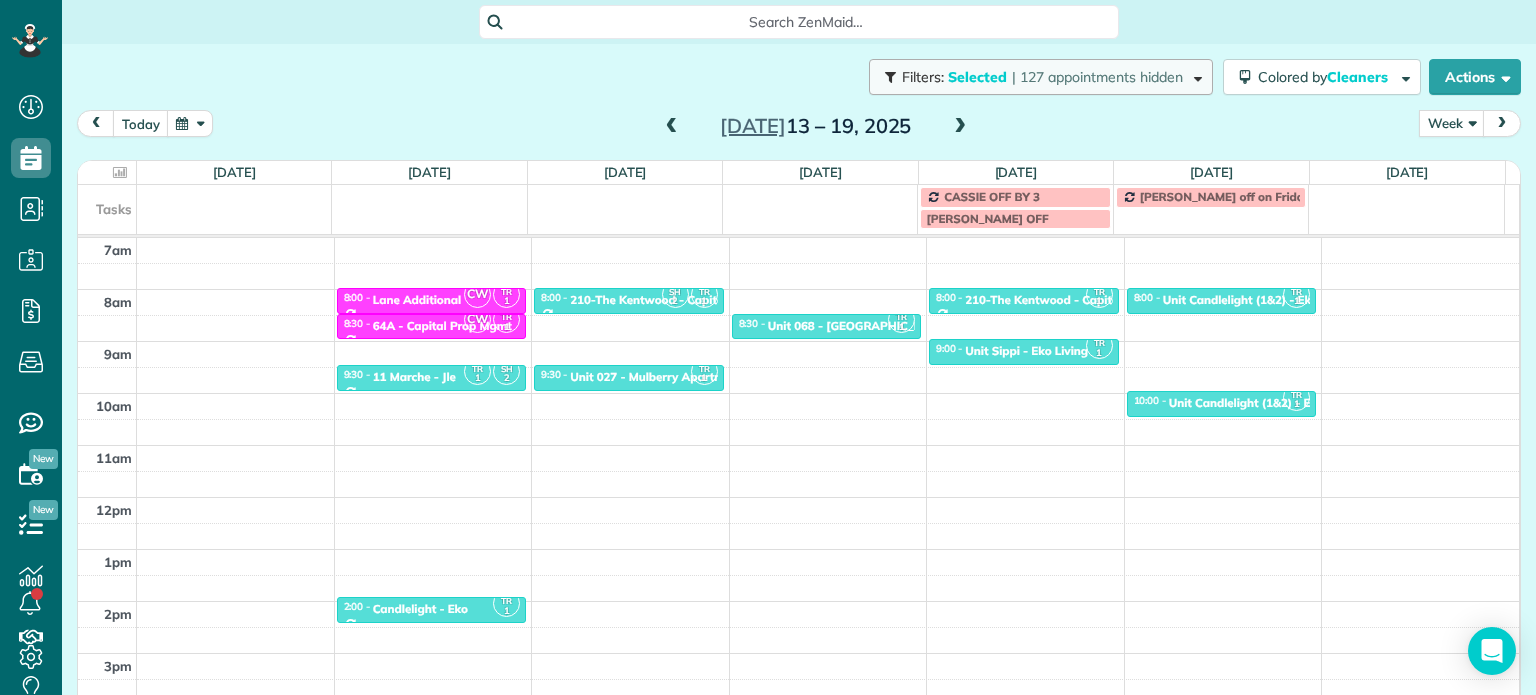 click on "Filters:   Selected
|  127 appointments hidden" at bounding box center (1041, 77) 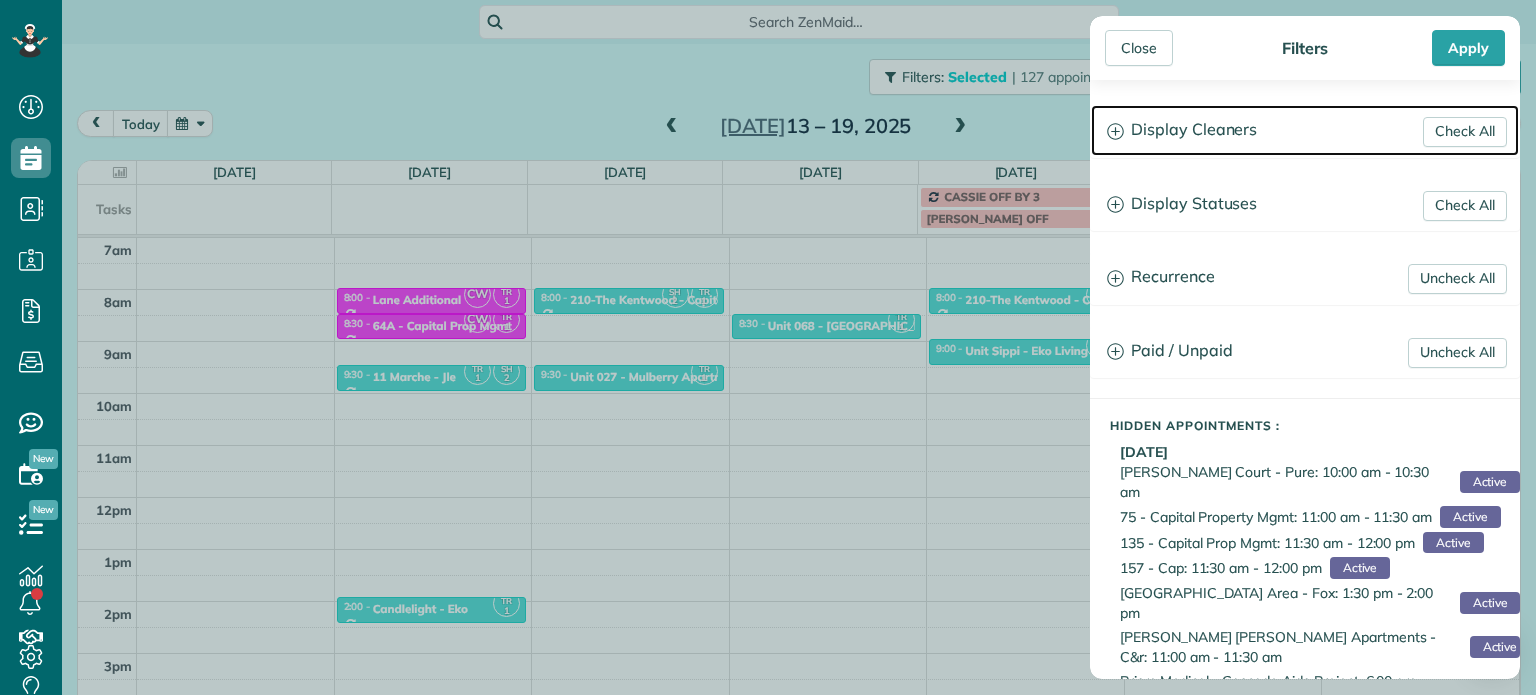 click on "Display Cleaners" at bounding box center (1305, 130) 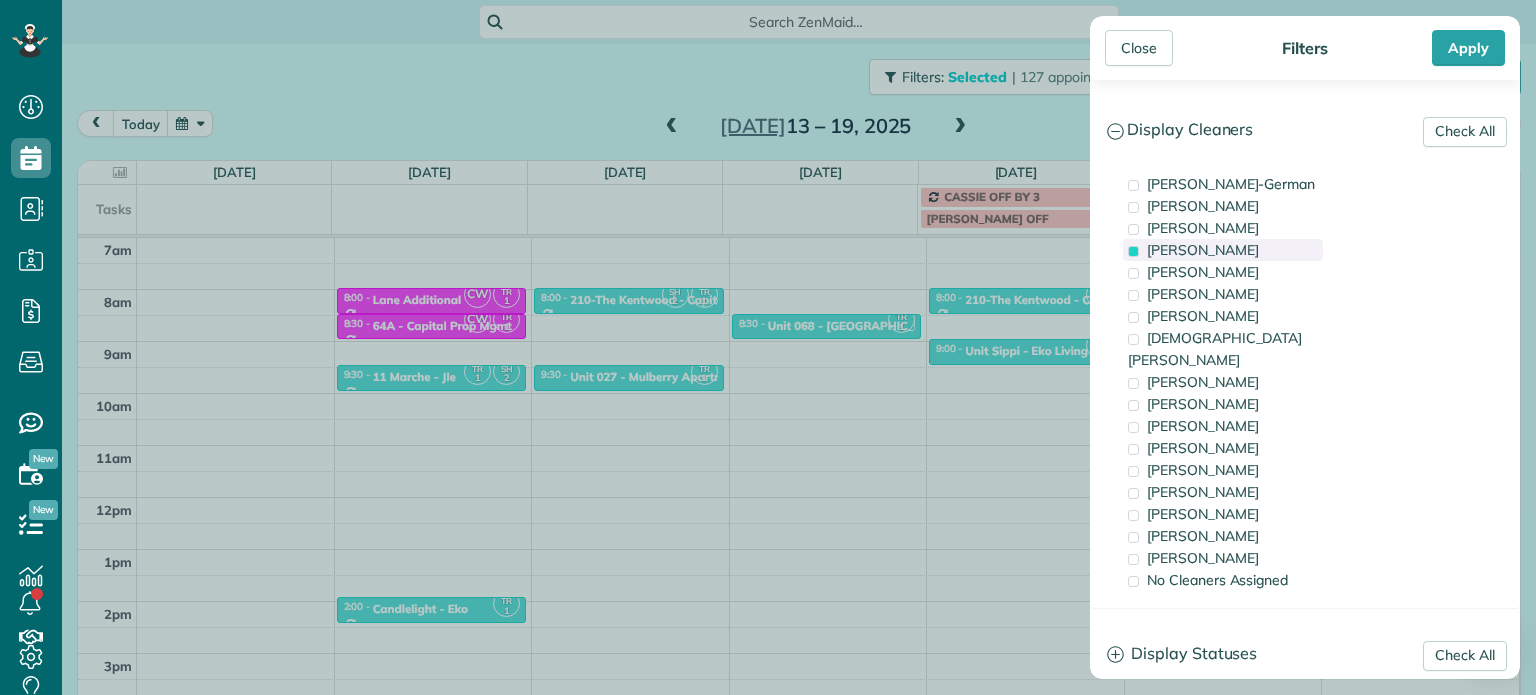 click on "Tawnya Reynolds" at bounding box center [1203, 250] 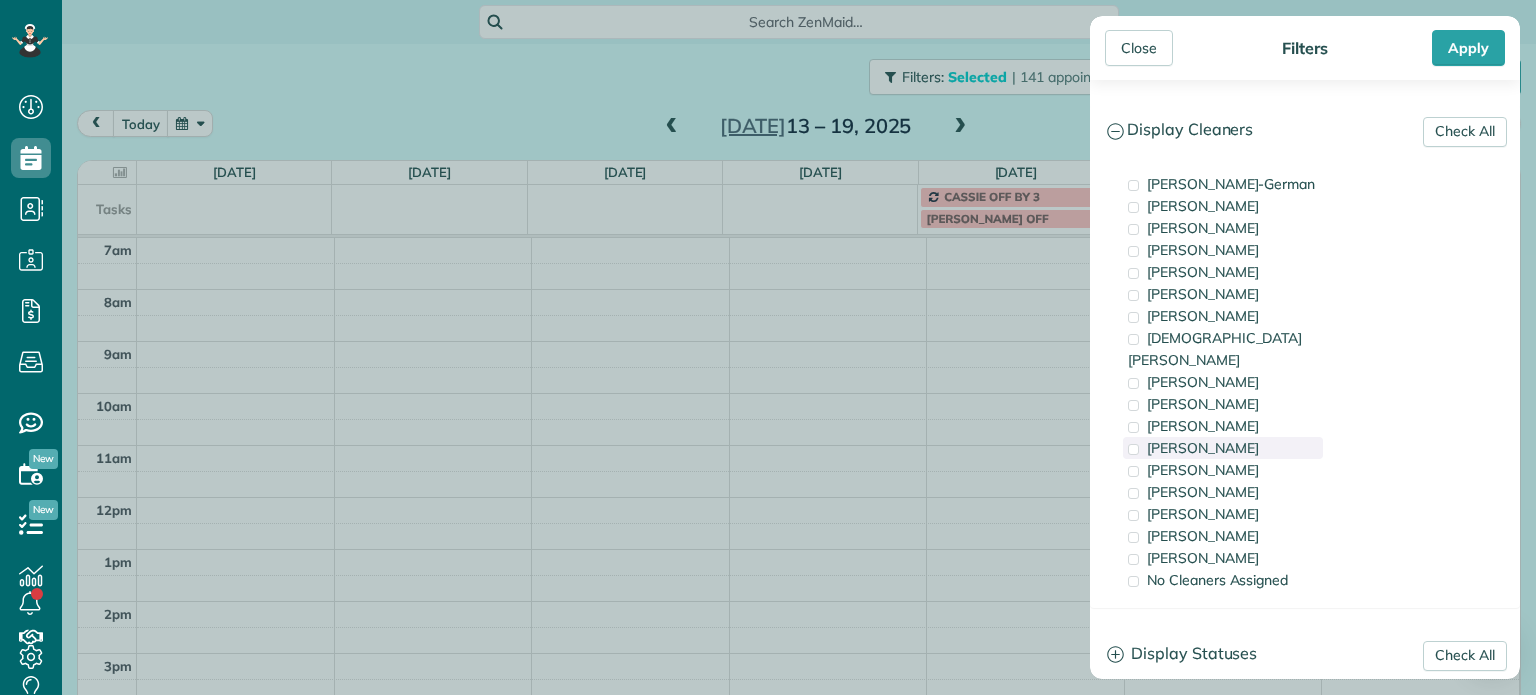 drag, startPoint x: 1249, startPoint y: 429, endPoint x: 1151, endPoint y: 419, distance: 98.50888 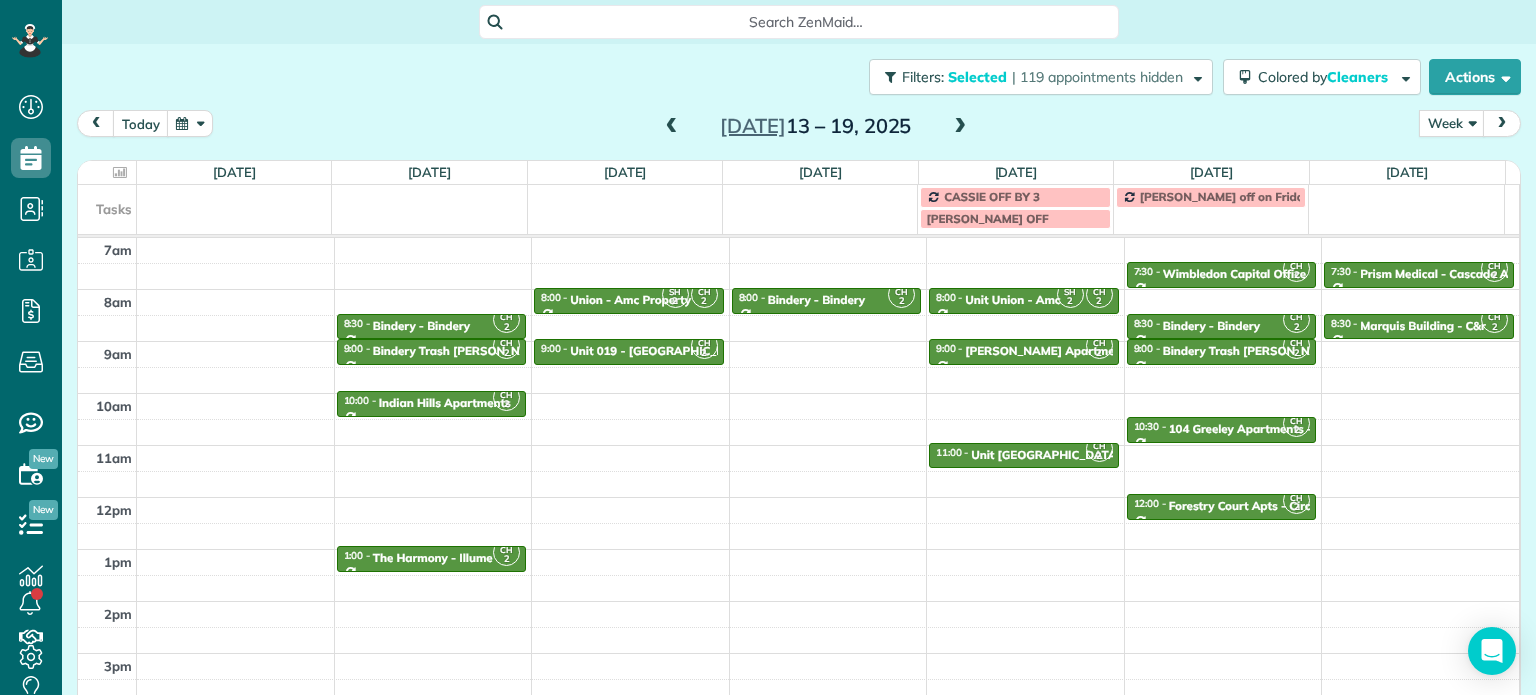 drag, startPoint x: 745, startPoint y: 407, endPoint x: 760, endPoint y: 347, distance: 61.846584 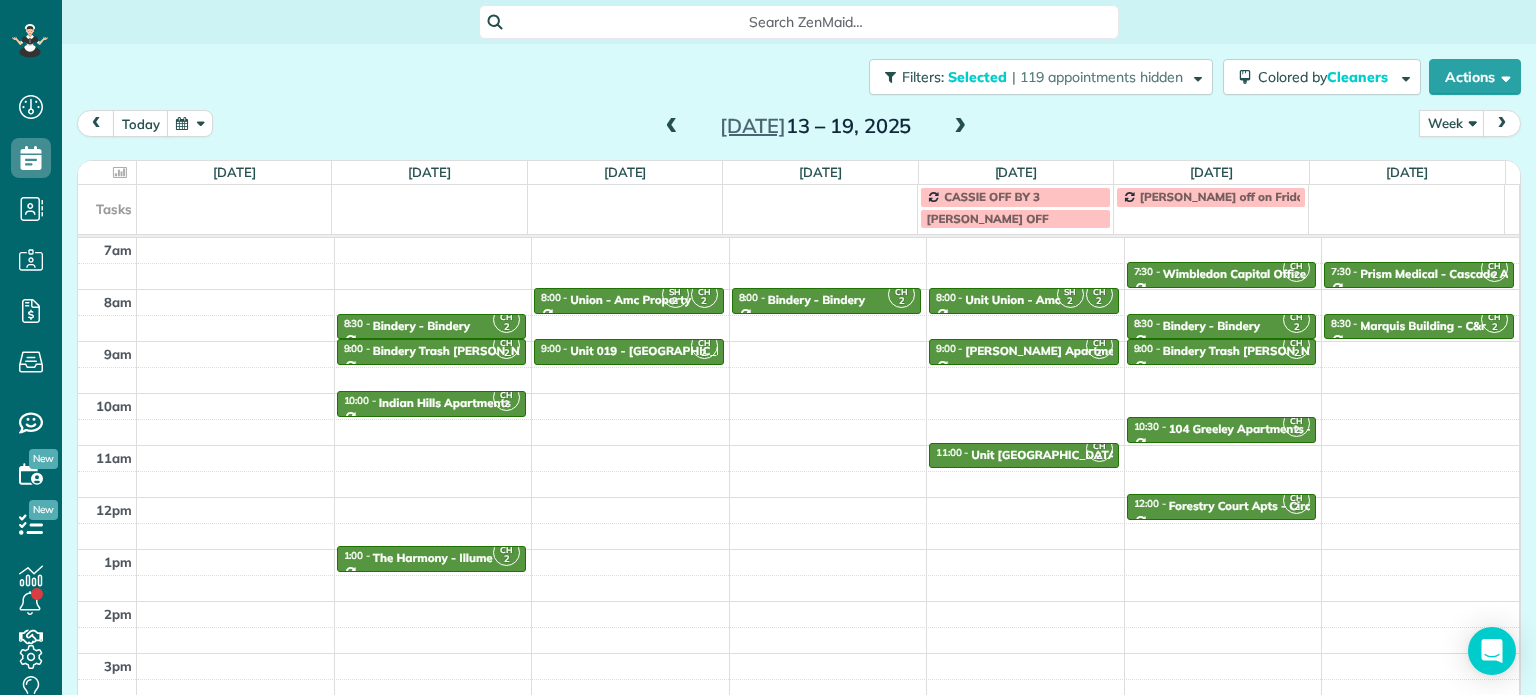 click on "Close
Filters
Apply
Check All
Display Cleaners
Christina Wright-German
Brie Killary
Cassie Feliciano
Tawnya Reynolds
Mark Zollo
Matthew Hatcher
Tony Middleton" at bounding box center (768, 347) 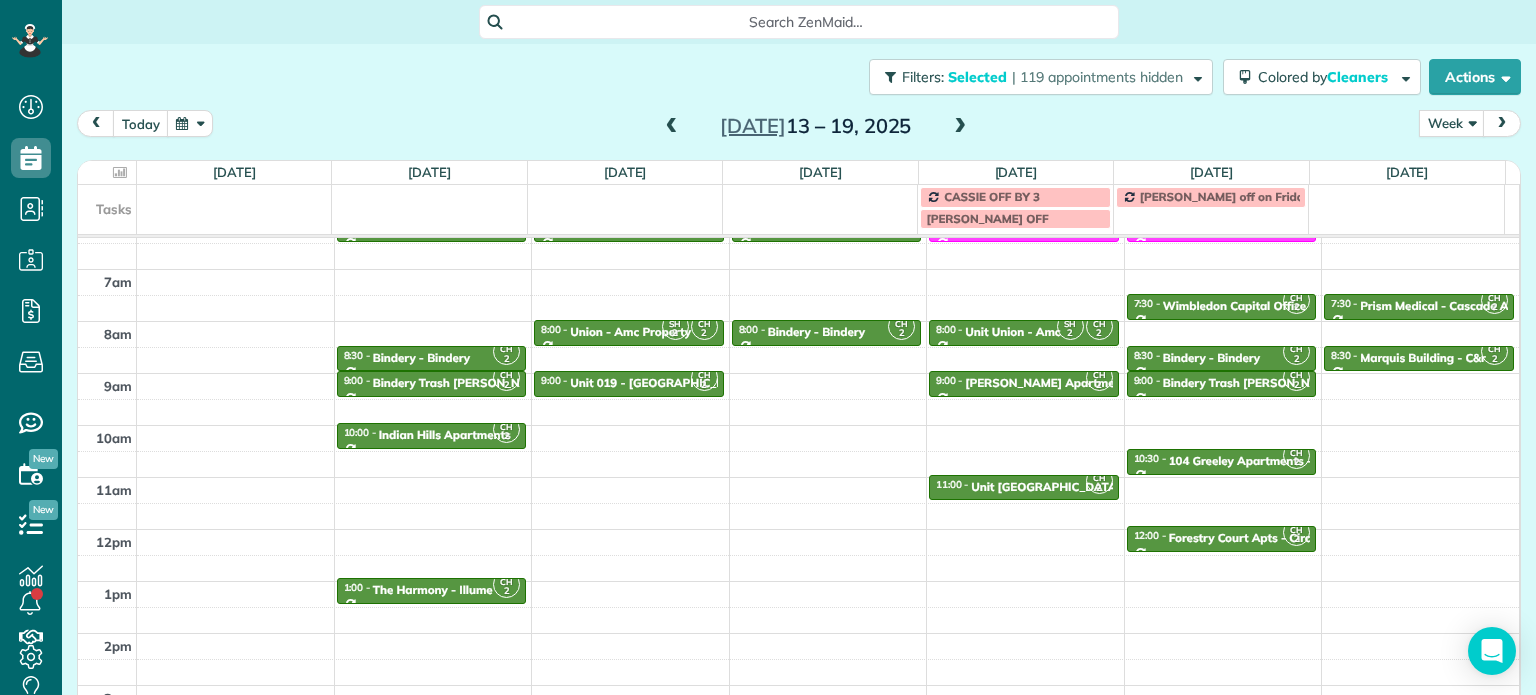 scroll, scrollTop: 156, scrollLeft: 0, axis: vertical 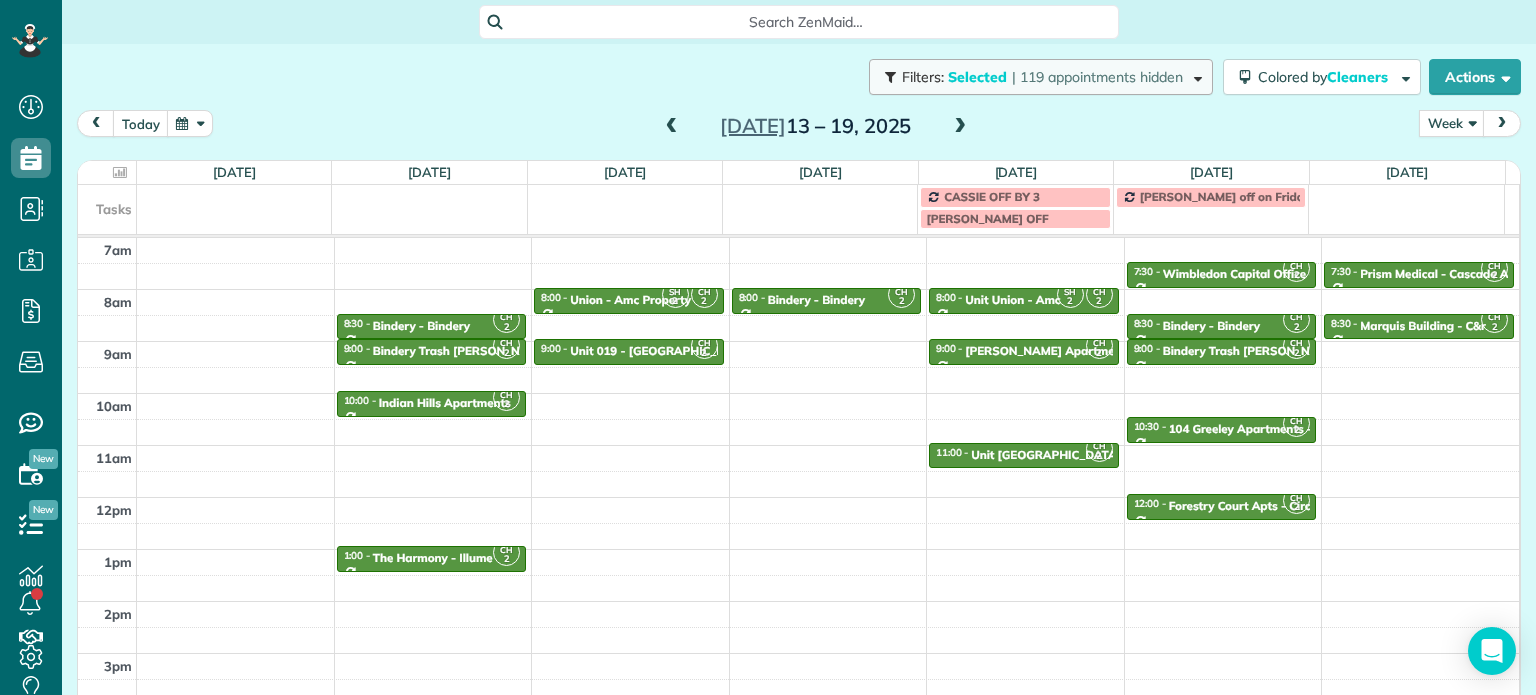 click on "|  119 appointments hidden" at bounding box center [1097, 77] 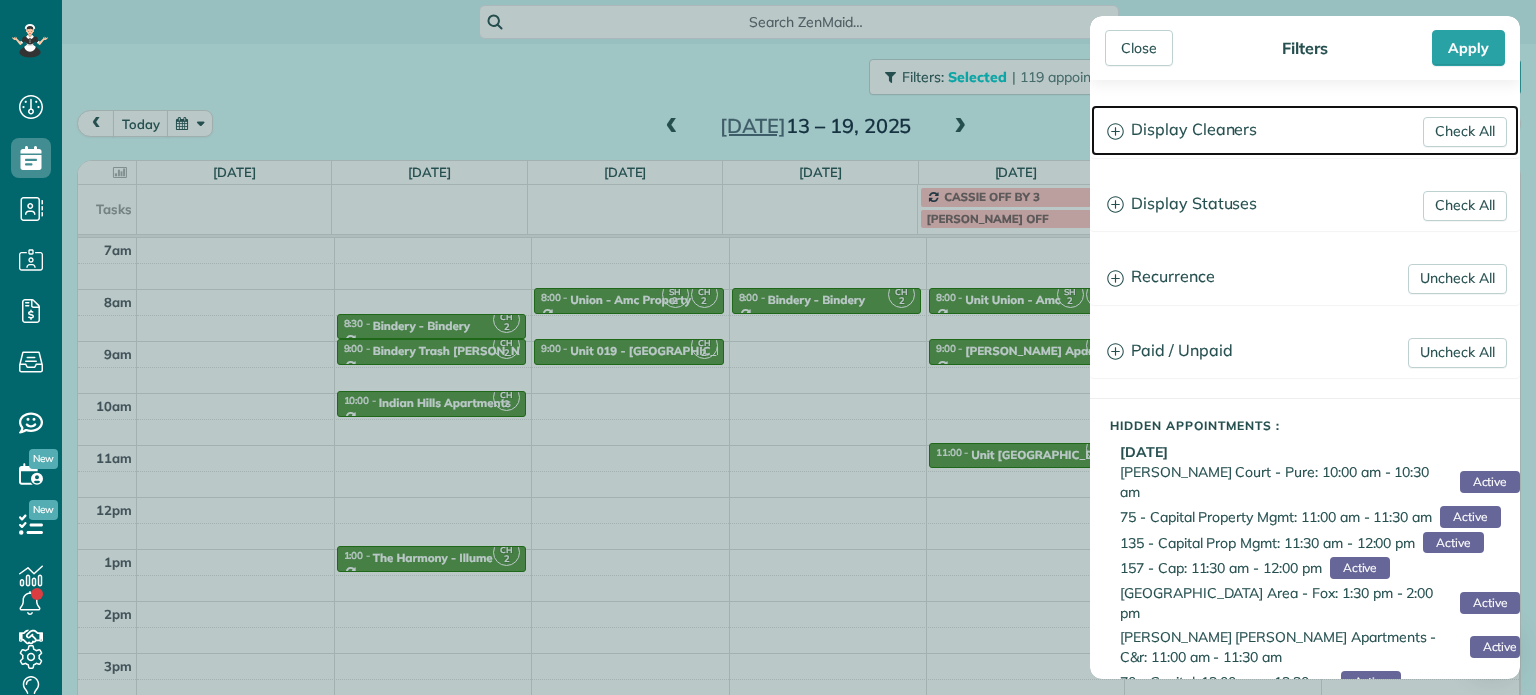 click on "Display Cleaners" at bounding box center (1305, 130) 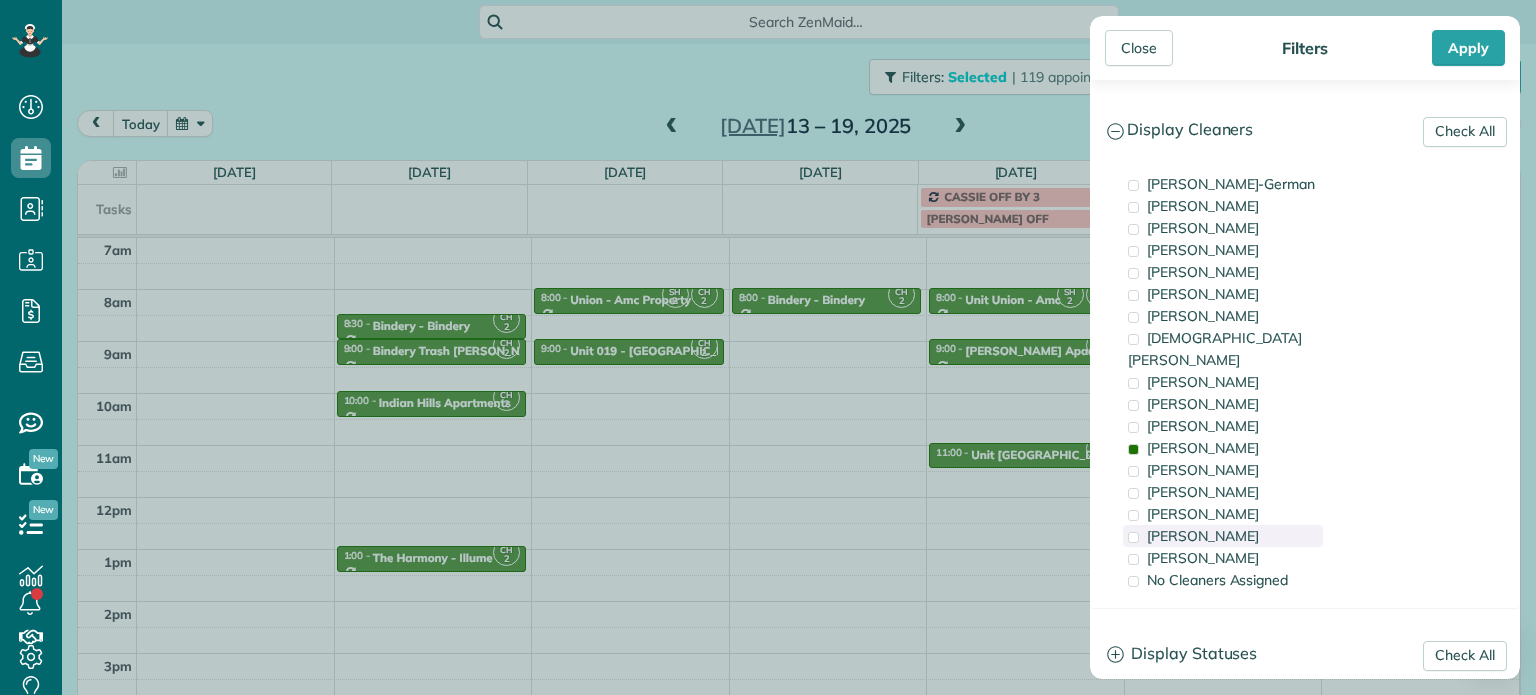click on "Meralda Harris" at bounding box center [1223, 536] 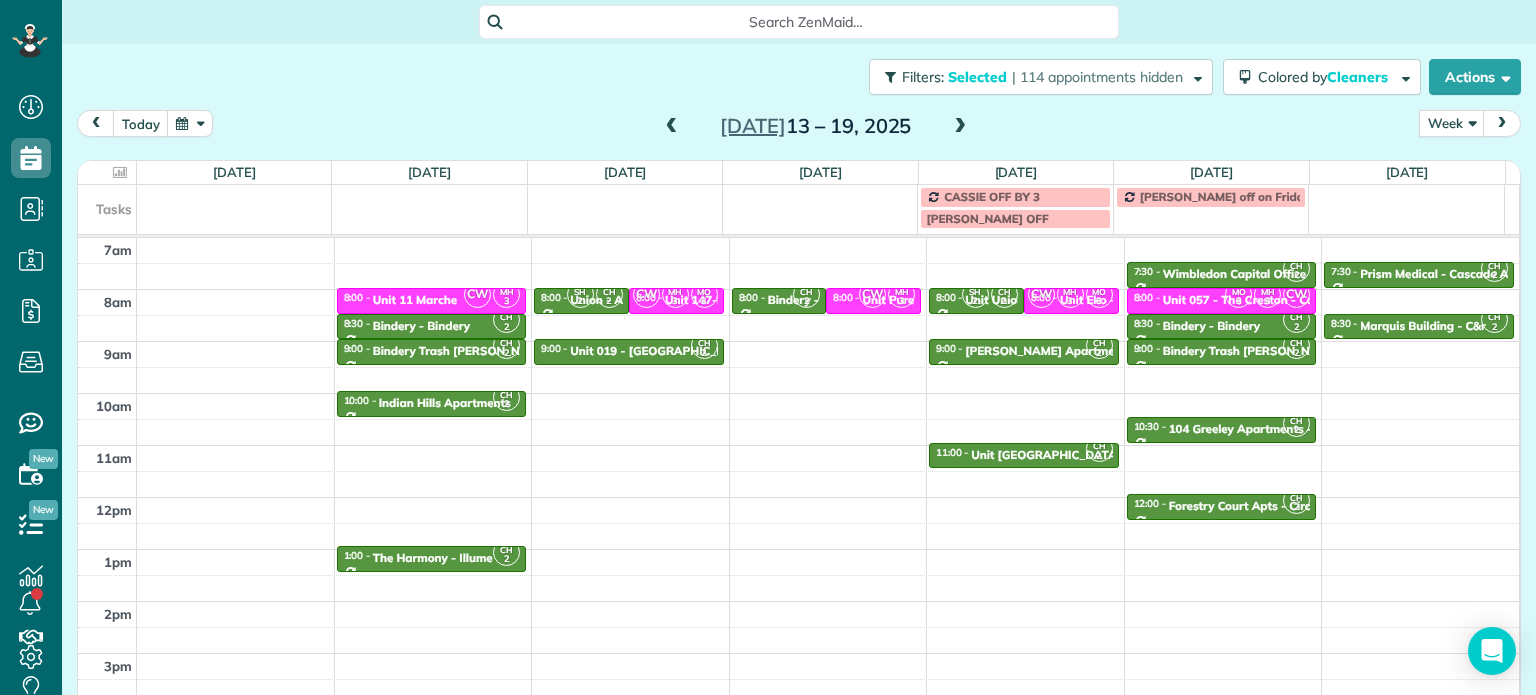 drag, startPoint x: 948, startPoint y: 403, endPoint x: 901, endPoint y: 336, distance: 81.84131 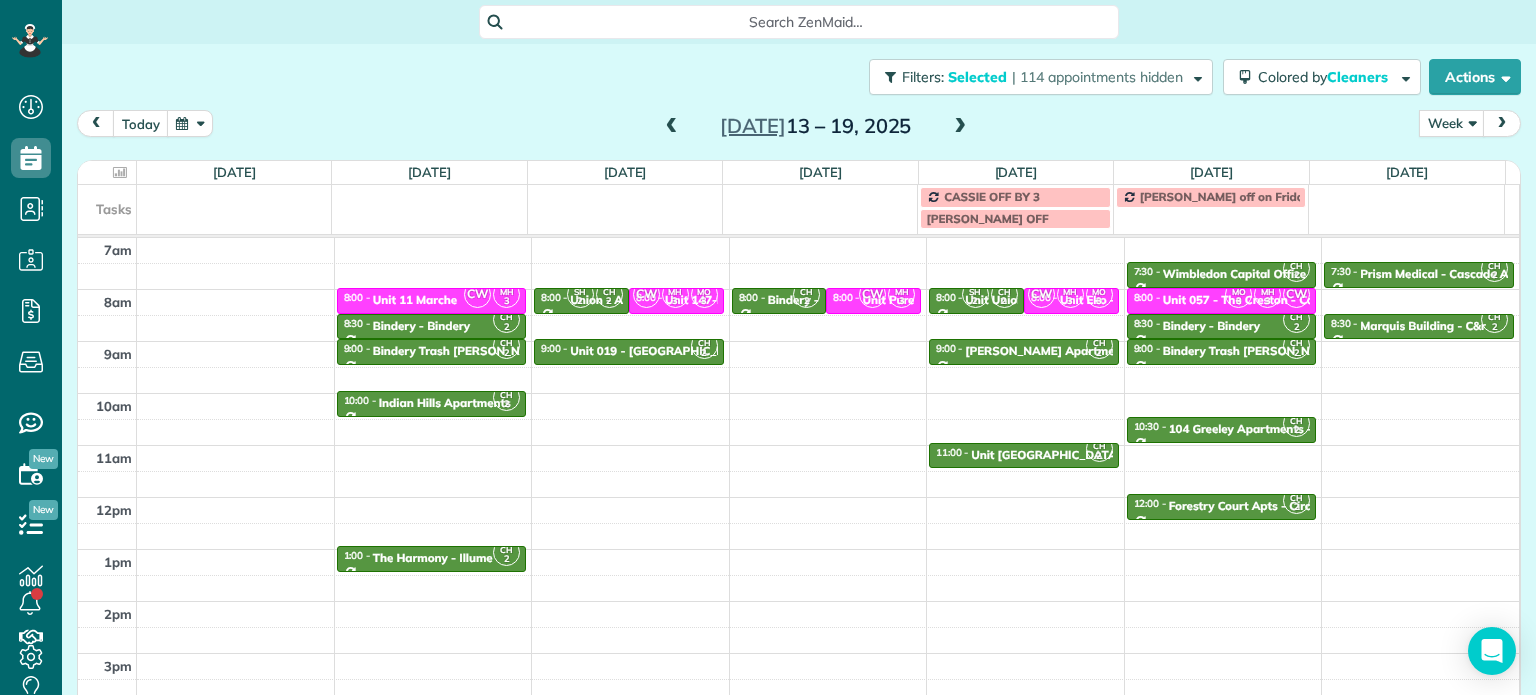 click on "Close
Filters
Apply
Check All
Display Cleaners
Christina Wright-German
Brie Killary
Cassie Feliciano
Tawnya Reynolds
Mark Zollo
Matthew Hatcher
Tony Middleton" at bounding box center [768, 347] 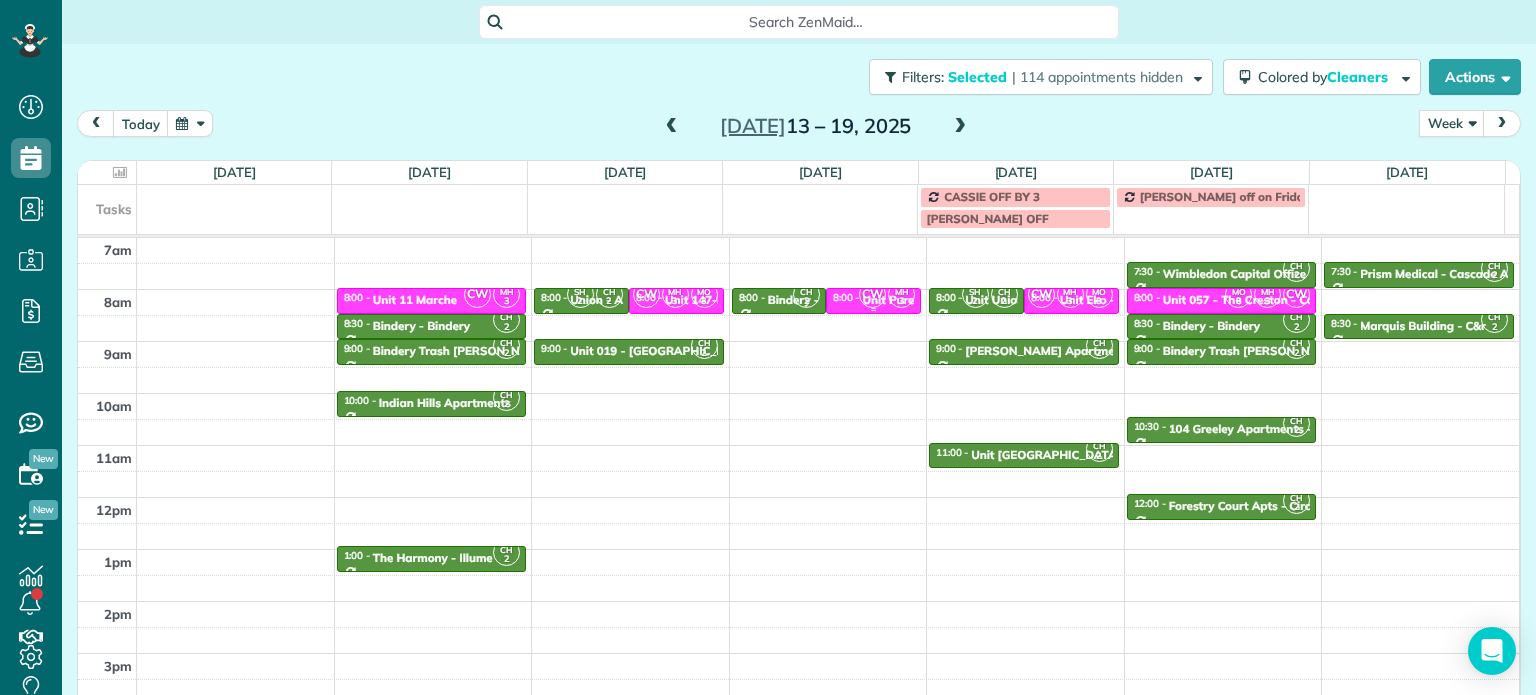 click on "3" at bounding box center [901, 301] 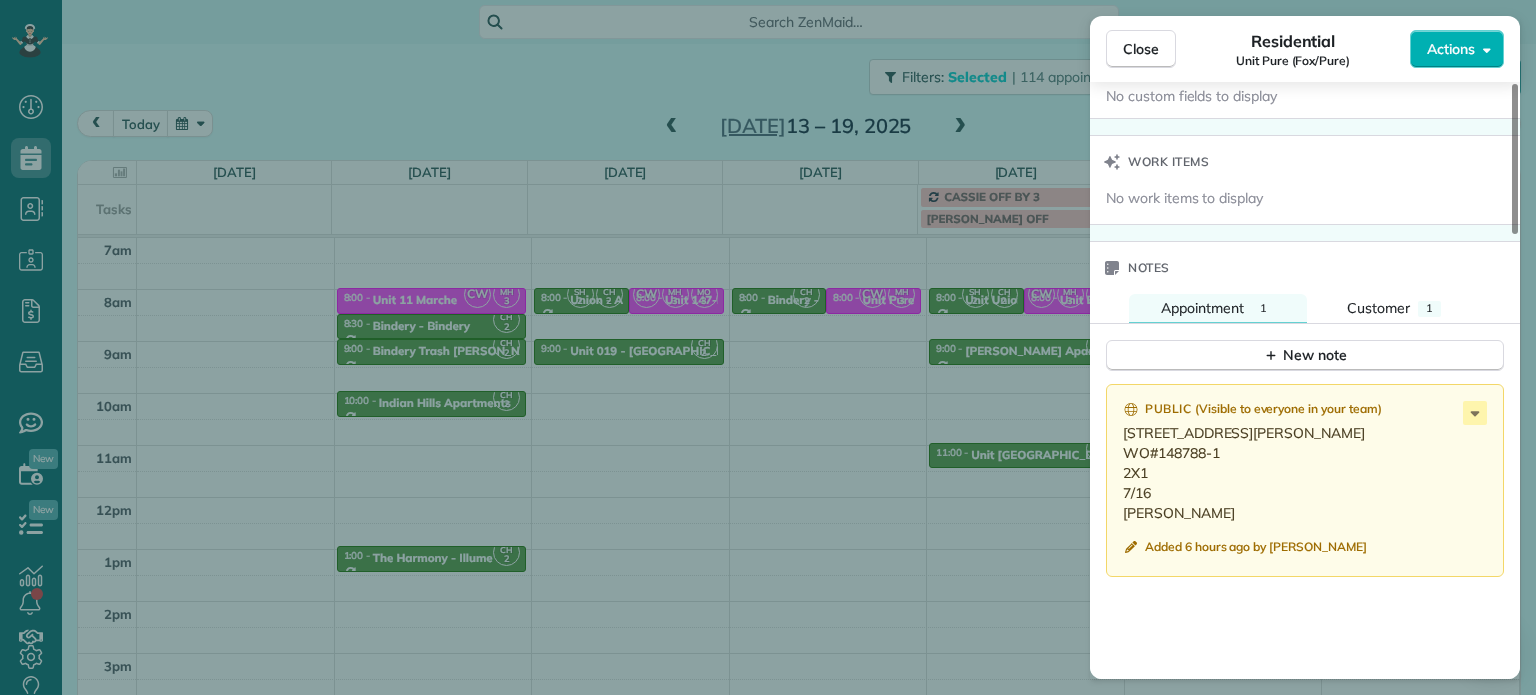 scroll, scrollTop: 1500, scrollLeft: 0, axis: vertical 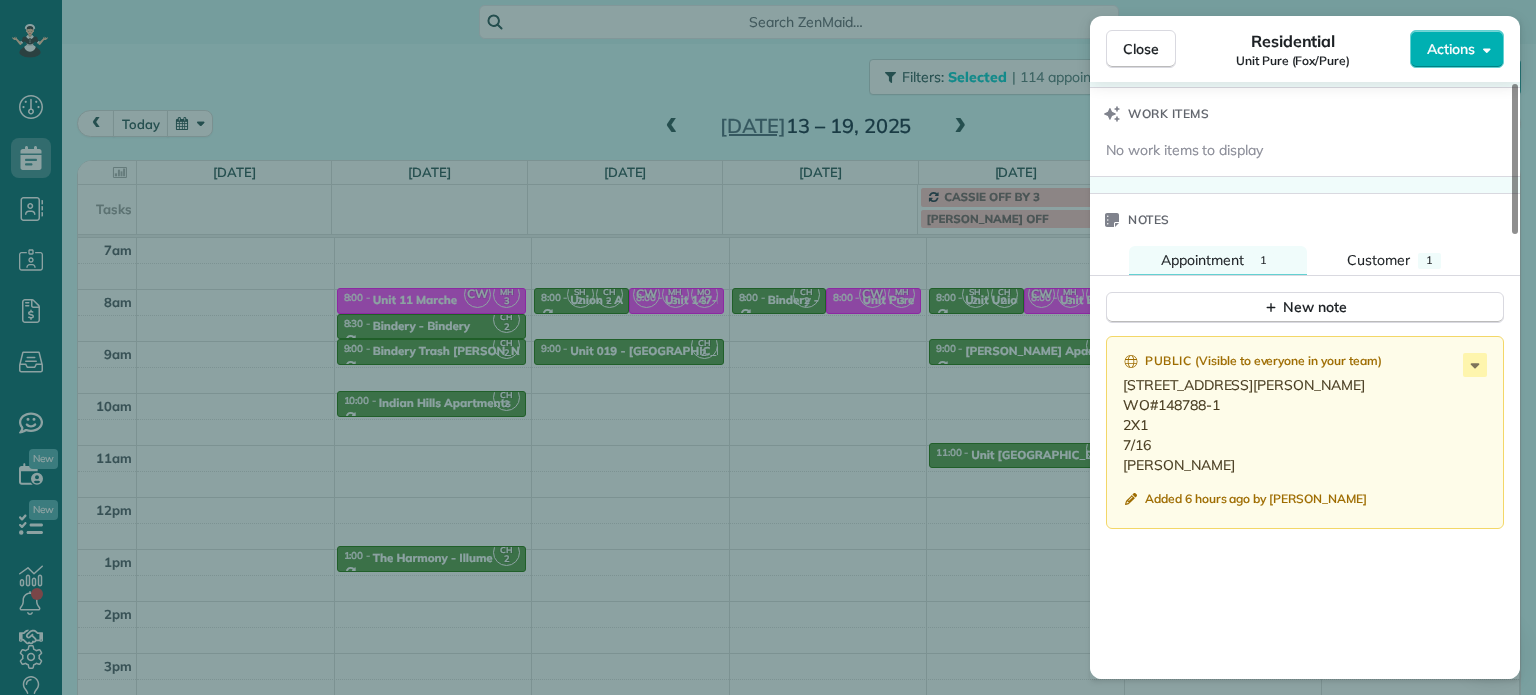 drag, startPoint x: 966, startPoint y: 349, endPoint x: 864, endPoint y: 299, distance: 113.59577 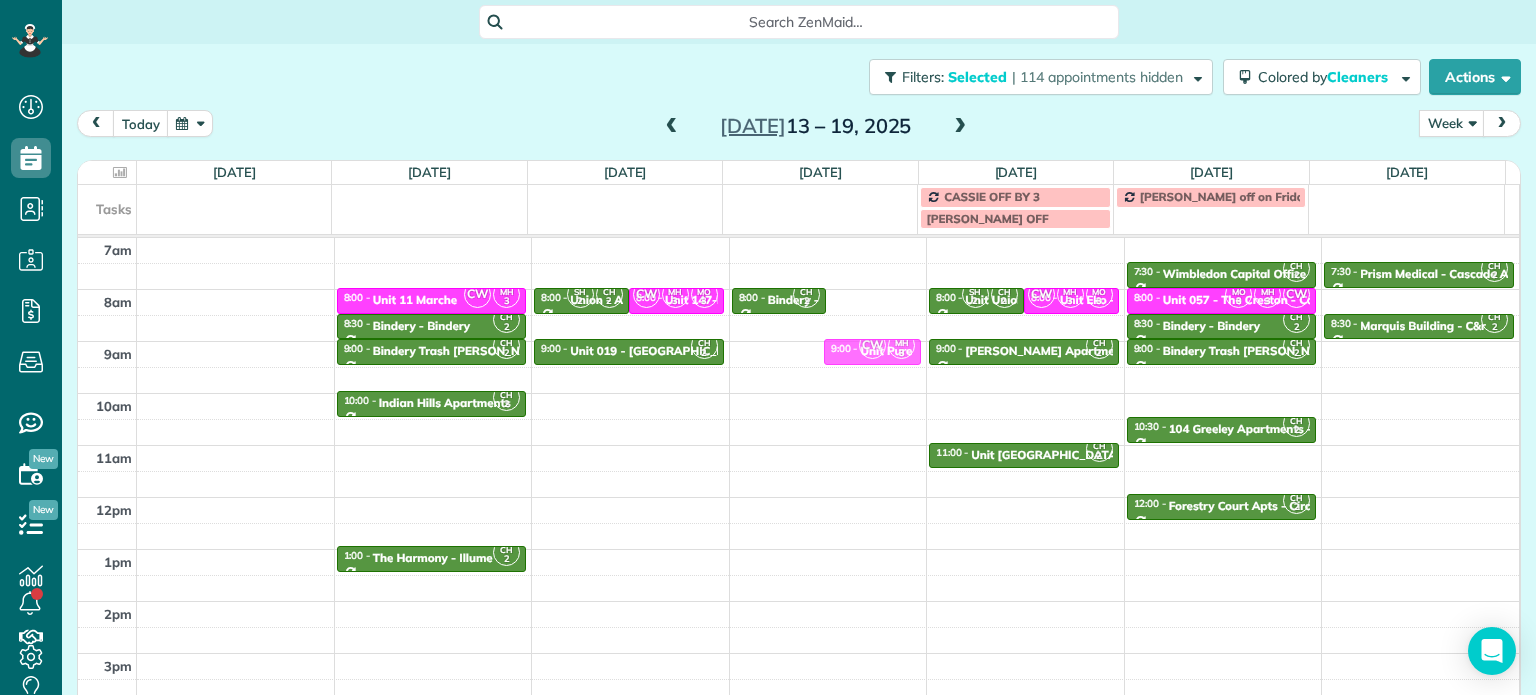 drag, startPoint x: 850, startPoint y: 295, endPoint x: 864, endPoint y: 342, distance: 49.0408 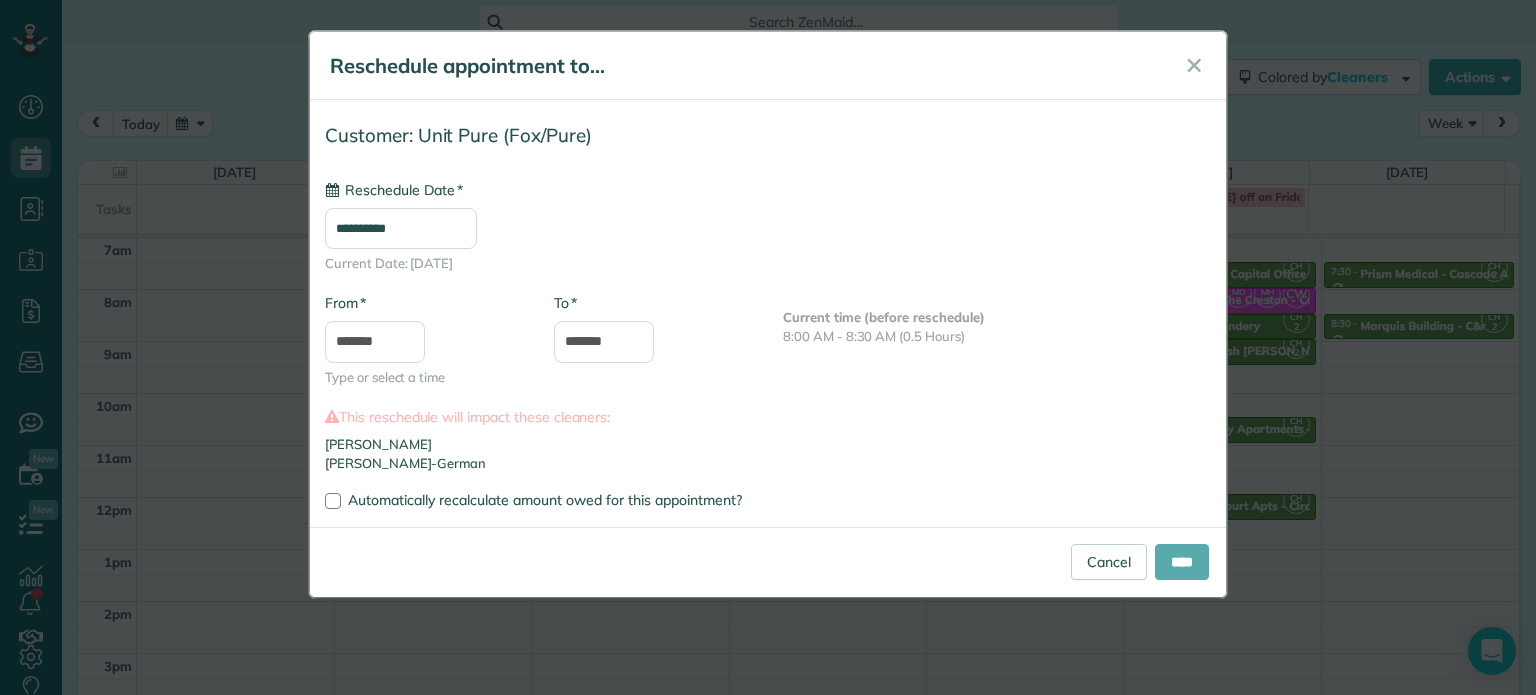 type on "**********" 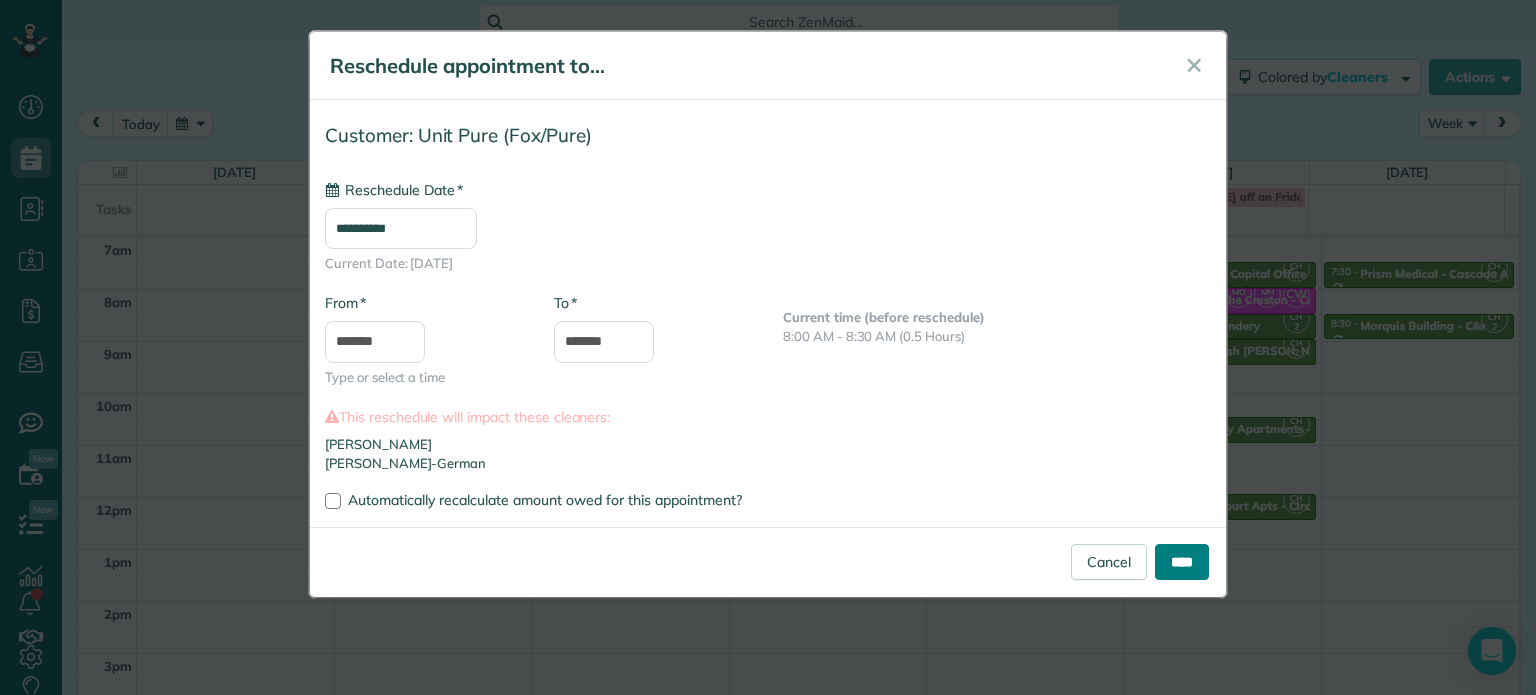 click on "****" at bounding box center (1182, 562) 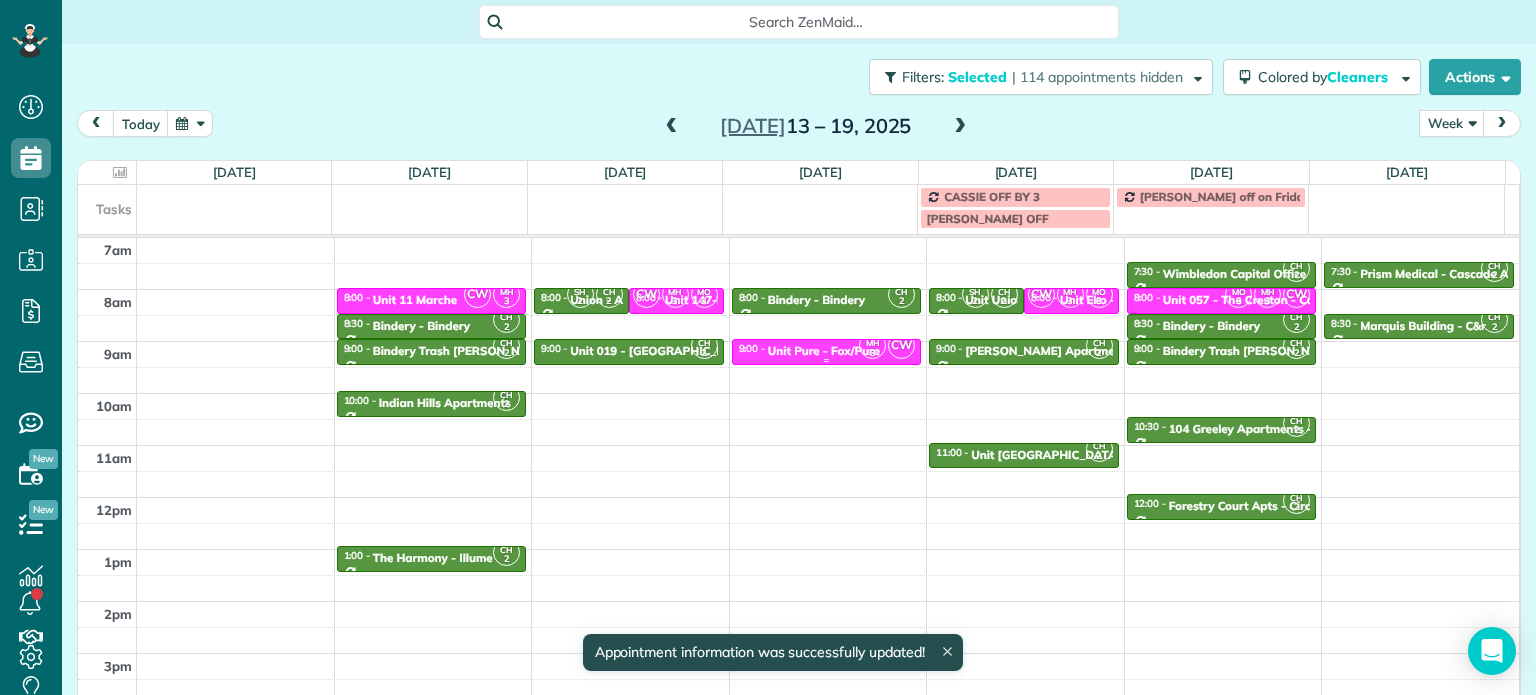 click on "Unit Pure - Fox/Pure" at bounding box center [824, 351] 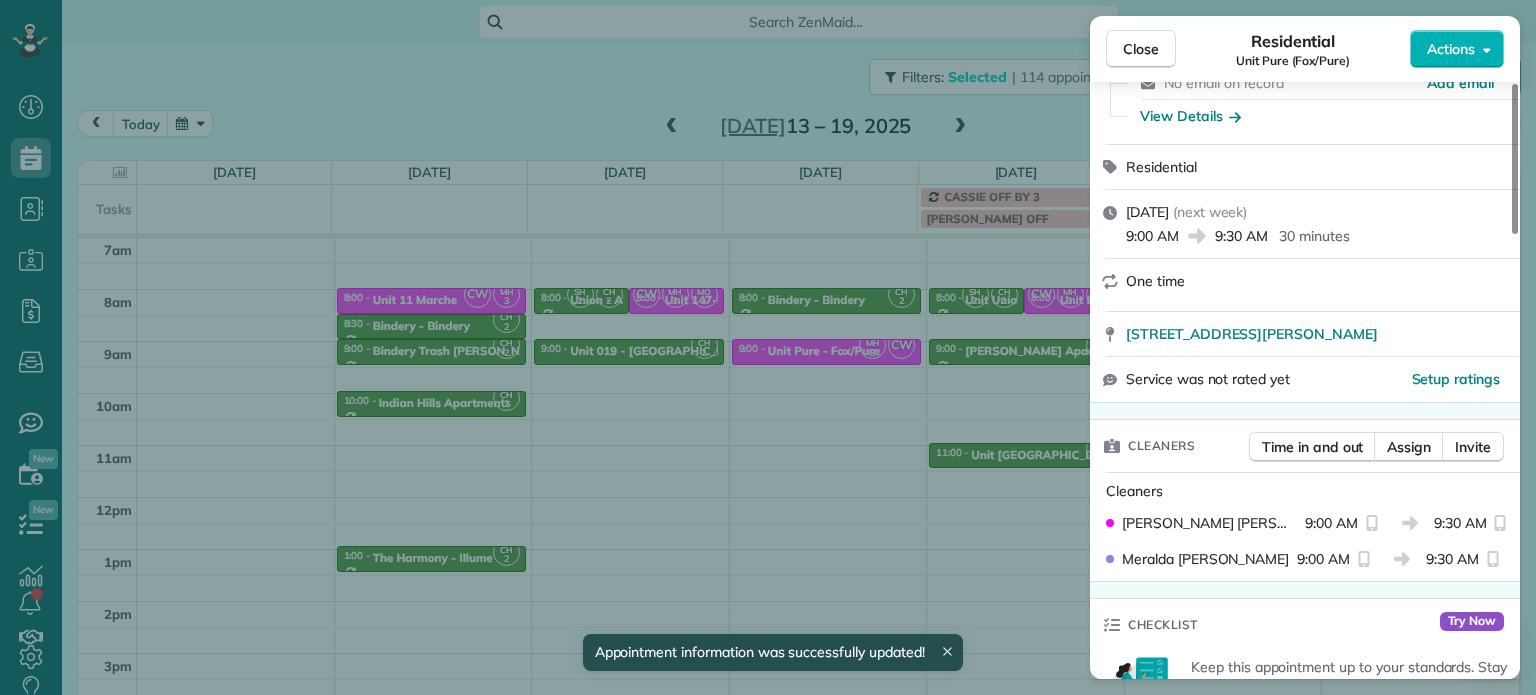 scroll, scrollTop: 300, scrollLeft: 0, axis: vertical 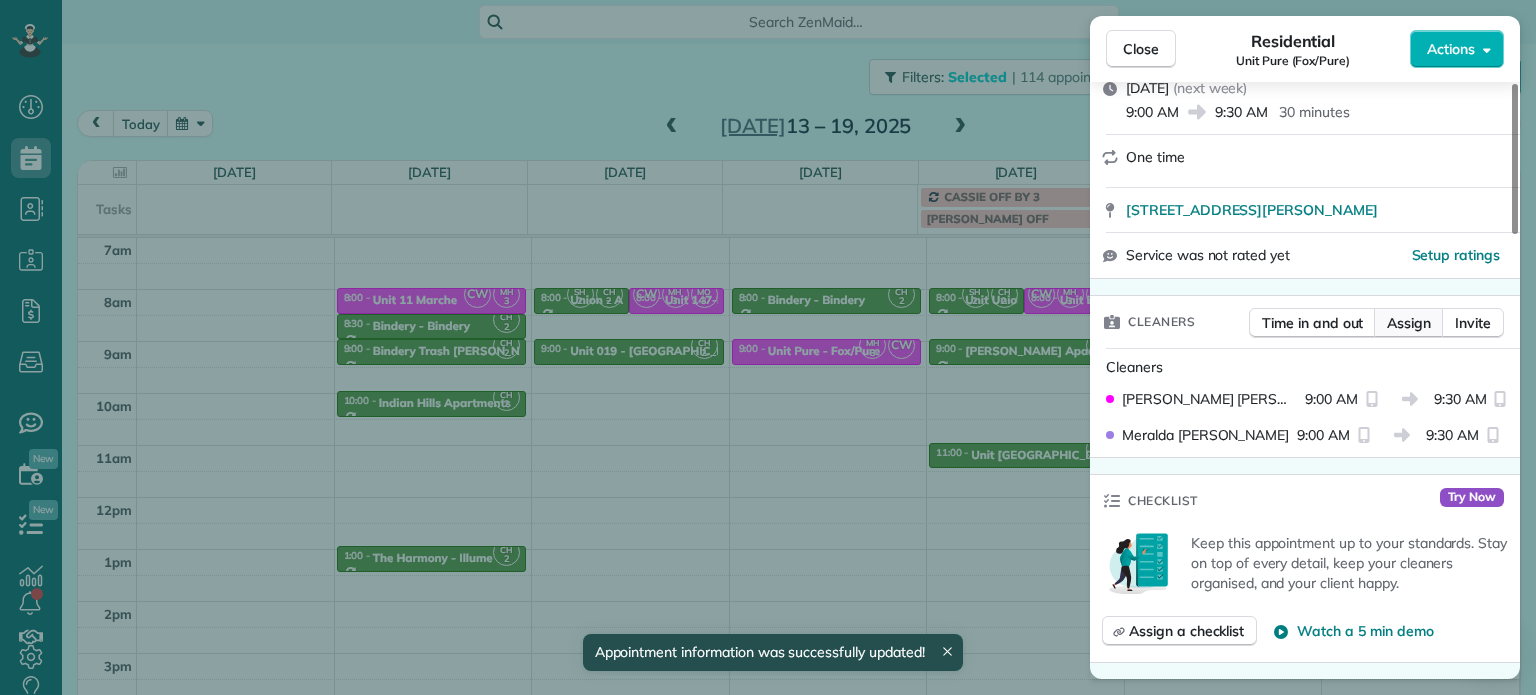click on "Assign" at bounding box center [1409, 323] 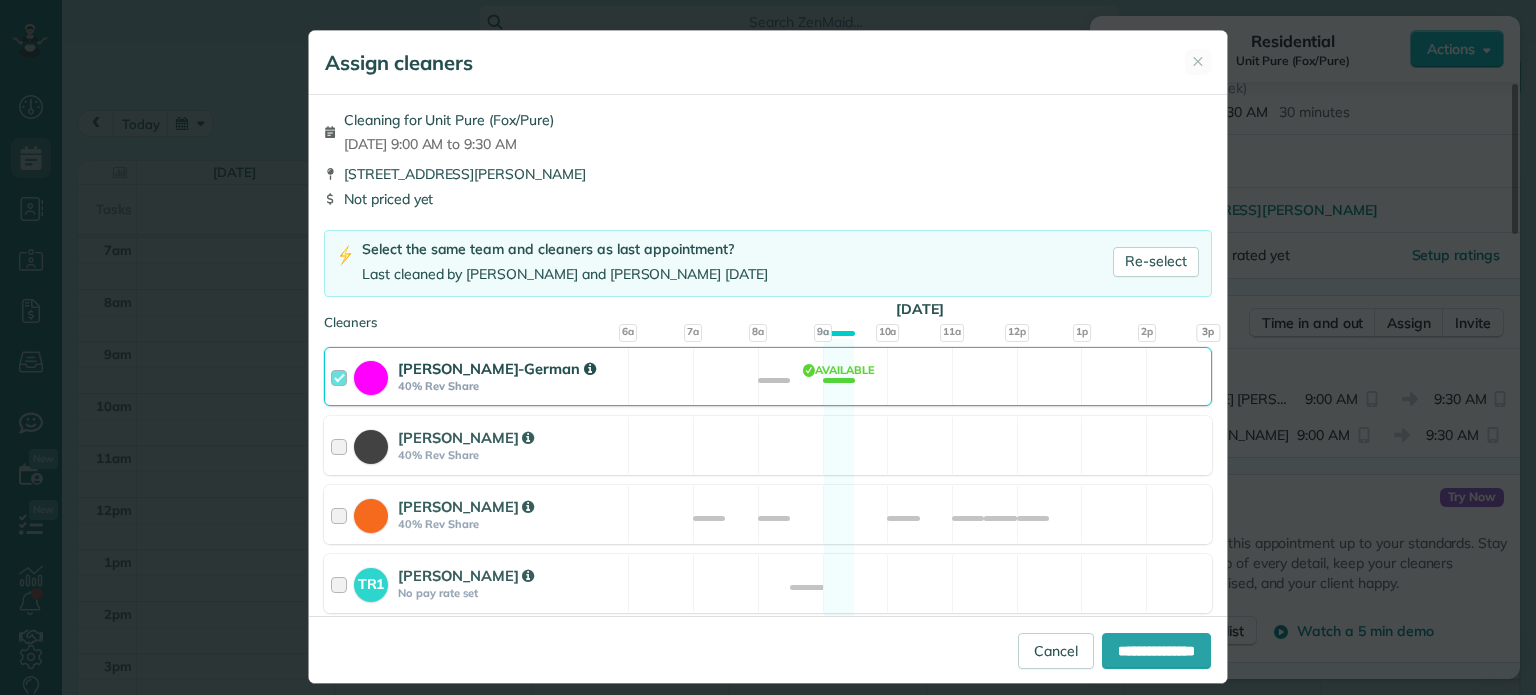 click on "Christina Wright-German
40% Rev Share
Available" at bounding box center [768, 376] 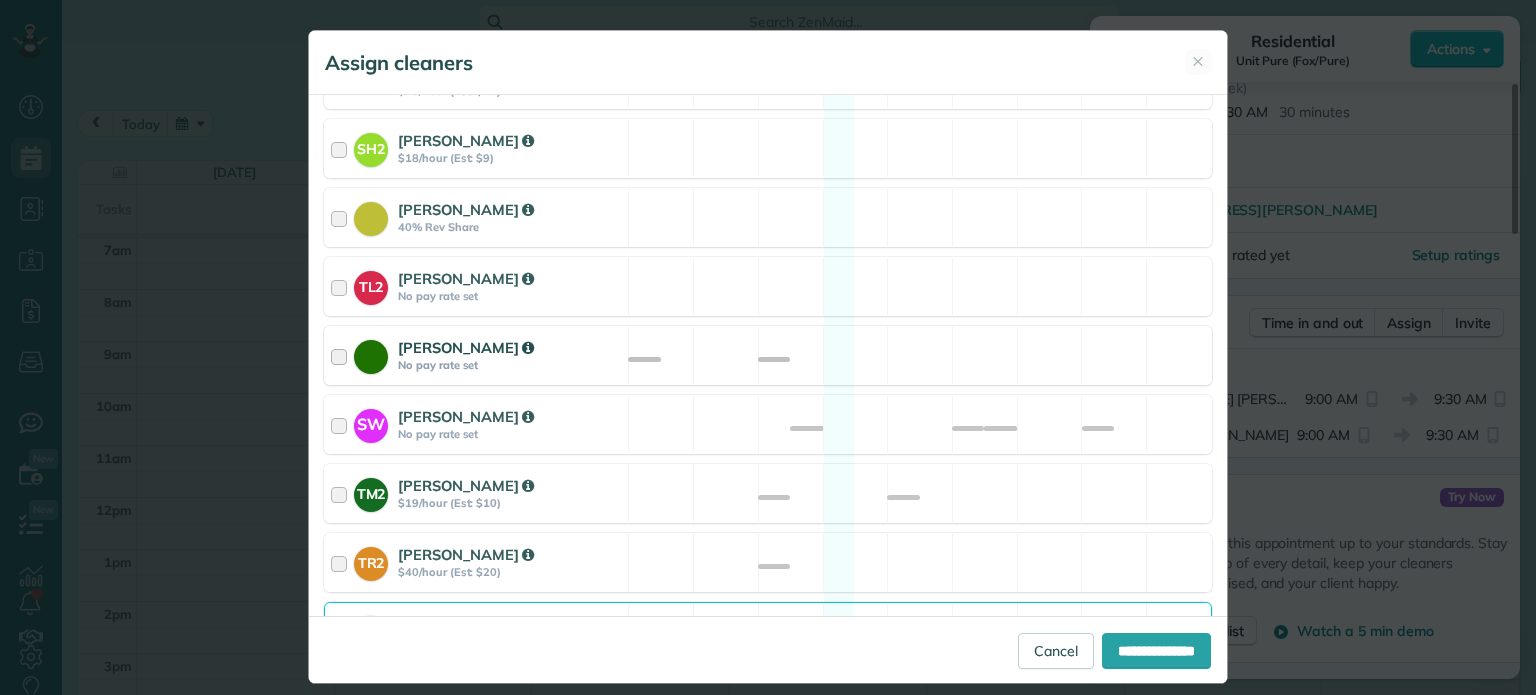 scroll, scrollTop: 935, scrollLeft: 0, axis: vertical 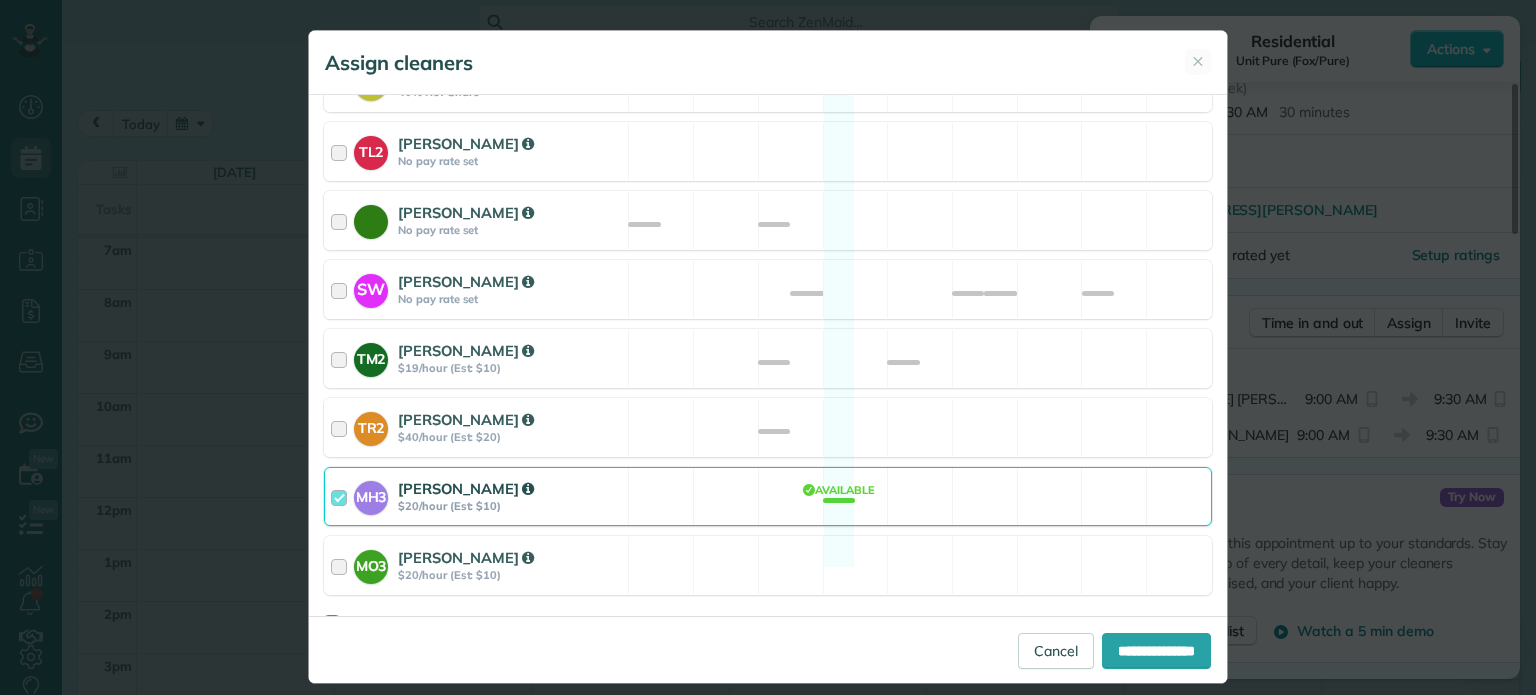 click on "MH3
Meralda Harris
$20/hour (Est: $10)
Available" at bounding box center (768, 496) 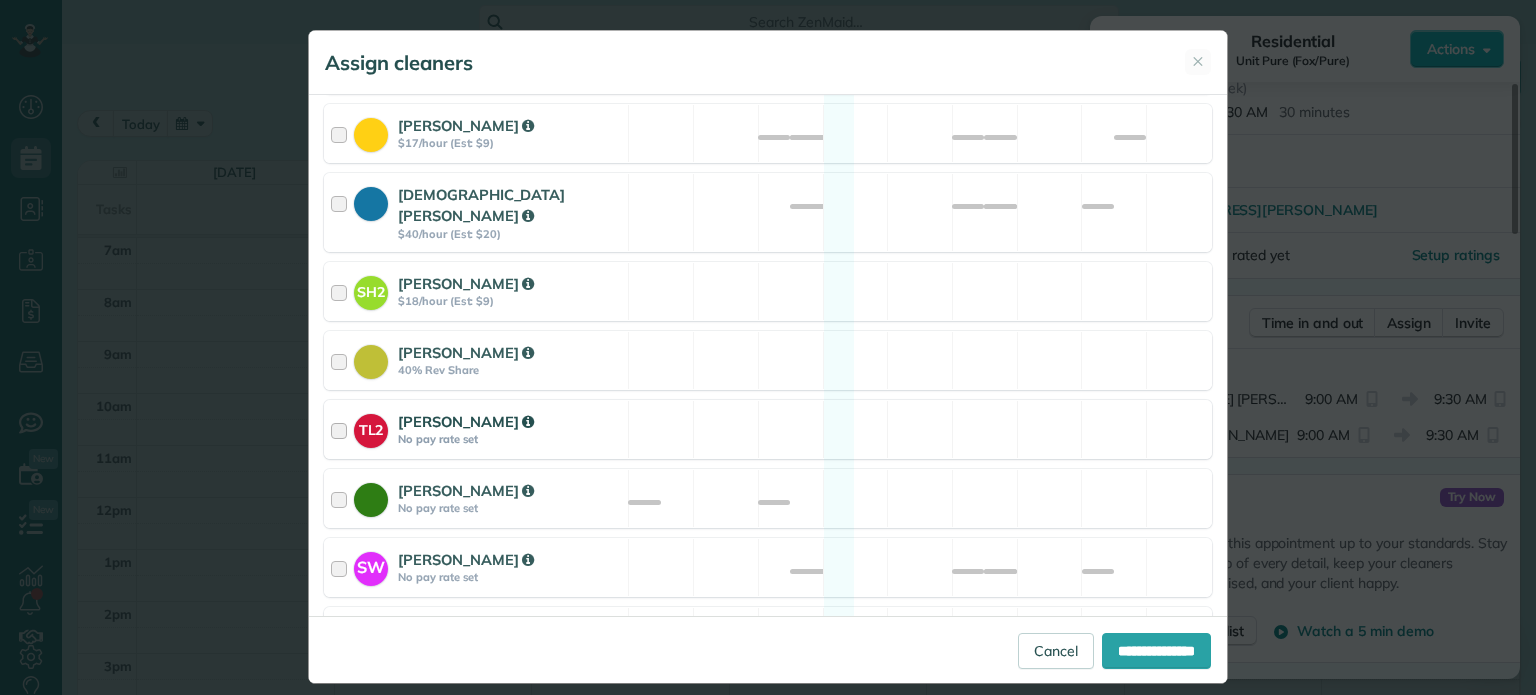 scroll, scrollTop: 700, scrollLeft: 0, axis: vertical 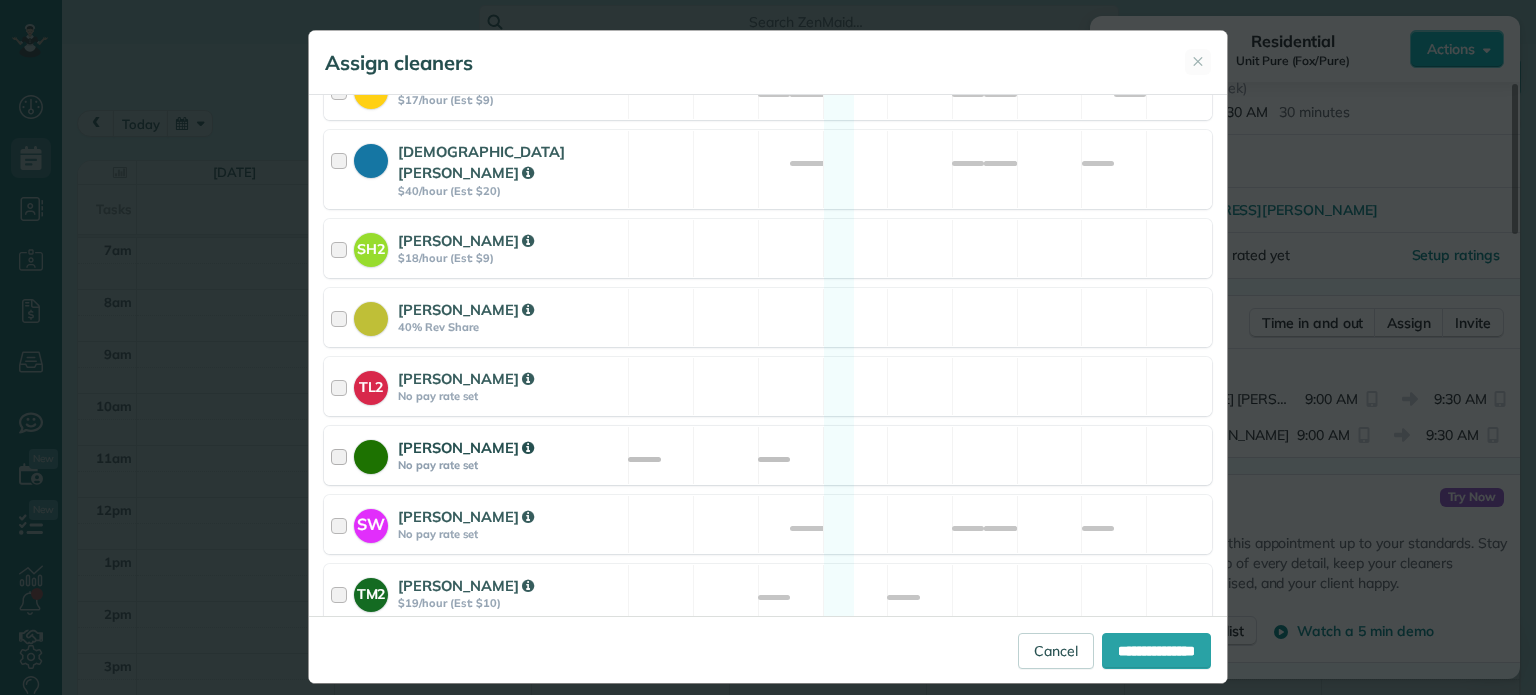 click on "Cyndi Holm
No pay rate set
Available" at bounding box center [768, 455] 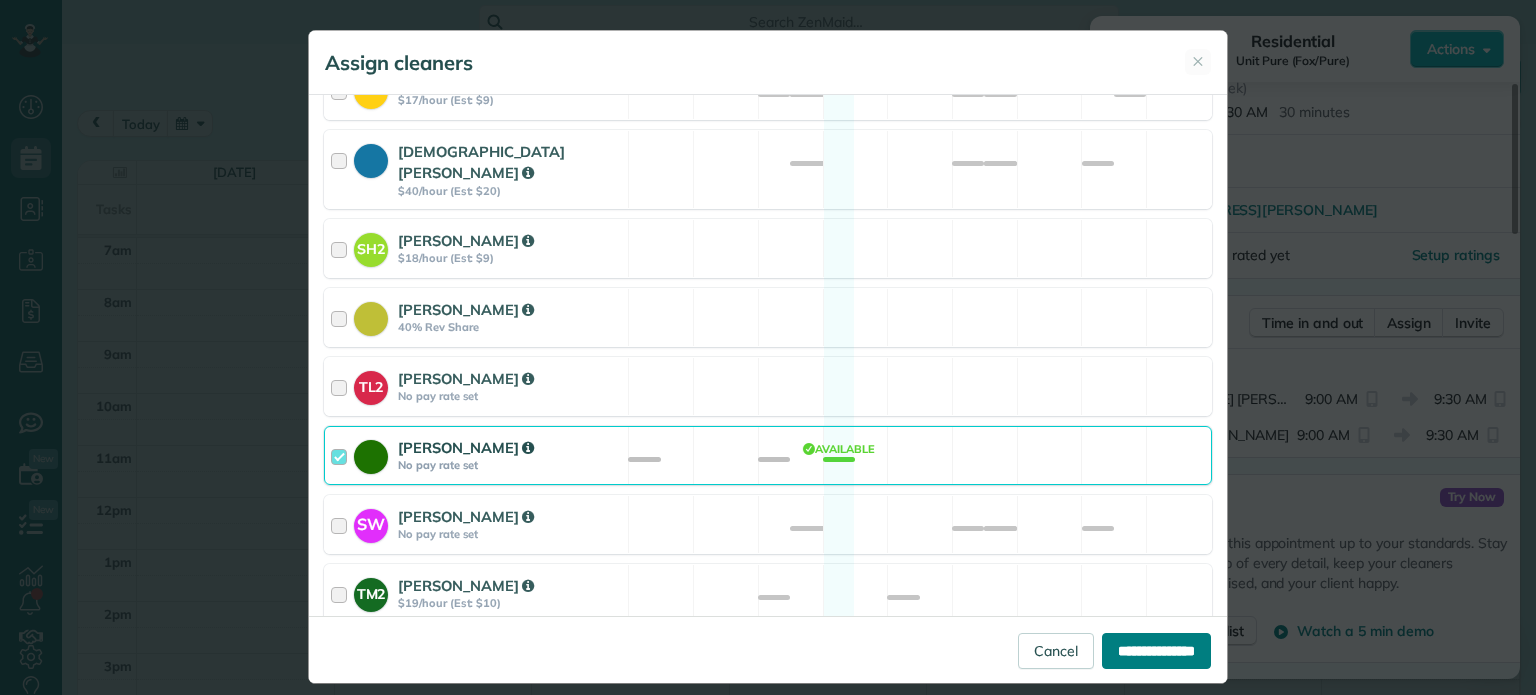 click on "**********" at bounding box center [1156, 651] 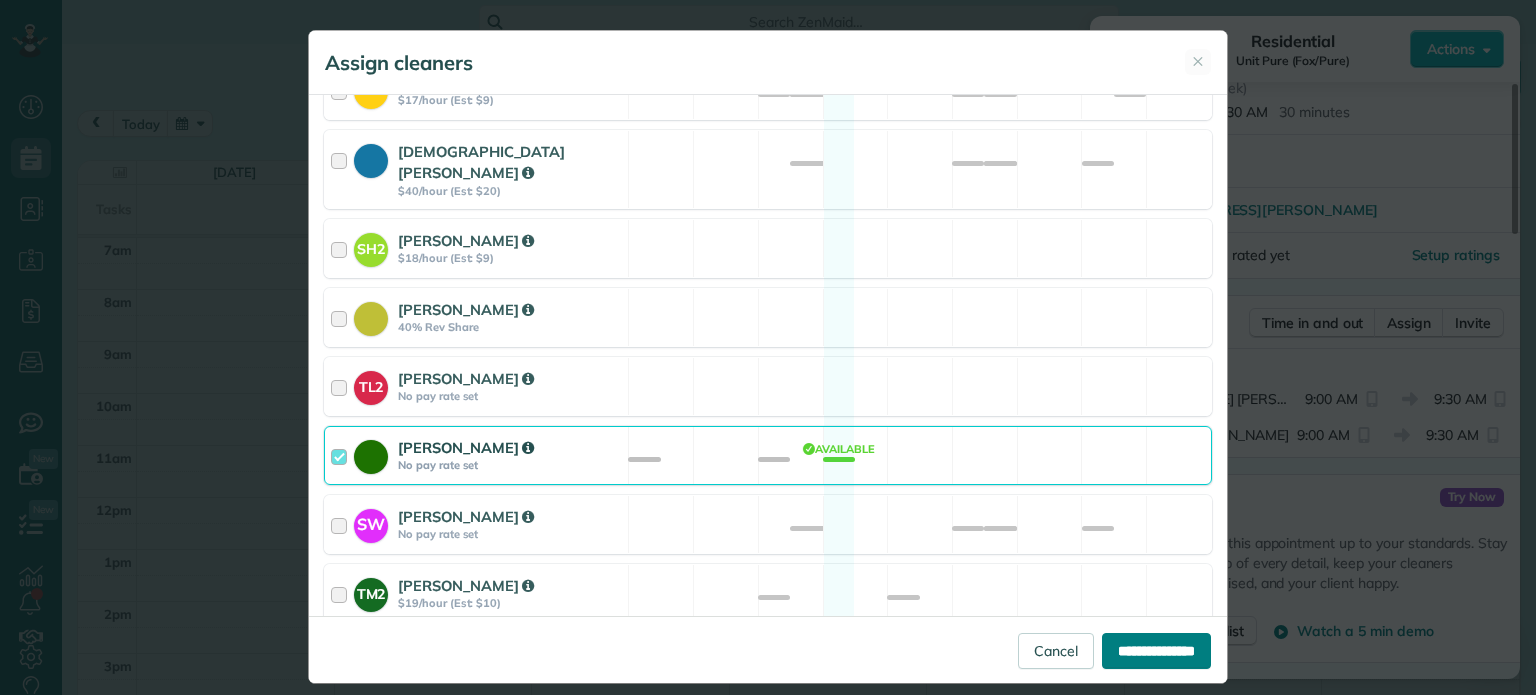 type on "**********" 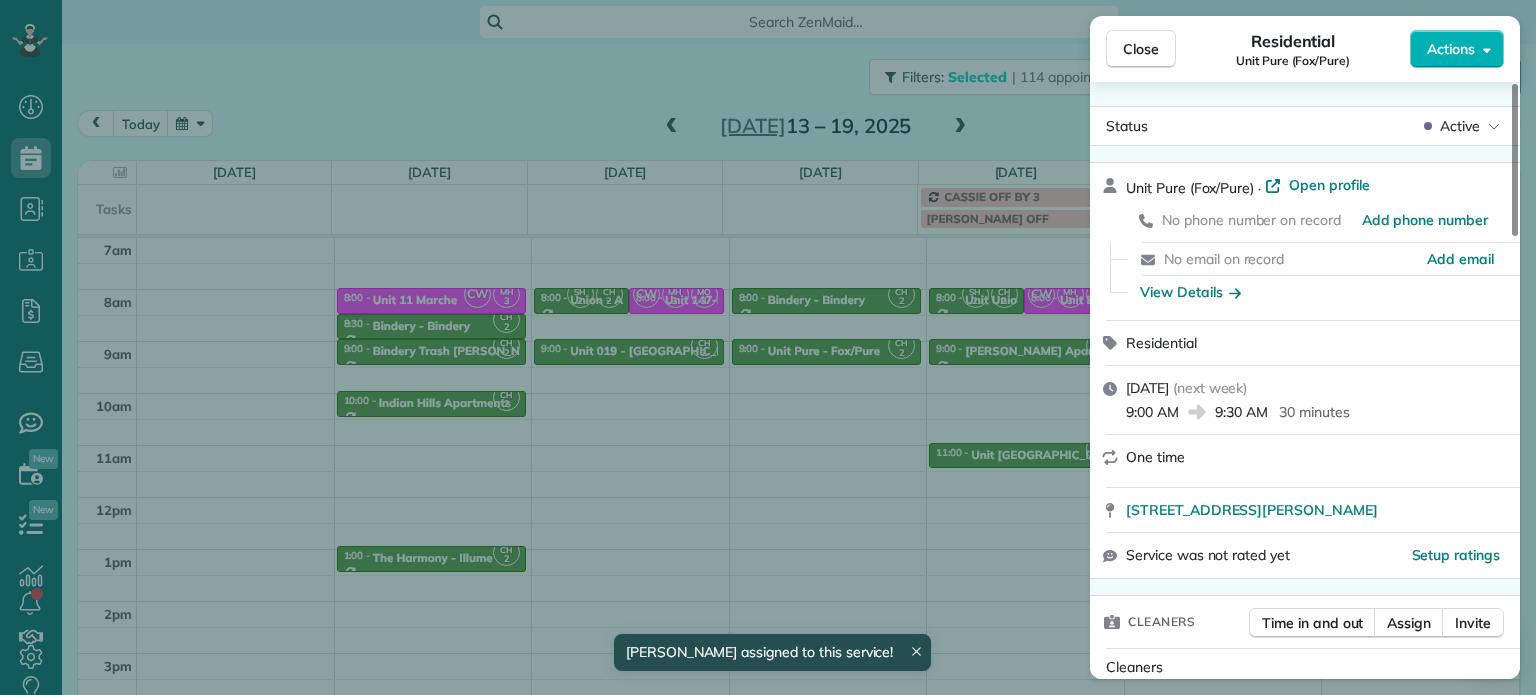 click on "Close Residential Unit Pure (Fox/Pure) Actions Status Active Unit Pure (Fox/Pure) · Open profile No phone number on record Add phone number No email on record Add email View Details Residential Wednesday, July 16, 2025 ( next week ) 9:00 AM 9:30 AM 30 minutes One time 3552 Northeast Killingsworth Street Portland OR 97211 Service was not rated yet Setup ratings Cleaners Time in and out Assign Invite Cleaners Cyndi   Holm 9:00 AM 9:30 AM Checklist Try Now Keep this appointment up to your standards. Stay on top of every detail, keep your cleaners organised, and your client happy. Assign a checklist Watch a 5 min demo Billing Billing actions Price $0.00 Overcharge $0.00 Discount $0.00 Coupon discount - Primary tax - Secondary tax - Total appointment price $0.00 Tips collected New feature! $0.00 Mark as paid Total including tip $0.00 Get paid online in no-time! Send an invoice and reward your cleaners with tips Charge customer credit card Appointment custom fields No custom fields to display Work items Notes 1 1" at bounding box center [768, 347] 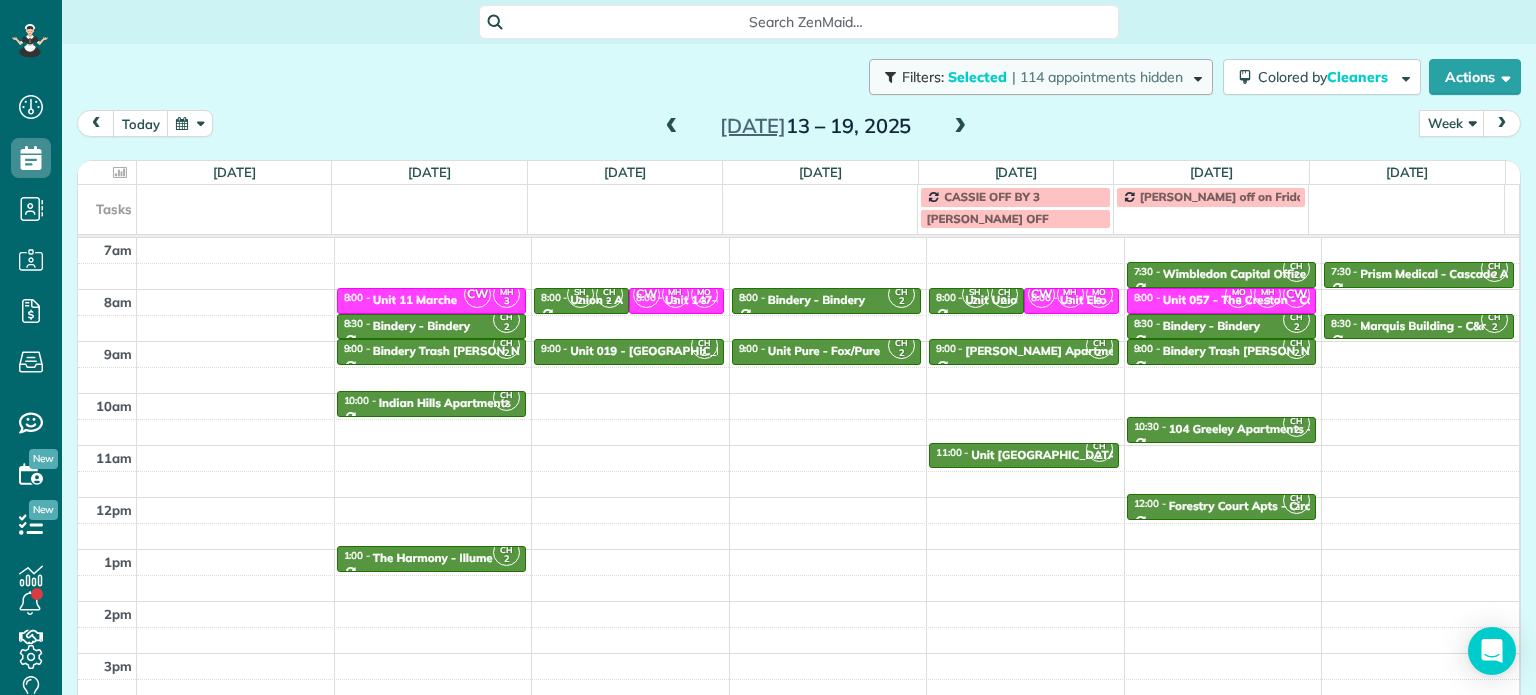 click on "|  114 appointments hidden" at bounding box center (1097, 77) 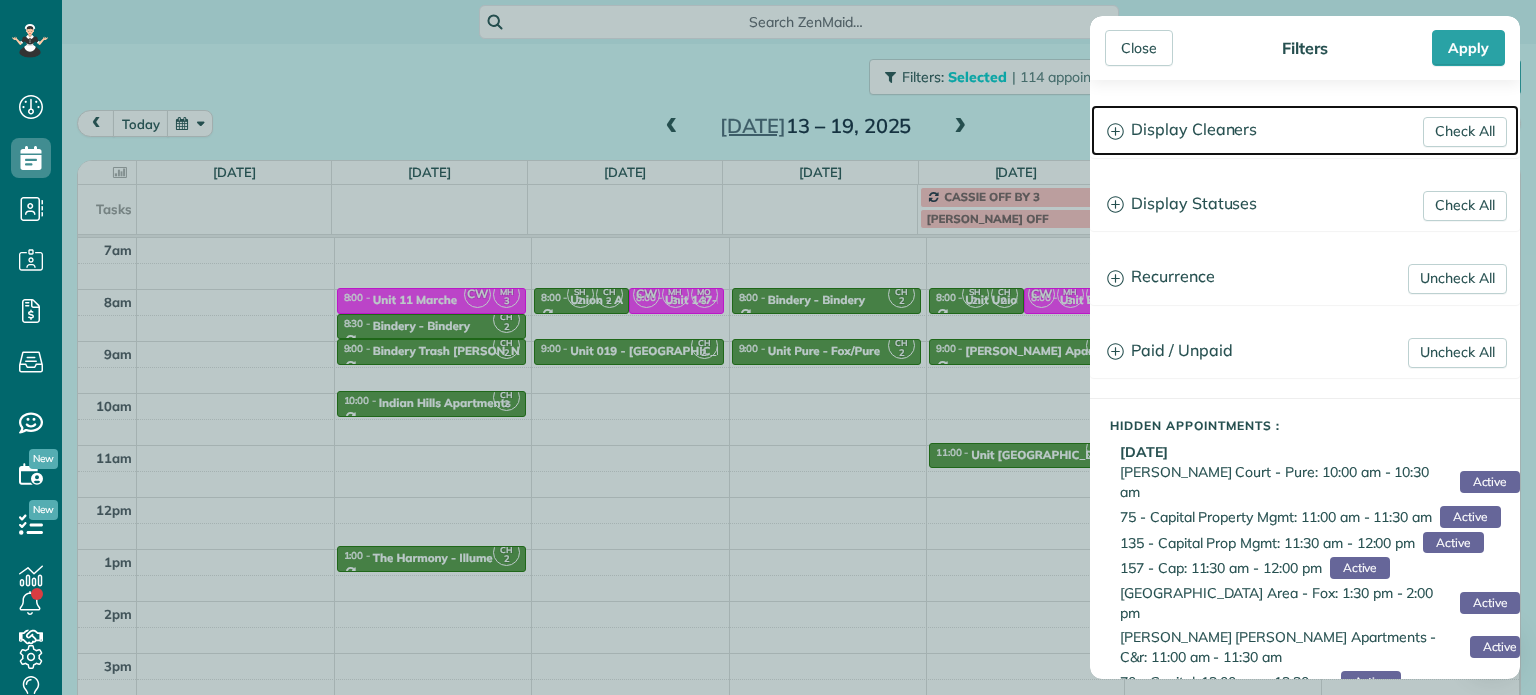 click on "Display Cleaners" at bounding box center [1305, 130] 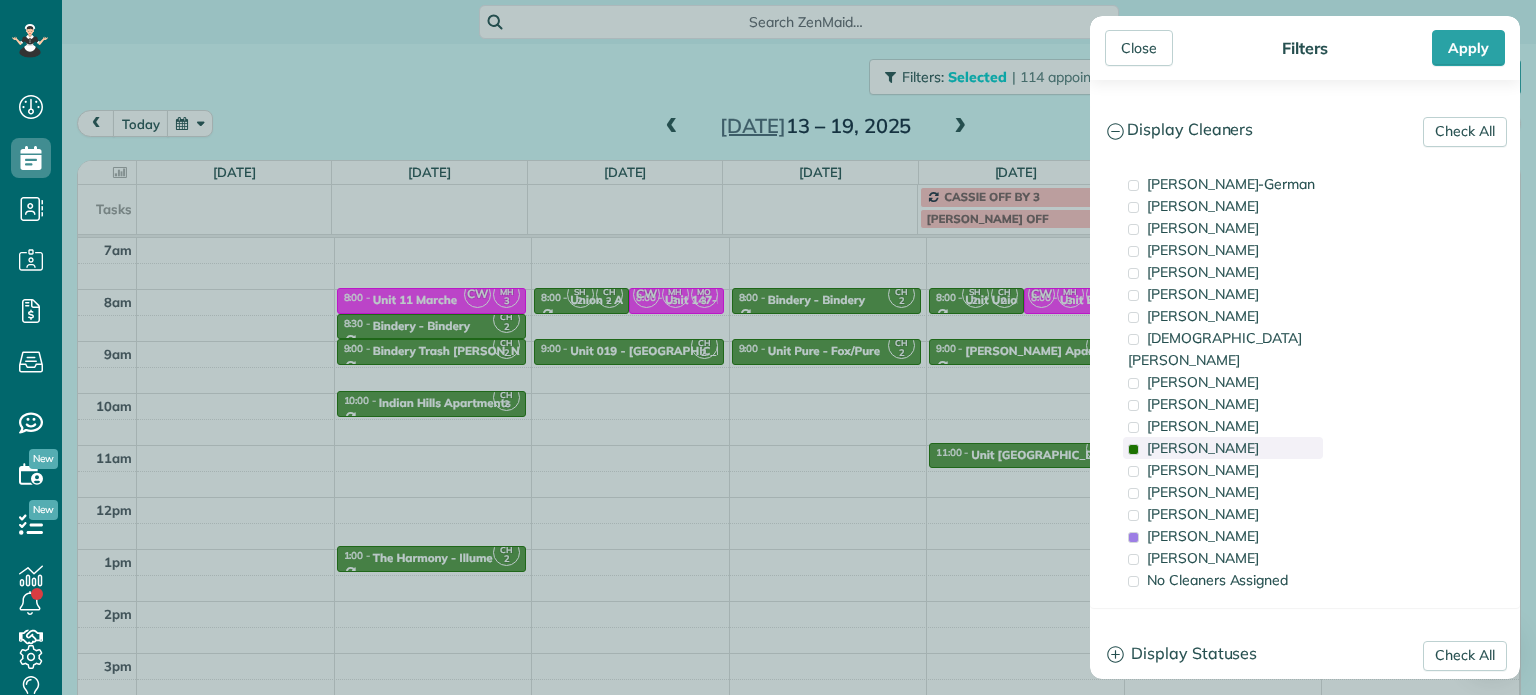 click on "Cyndi Holm" at bounding box center [1223, 448] 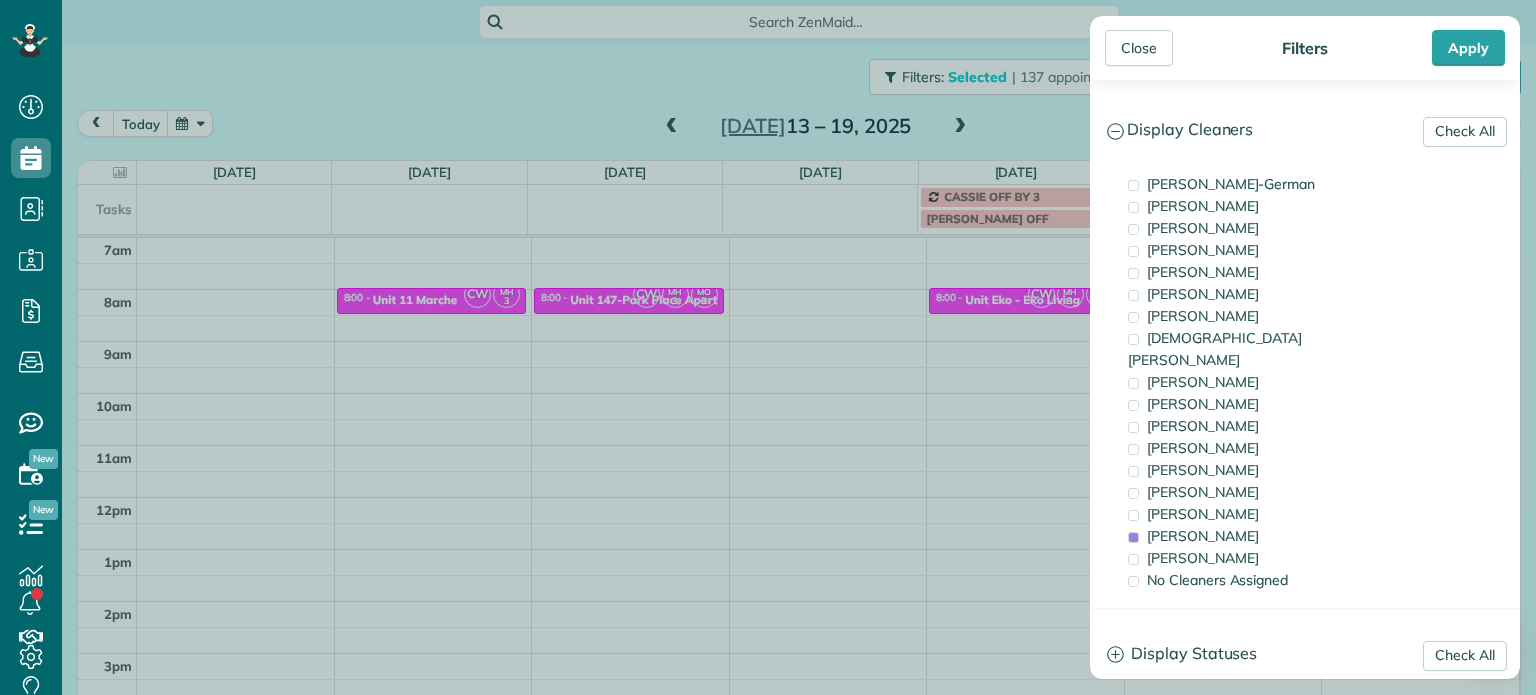 click on "Close
Filters
Apply
Check All
Display Cleaners
Christina Wright-German
Brie Killary
Cassie Feliciano
Tawnya Reynolds
Mark Zollo
Matthew Hatcher
Tony Middleton" at bounding box center [768, 347] 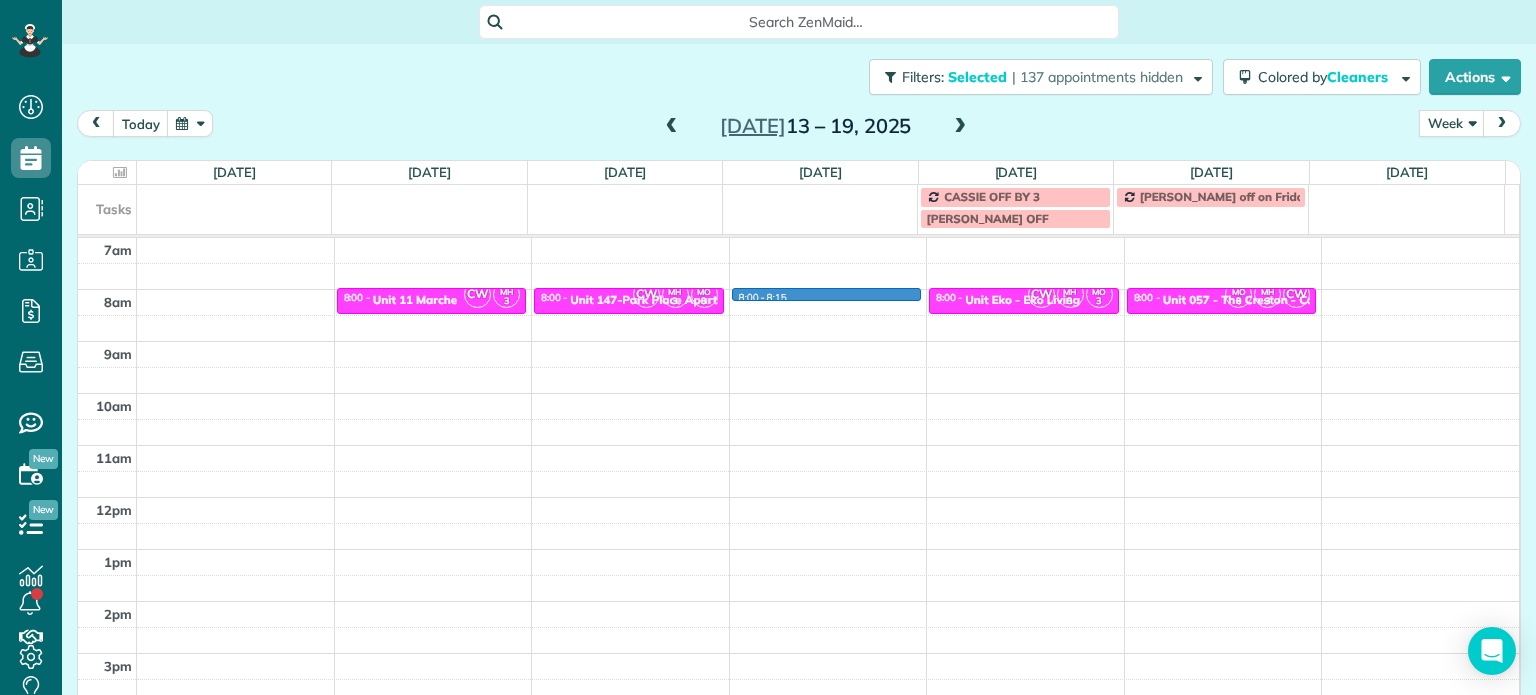 click on "4am 5am 6am 7am 8am 9am 10am 11am 12pm 1pm 2pm 3pm 4pm 5pm CW MH 3 8:00 - 8:30 Unit 11 Marche 1115 SW Market St Portland, OR 97201 CW MH 3 MO 3 8:00 - 8:30 Unit 147-Park Place Apartments - Capital Property Management 2628 Northeast Red Sunset Drive Gresham, OR 97030 8:00 - 8:15 CW MH 3 MO 3 8:00 - 8:30 Unit Eko - Eko Living 3204 Southwest Upper Drive Portland, OR 97201 MO 3 MH 3 CW 8:00 - 8:30 Unit 057 - The Creston - Capital 3651 Southeast Francis Street Portland, OR 97202" at bounding box center [798, 445] 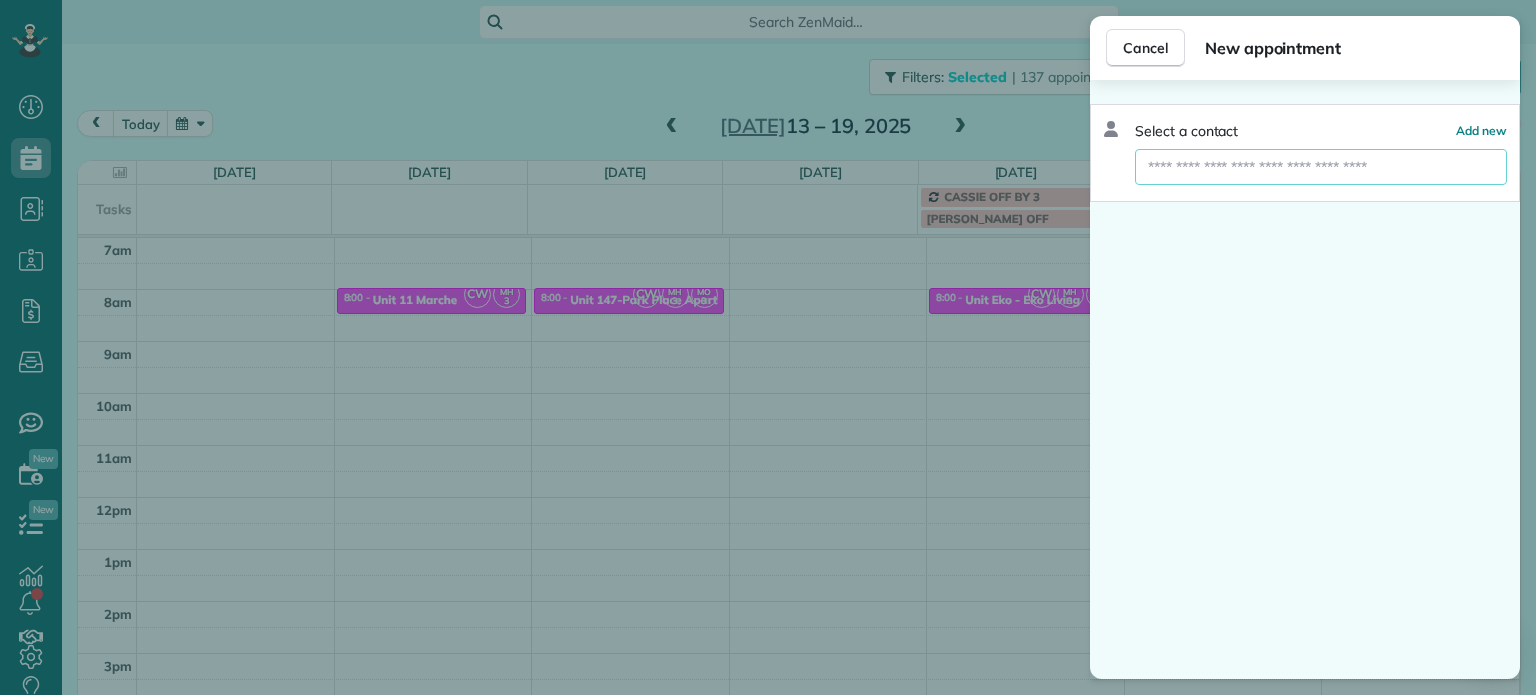 click at bounding box center (1321, 167) 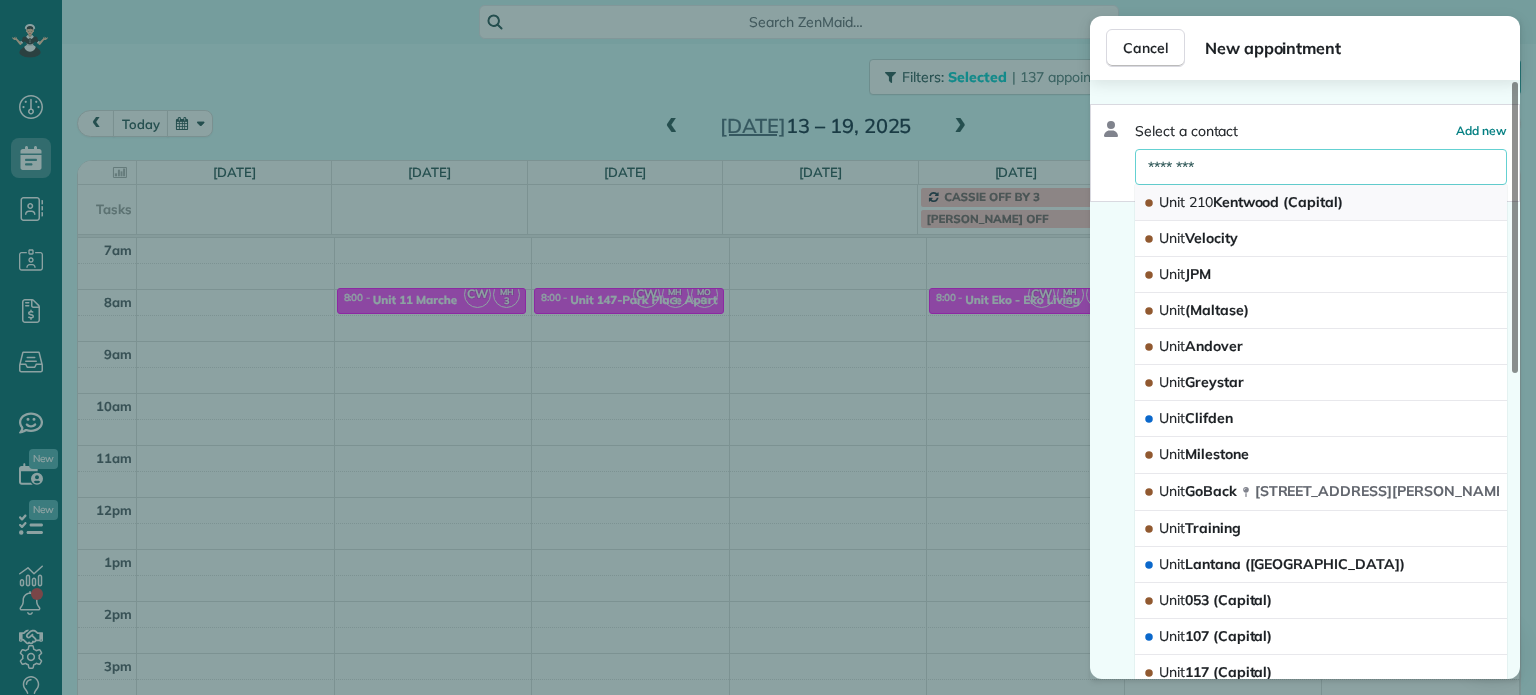 type on "********" 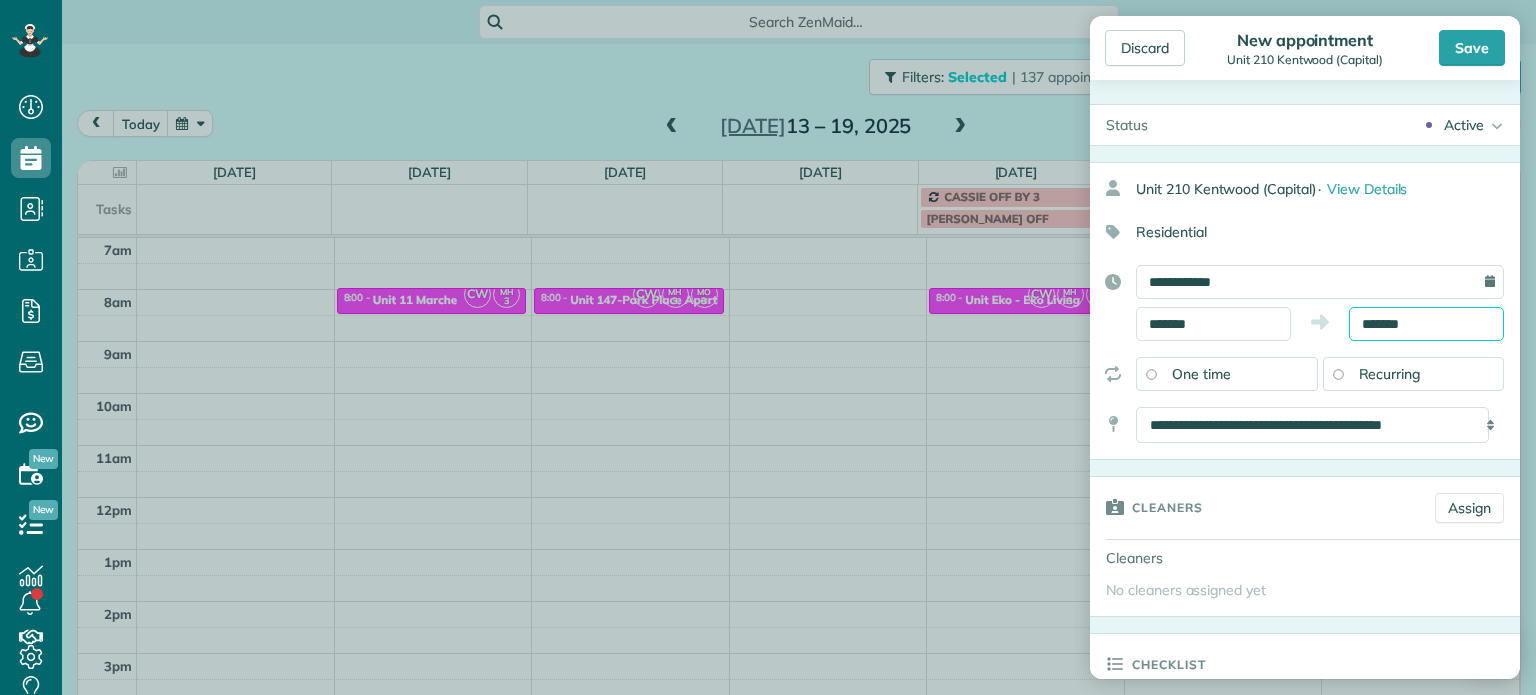 click on "Dashboard
Scheduling
Calendar View
List View
Dispatch View - Weekly scheduling (Beta)" at bounding box center [768, 347] 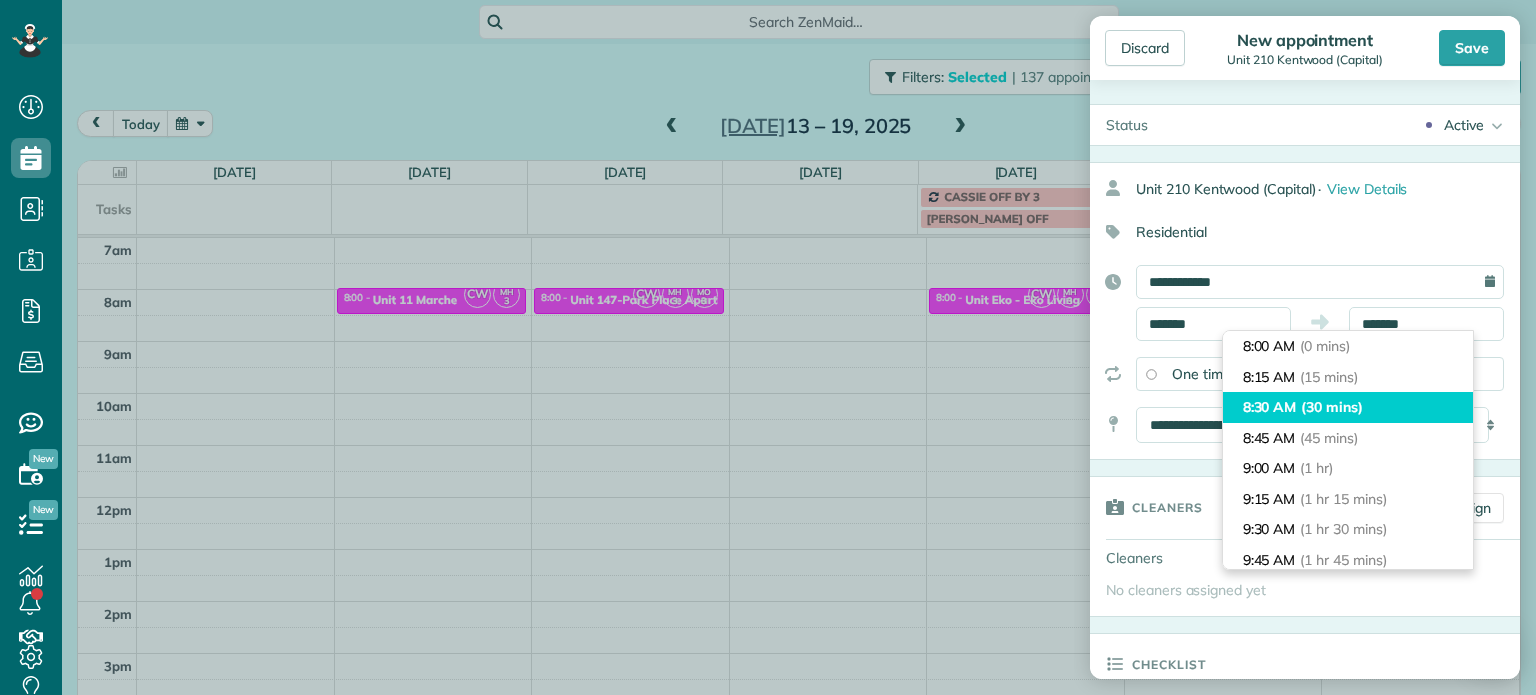 type on "*******" 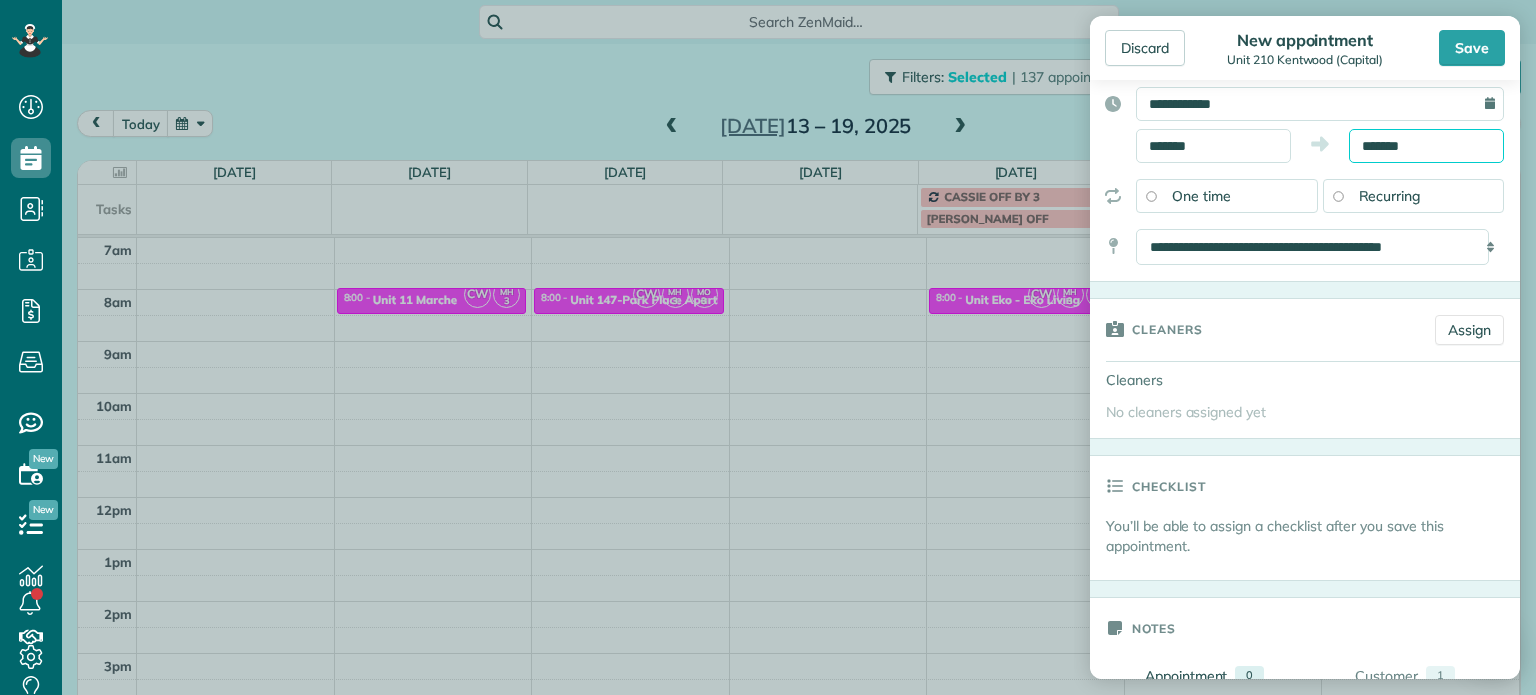 scroll, scrollTop: 200, scrollLeft: 0, axis: vertical 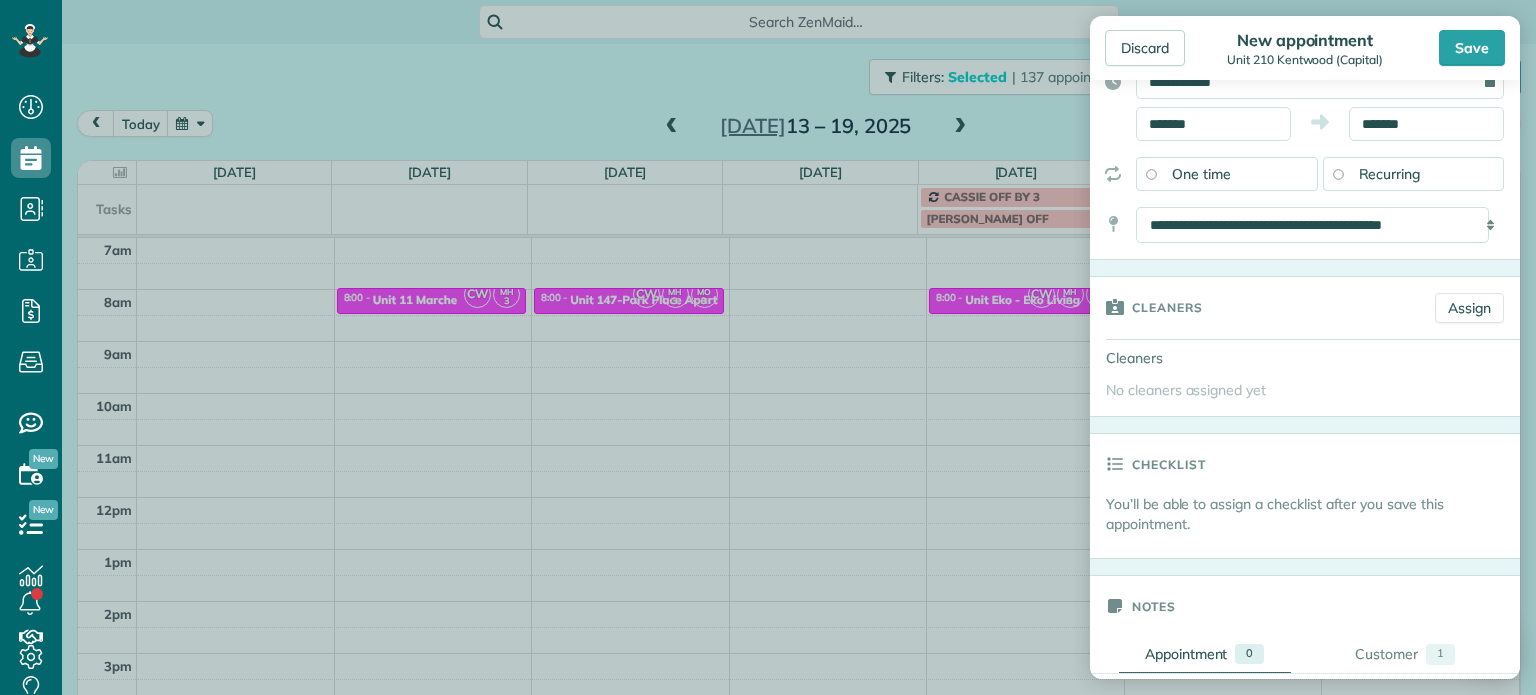 click on "Cleaners
Assign" at bounding box center [1305, 308] 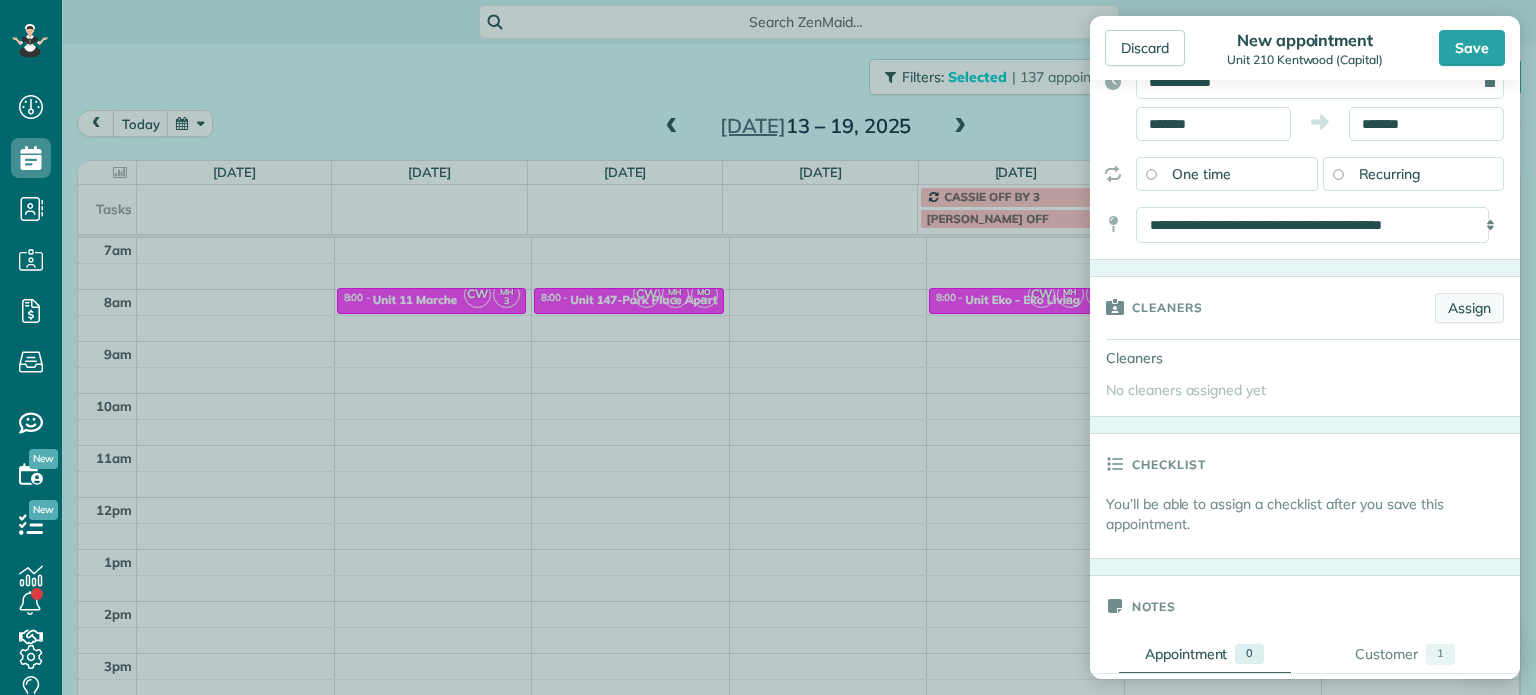 click on "Assign" at bounding box center [1469, 308] 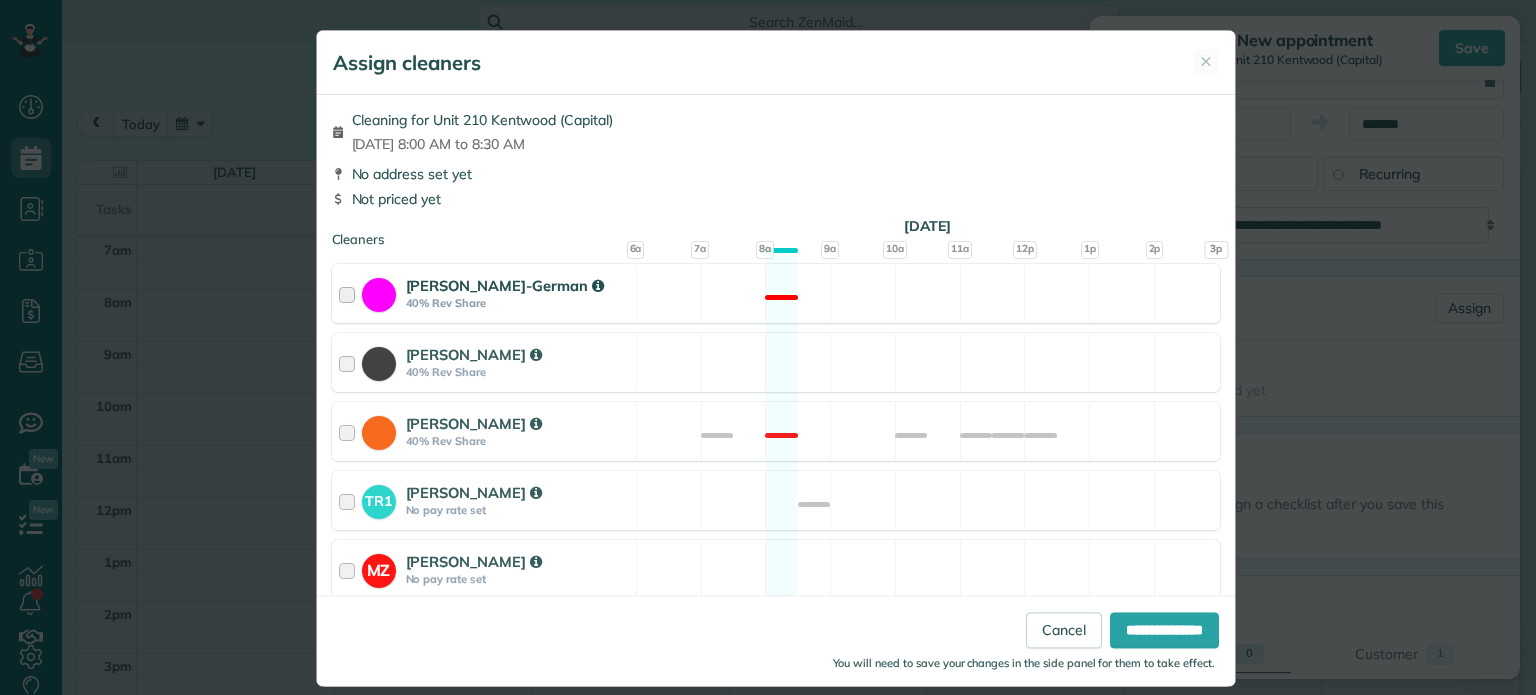 click on "Christina Wright-German
40% Rev Share
Not available" at bounding box center [776, 293] 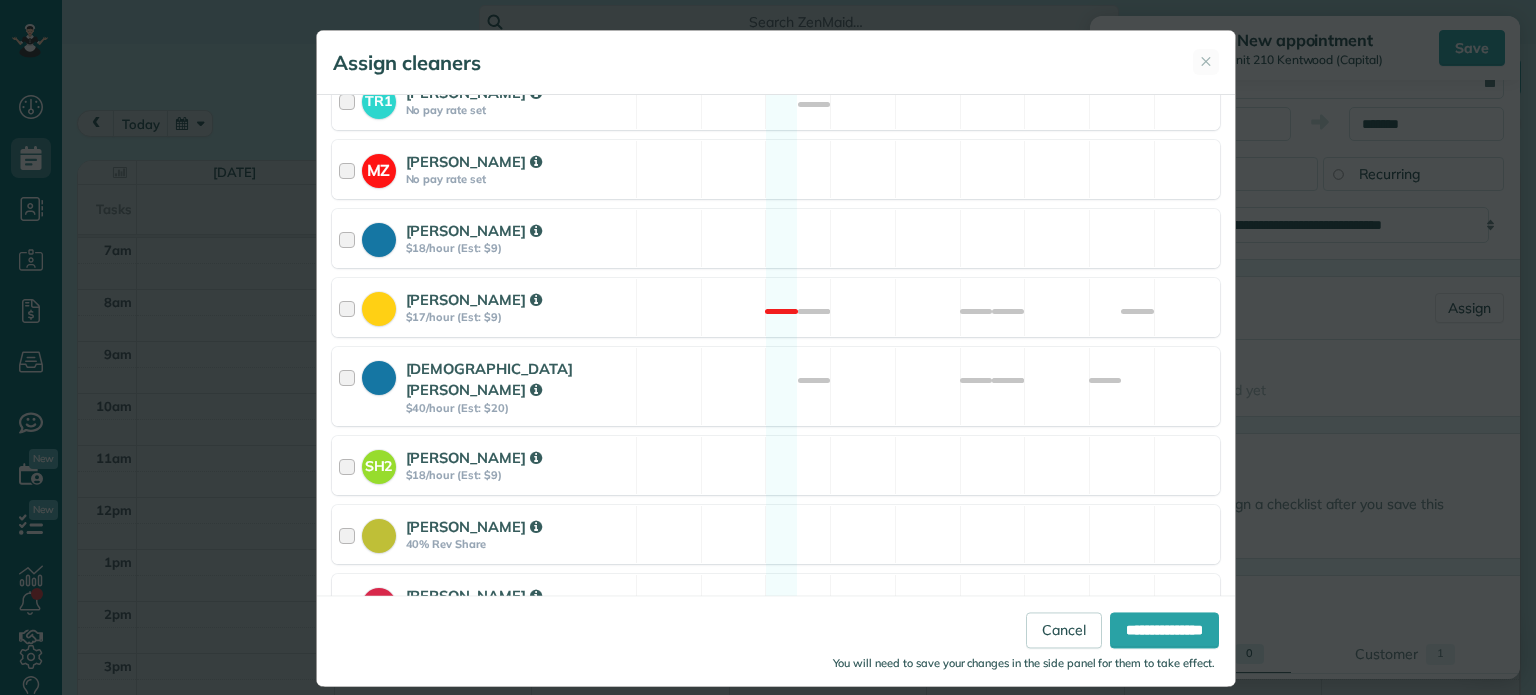 scroll, scrollTop: 828, scrollLeft: 0, axis: vertical 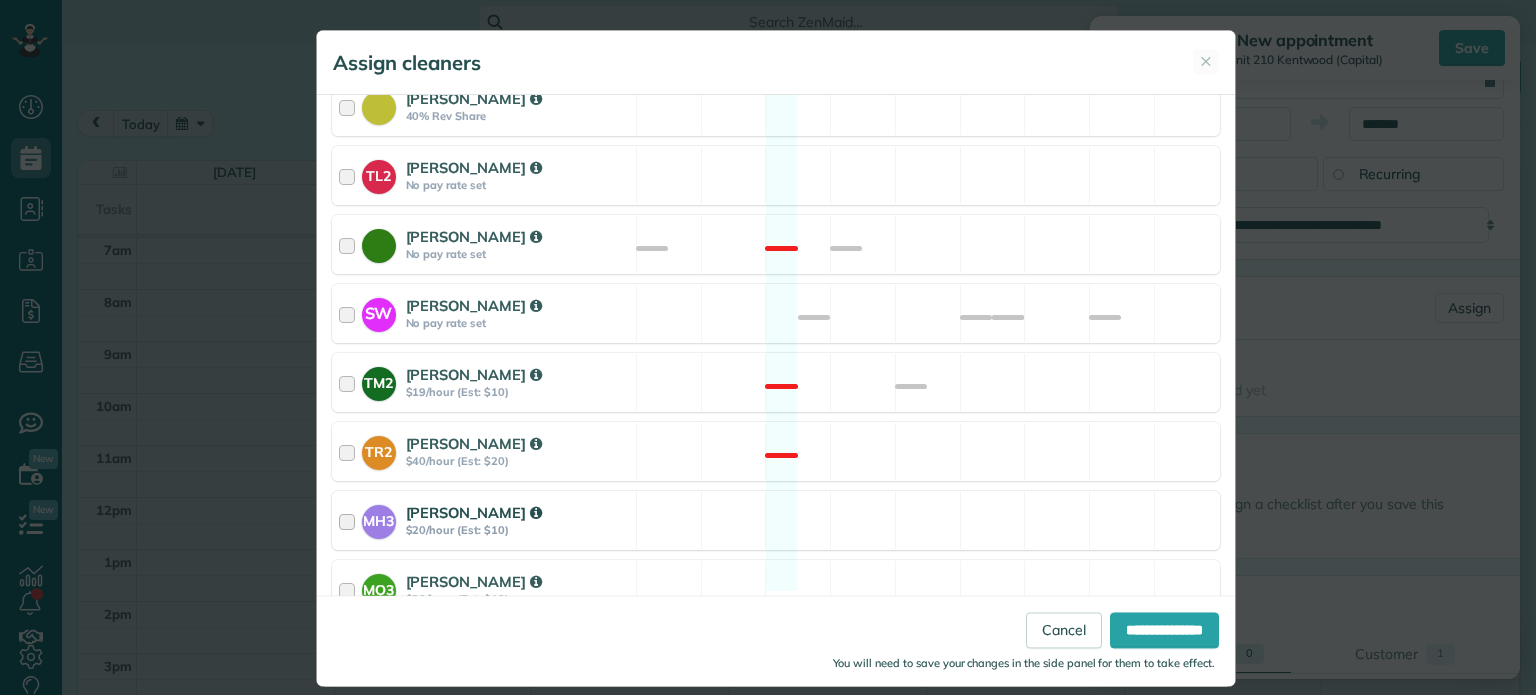 click on "MH3
Meralda Harris
$20/hour (Est: $10)
Available" at bounding box center [776, 520] 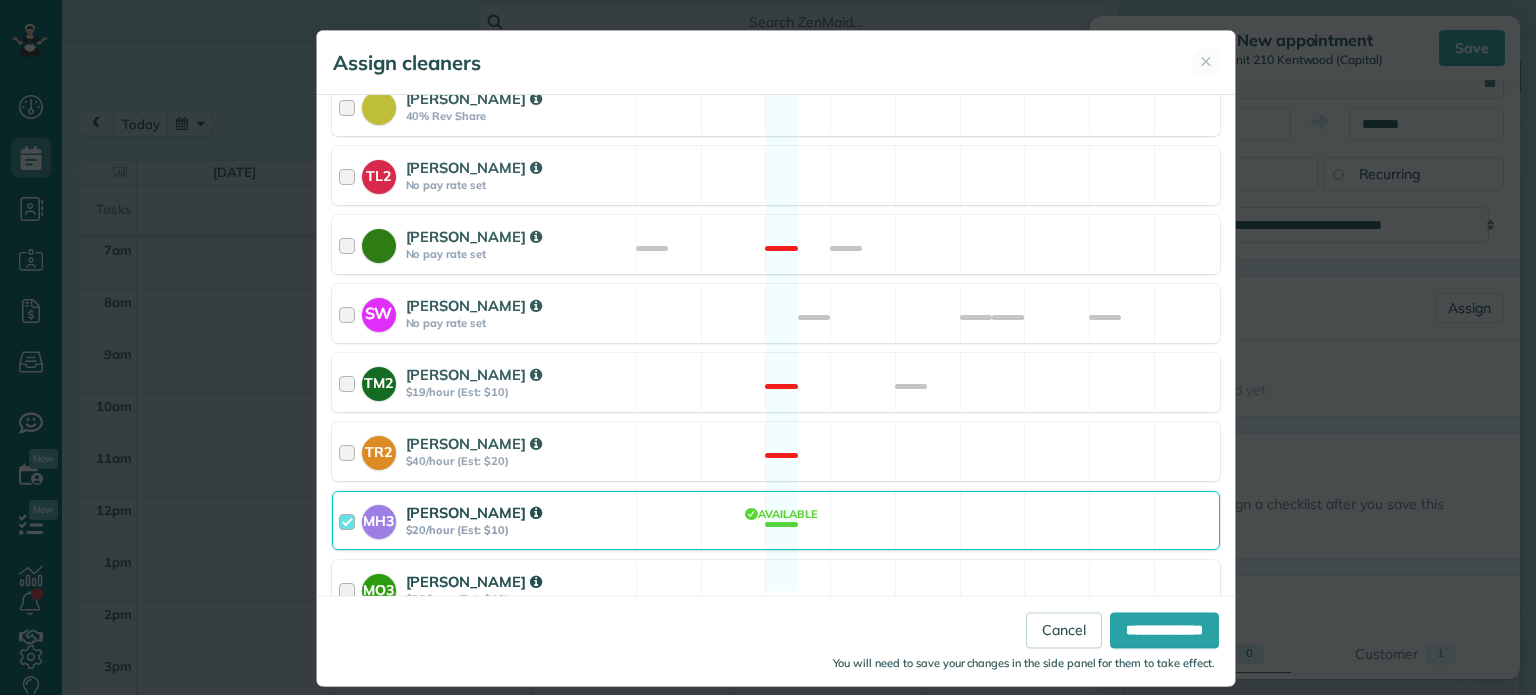 click on "MO3
Marina Ostertag
$20/hour (Est: $10)
Available" at bounding box center [776, 589] 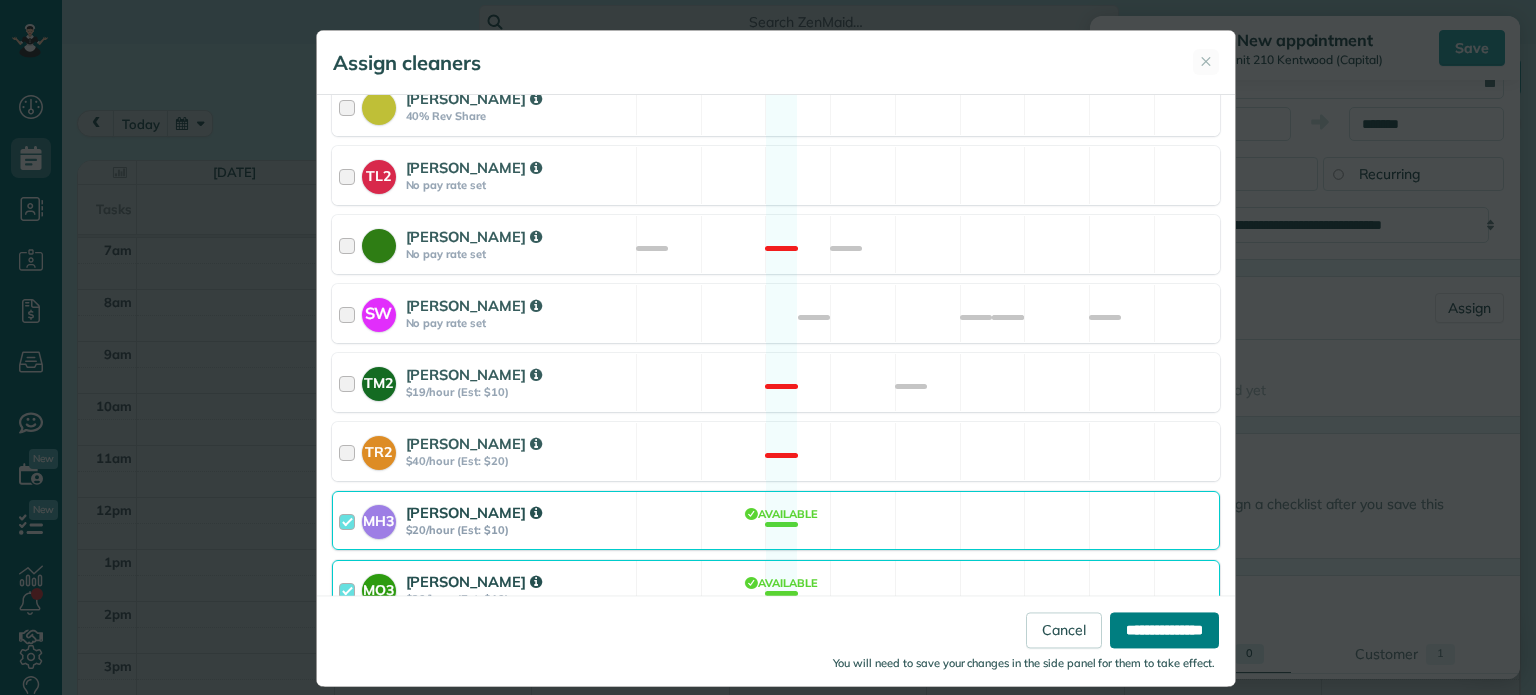 click on "**********" at bounding box center (1164, 631) 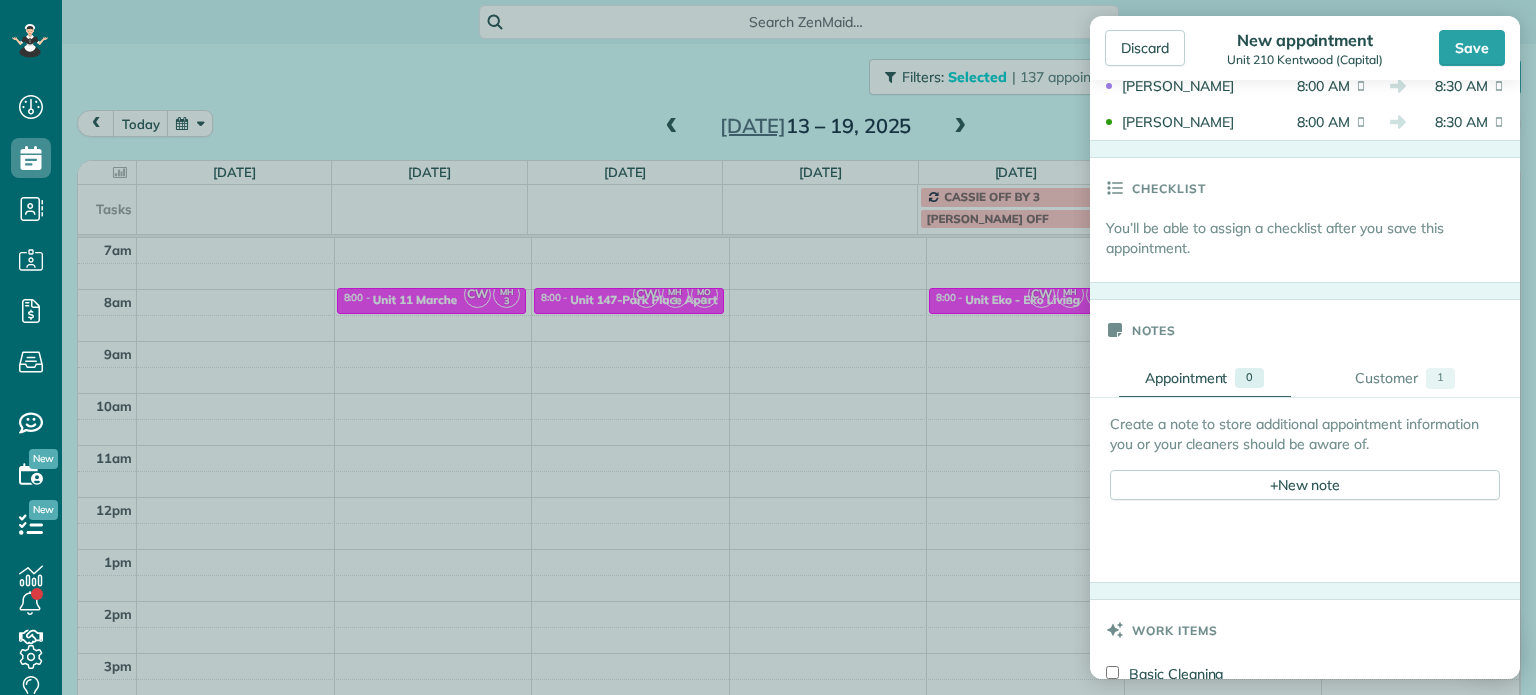 scroll, scrollTop: 800, scrollLeft: 0, axis: vertical 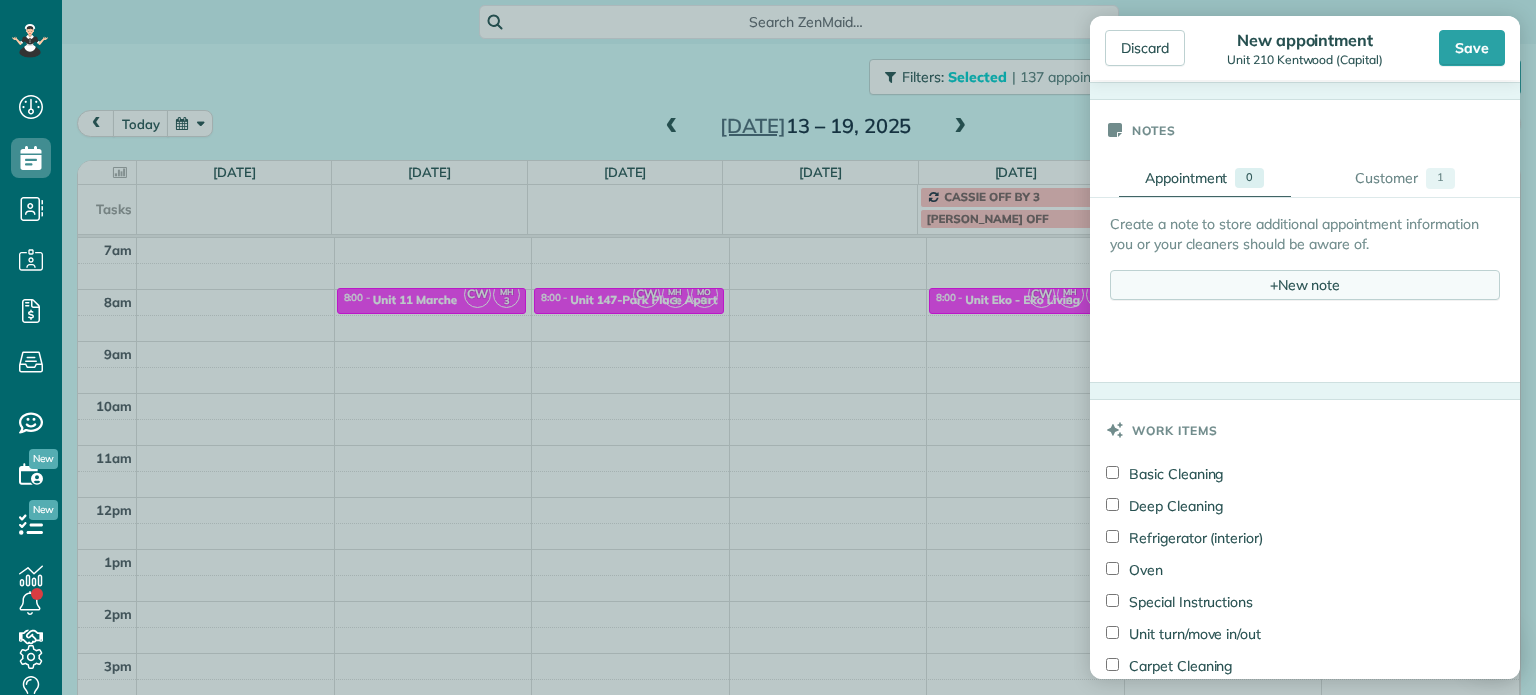 click on "+ New note" at bounding box center (1305, 285) 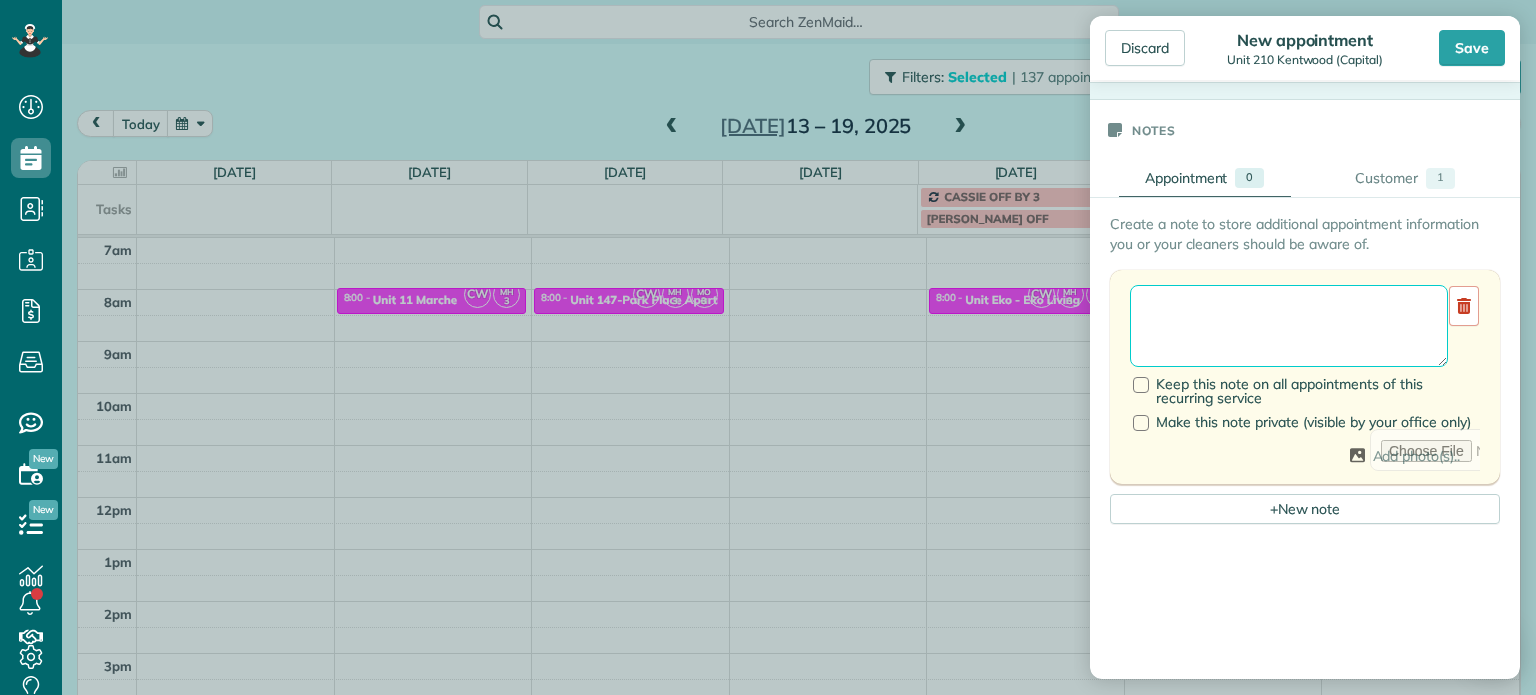 click at bounding box center [1289, 326] 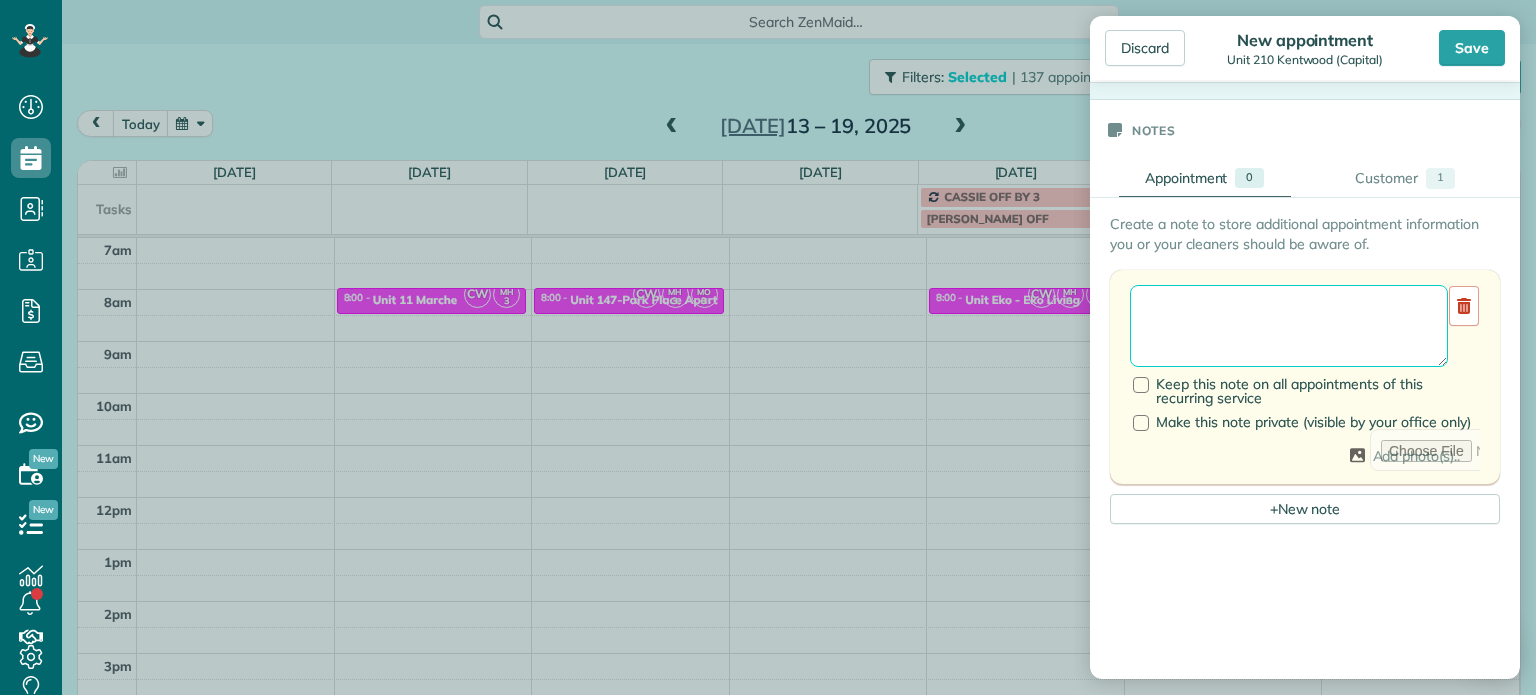 paste on "**********" 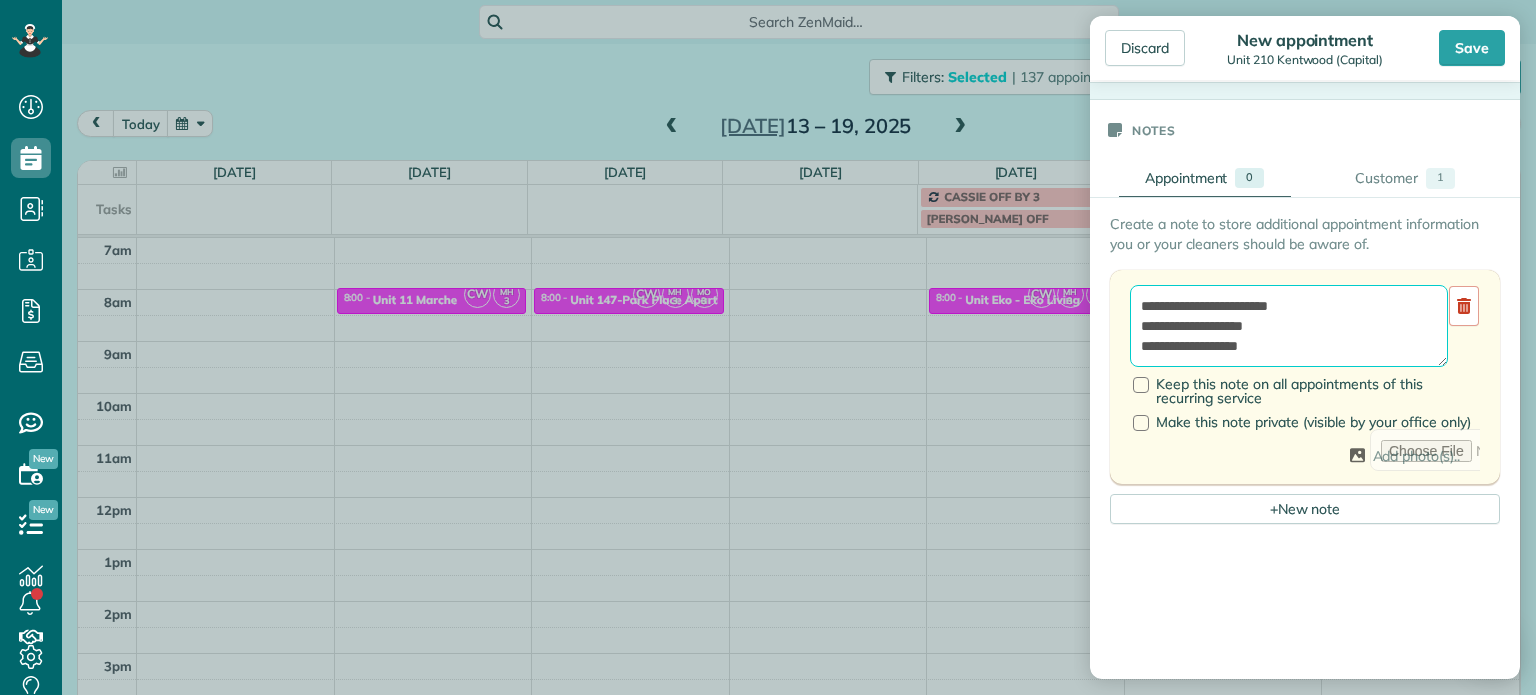 scroll, scrollTop: 8, scrollLeft: 0, axis: vertical 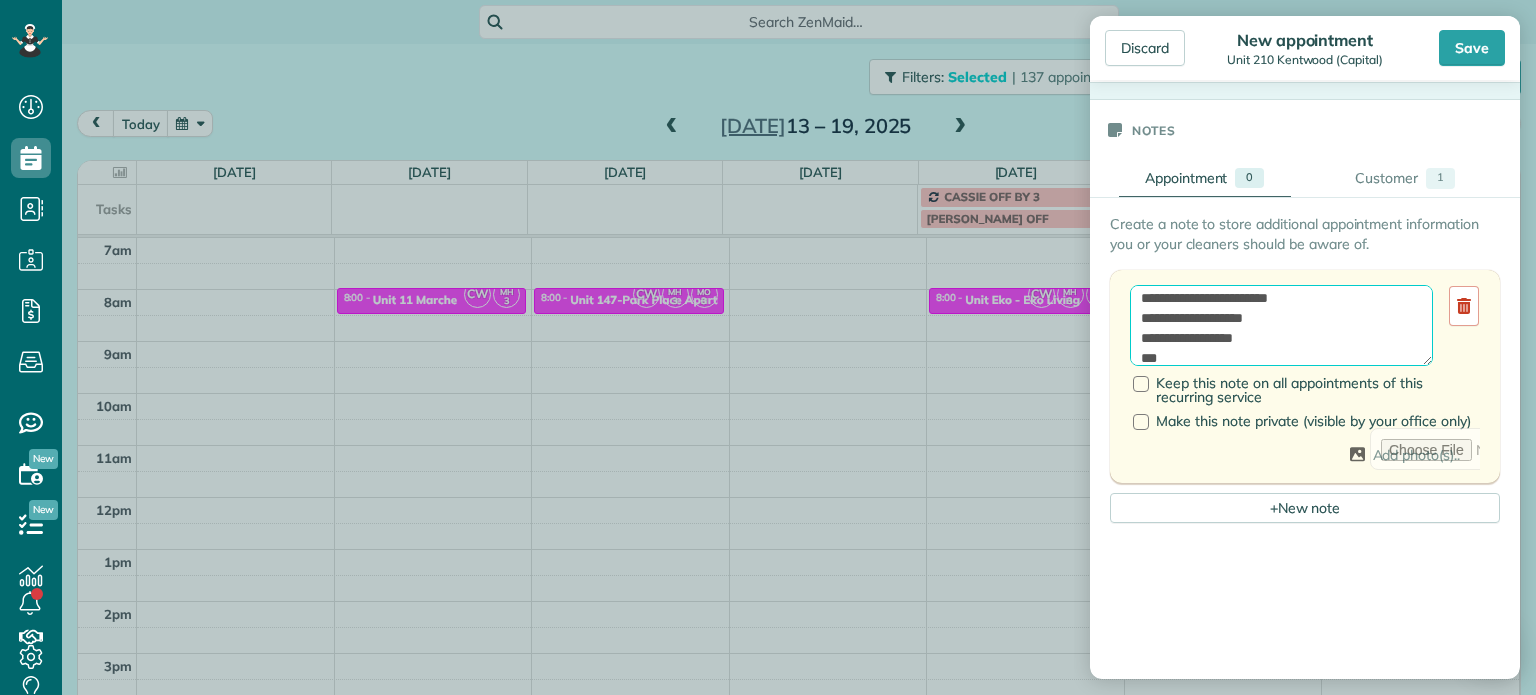 paste on "********" 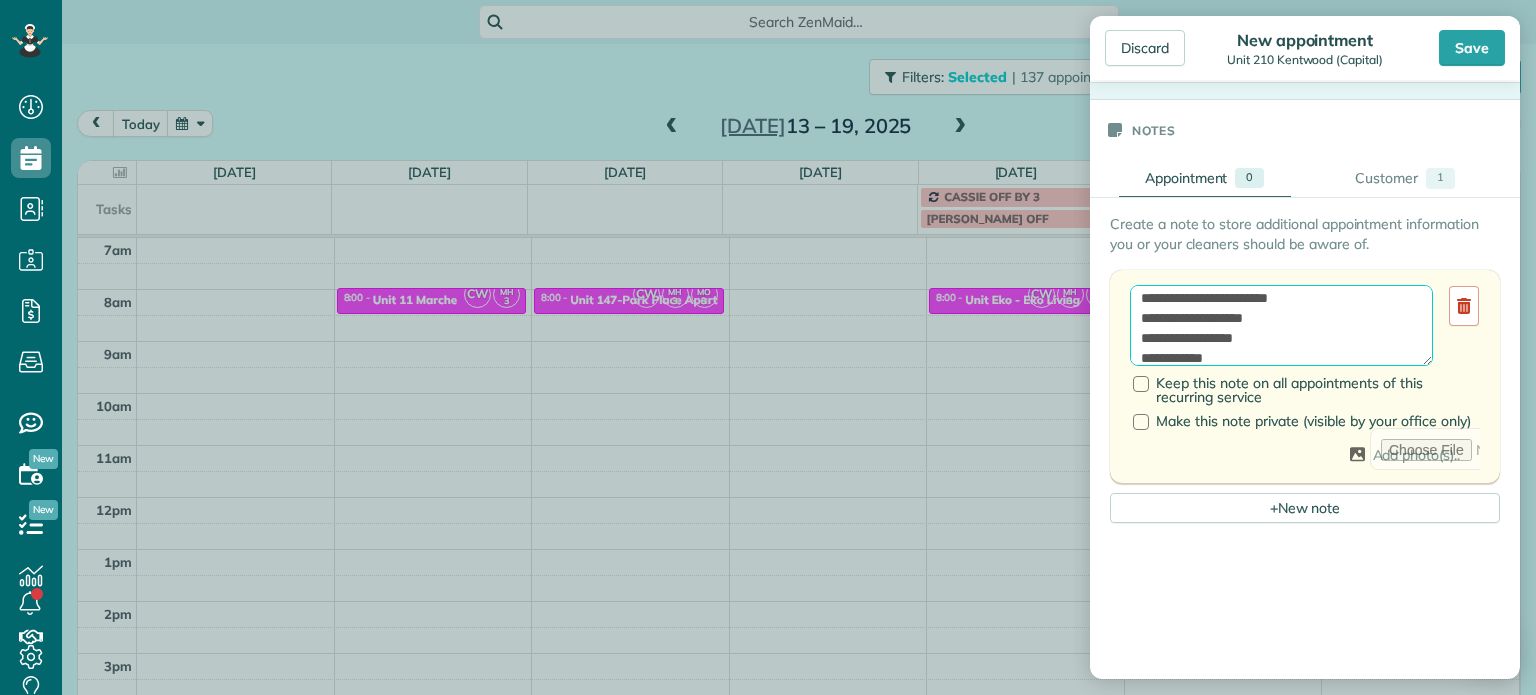 scroll, scrollTop: 28, scrollLeft: 0, axis: vertical 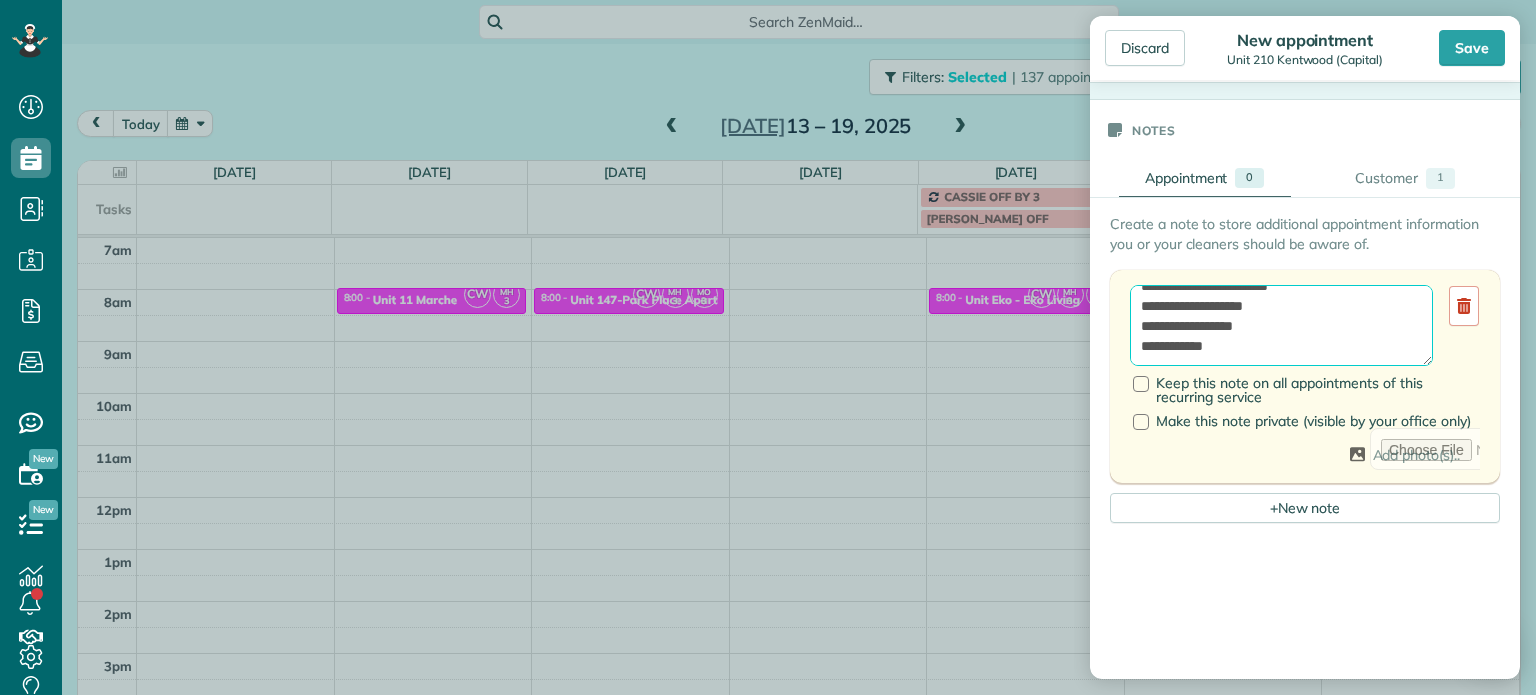 paste on "**********" 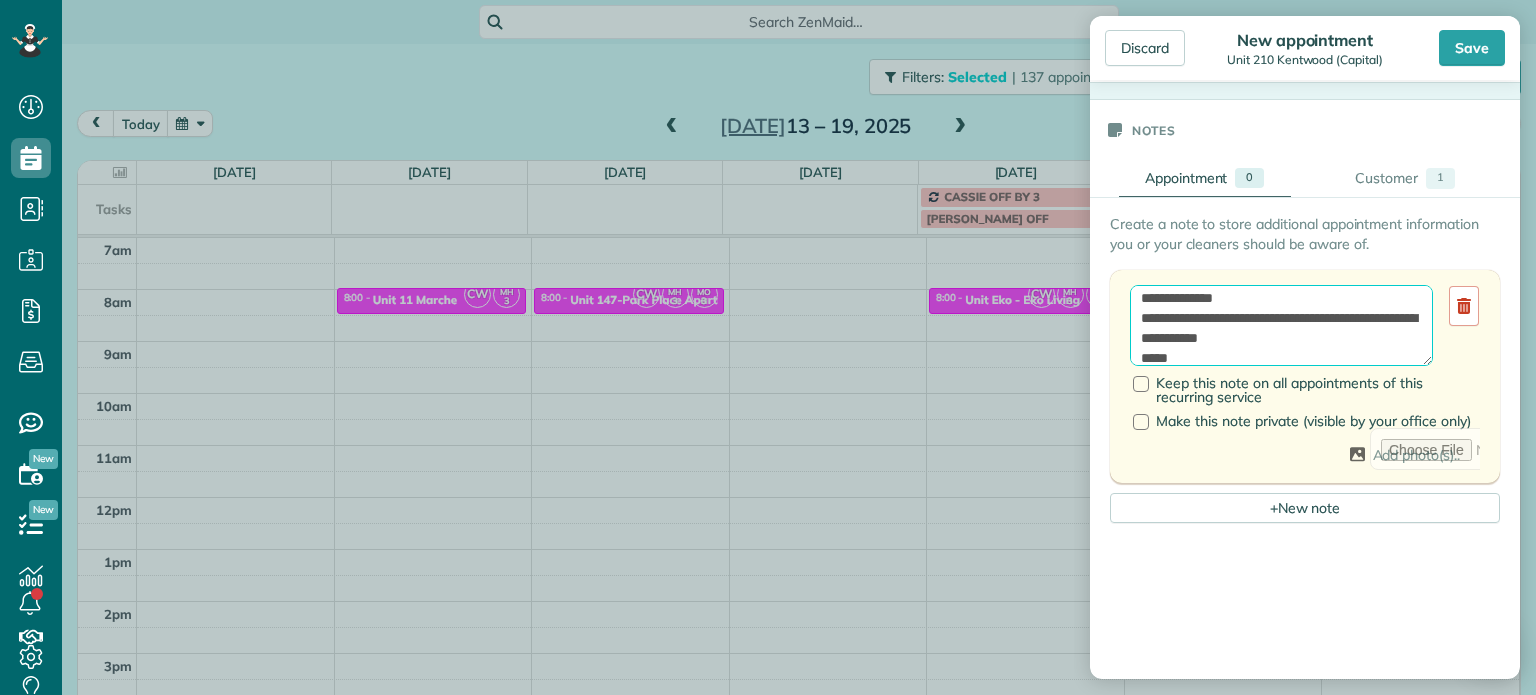 scroll, scrollTop: 108, scrollLeft: 0, axis: vertical 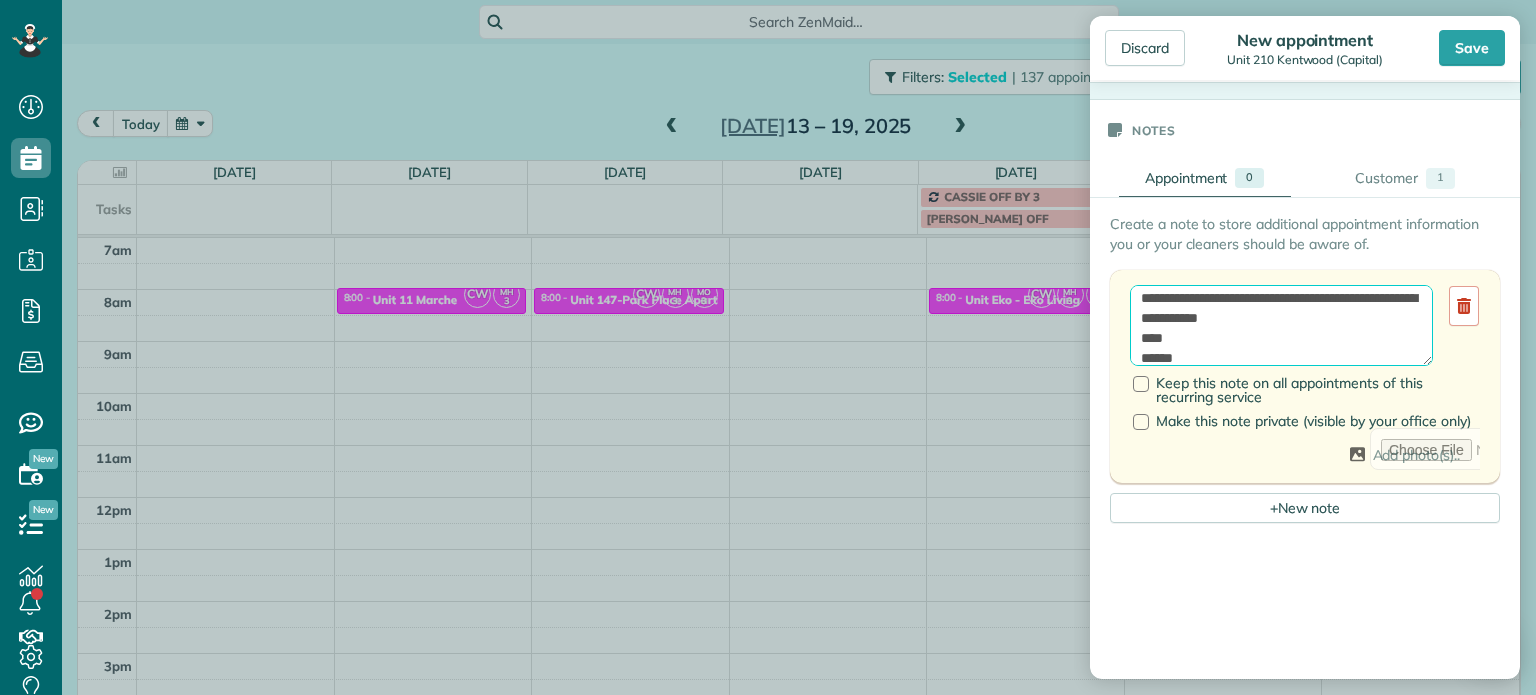 type on "**********" 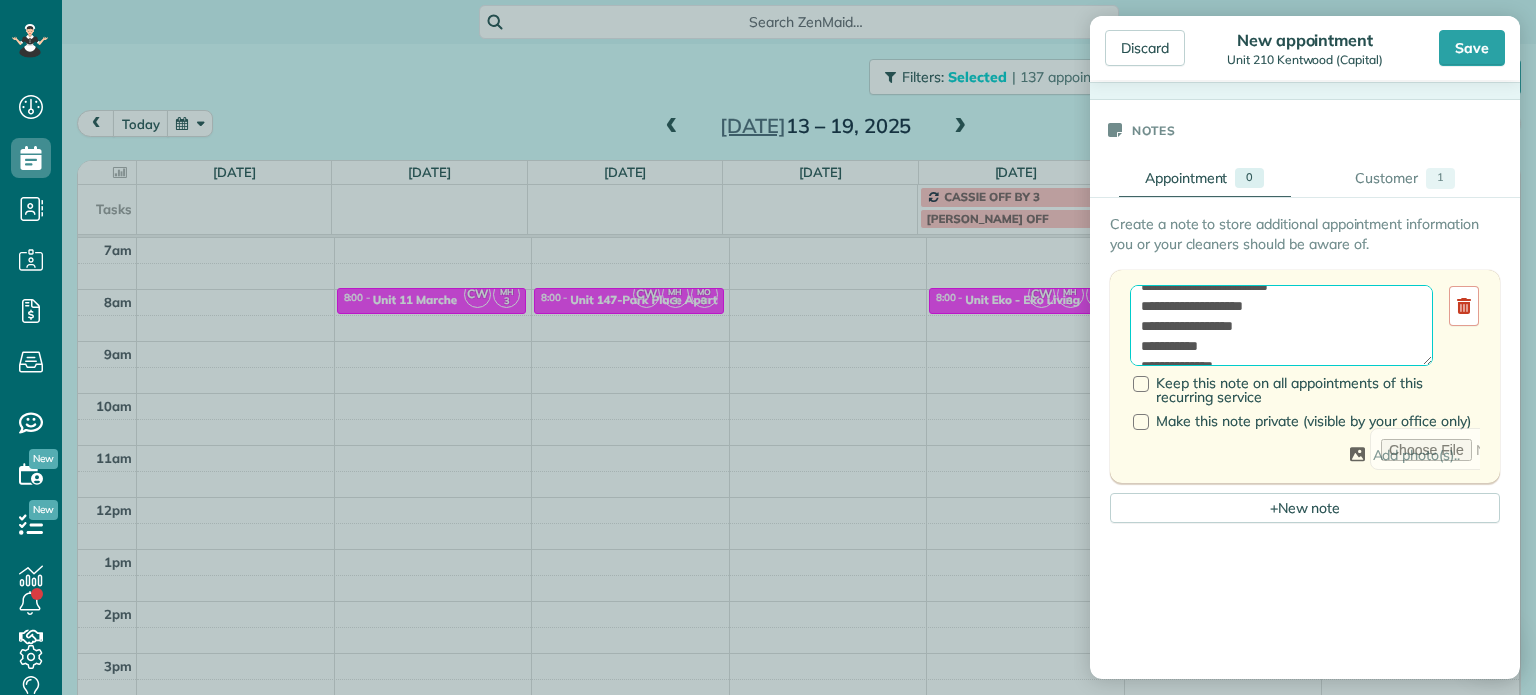 scroll, scrollTop: 0, scrollLeft: 0, axis: both 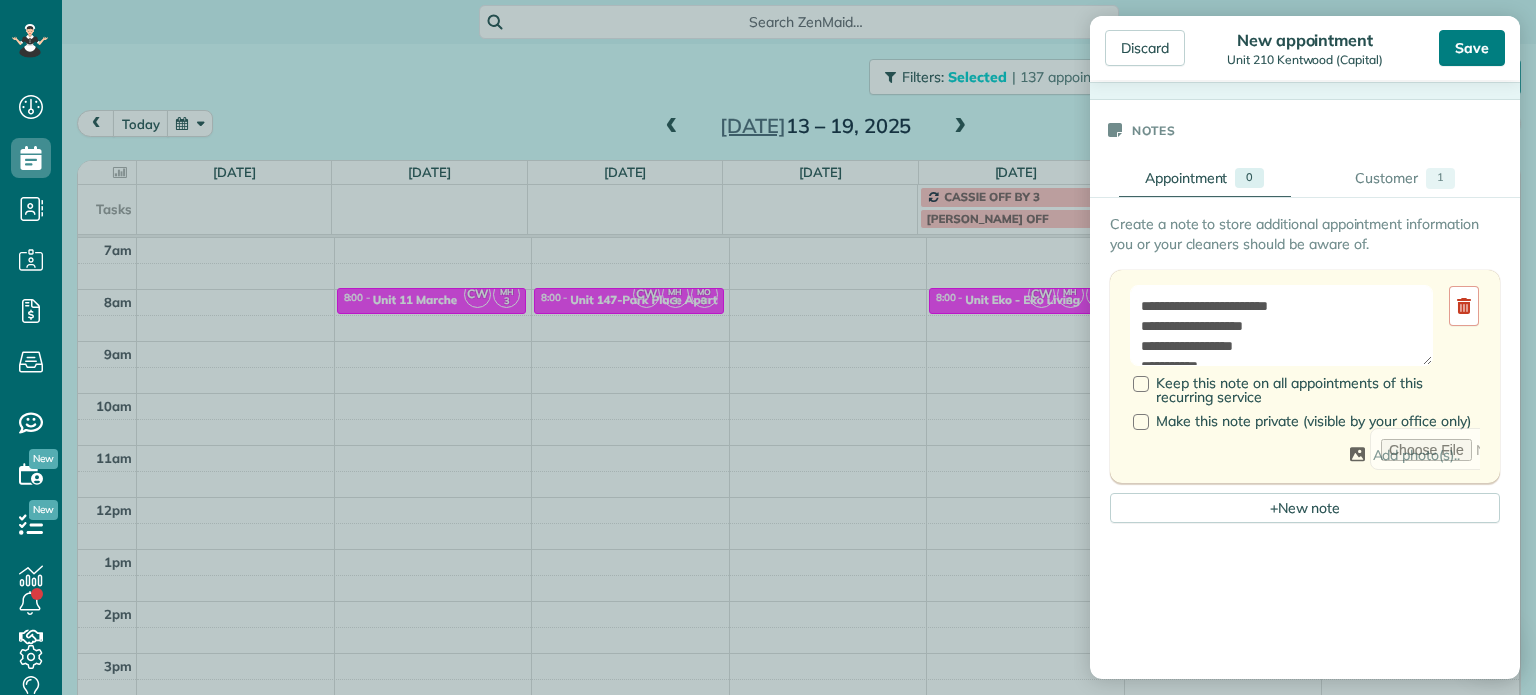 click on "Save" at bounding box center [1472, 48] 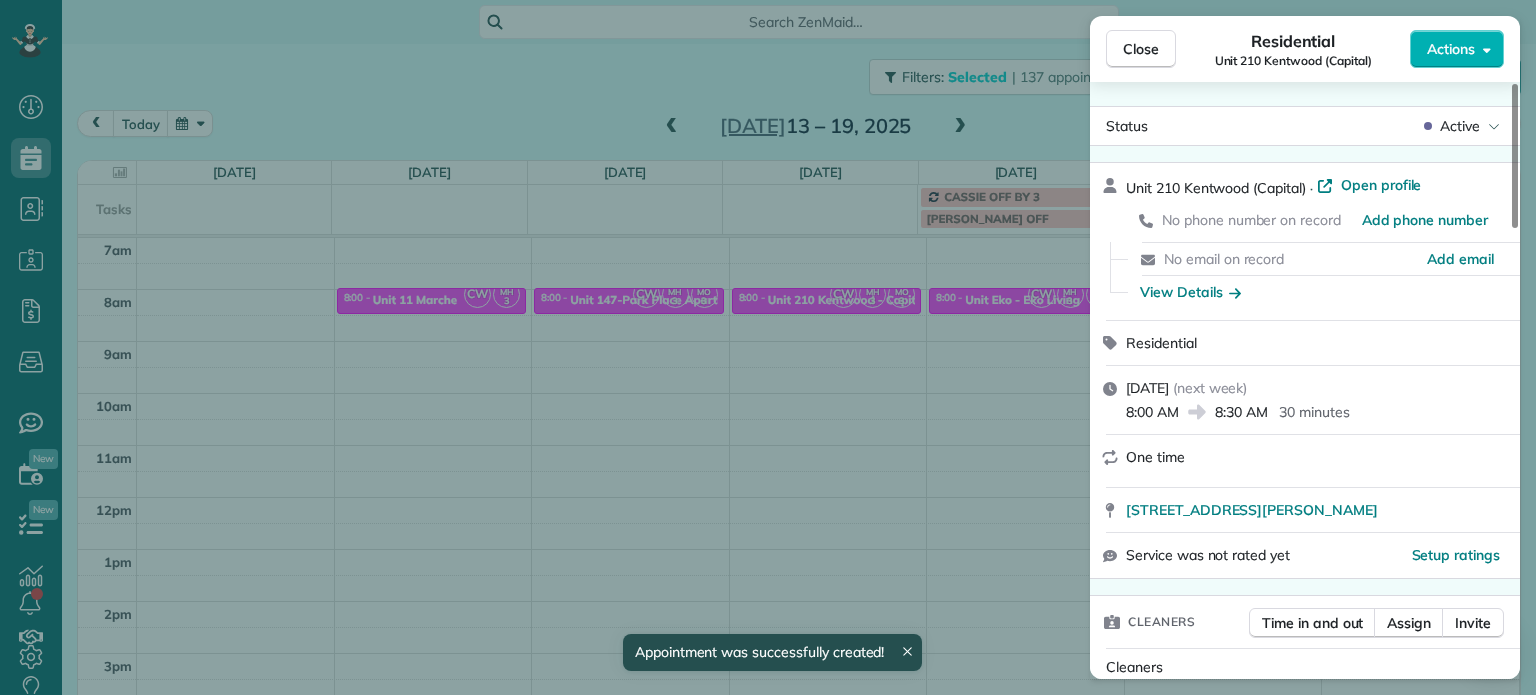 click on "Close Residential Unit 210 Kentwood (Capital) Actions Status Active Unit 210 Kentwood (Capital) · Open profile No phone number on record Add phone number No email on record Add email View Details Residential Wednesday, July 16, 2025 ( next week ) 8:00 AM 8:30 AM 30 minutes One time 2044 North Kilpatrick Street Portland OR 97217 Service was not rated yet Setup ratings Cleaners Time in and out Assign Invite Cleaners Marina   Ostertag 8:00 AM 8:30 AM Meralda   Harris 8:00 AM 8:30 AM Christina   Wright-German 8:00 AM 8:30 AM Checklist Try Now Keep this appointment up to your standards. Stay on top of every detail, keep your cleaners organised, and your client happy. Assign a checklist Watch a 5 min demo Billing Billing actions Price $0.00 Overcharge $0.00 Discount $0.00 Coupon discount - Primary tax - Secondary tax - Total appointment price $0.00 Tips collected New feature! $0.00 Mark as paid Total including tip $0.00 Get paid online in no-time! Send an invoice and reward your cleaners with tips Work items Notes" at bounding box center (768, 347) 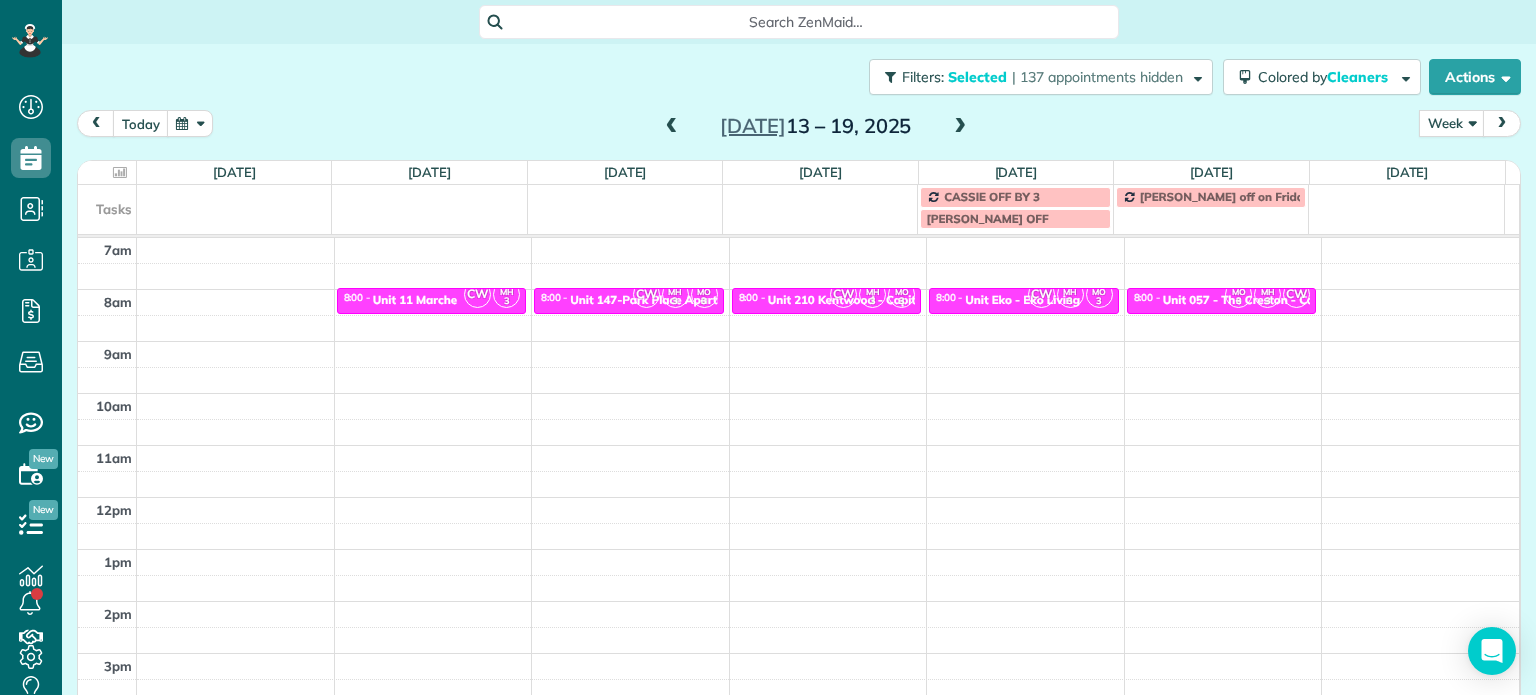 click at bounding box center (672, 127) 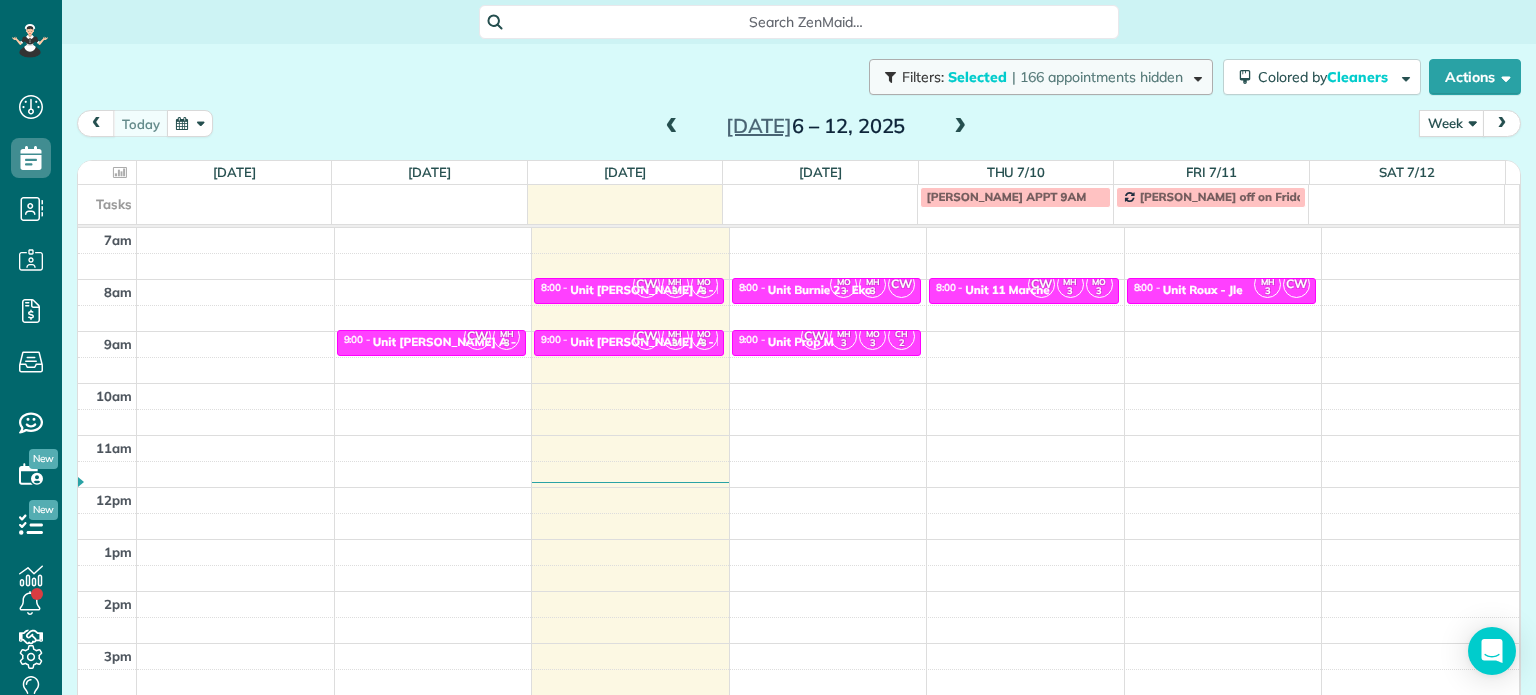 click on "|  166 appointments hidden" at bounding box center [1097, 77] 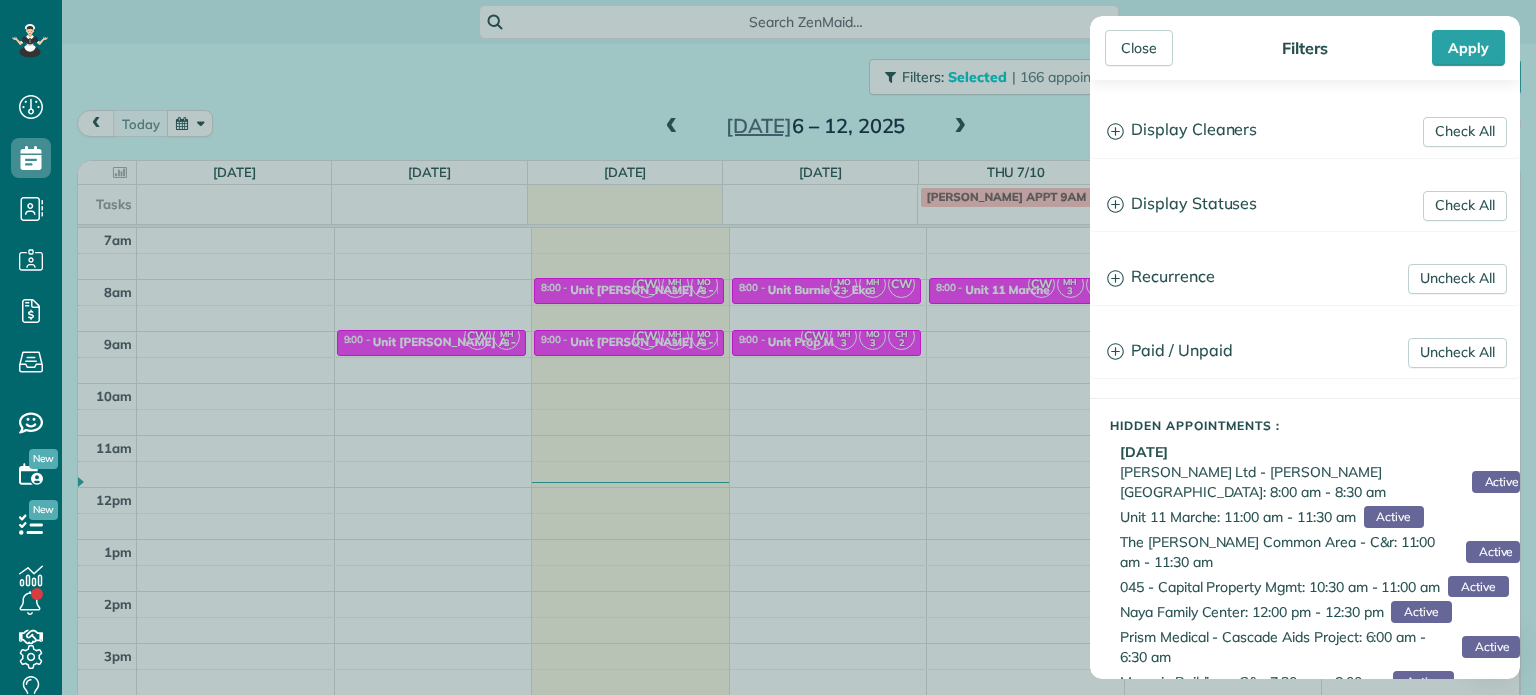 click on "Check All
Display Cleaners
Christina Wright-German
Brie Killary
Cassie Feliciano
Tawnya Reynolds
Mark Zollo
Matthew Hatcher
Tony Middleton
Christian Crews
Sean Hime" at bounding box center [1305, 379] 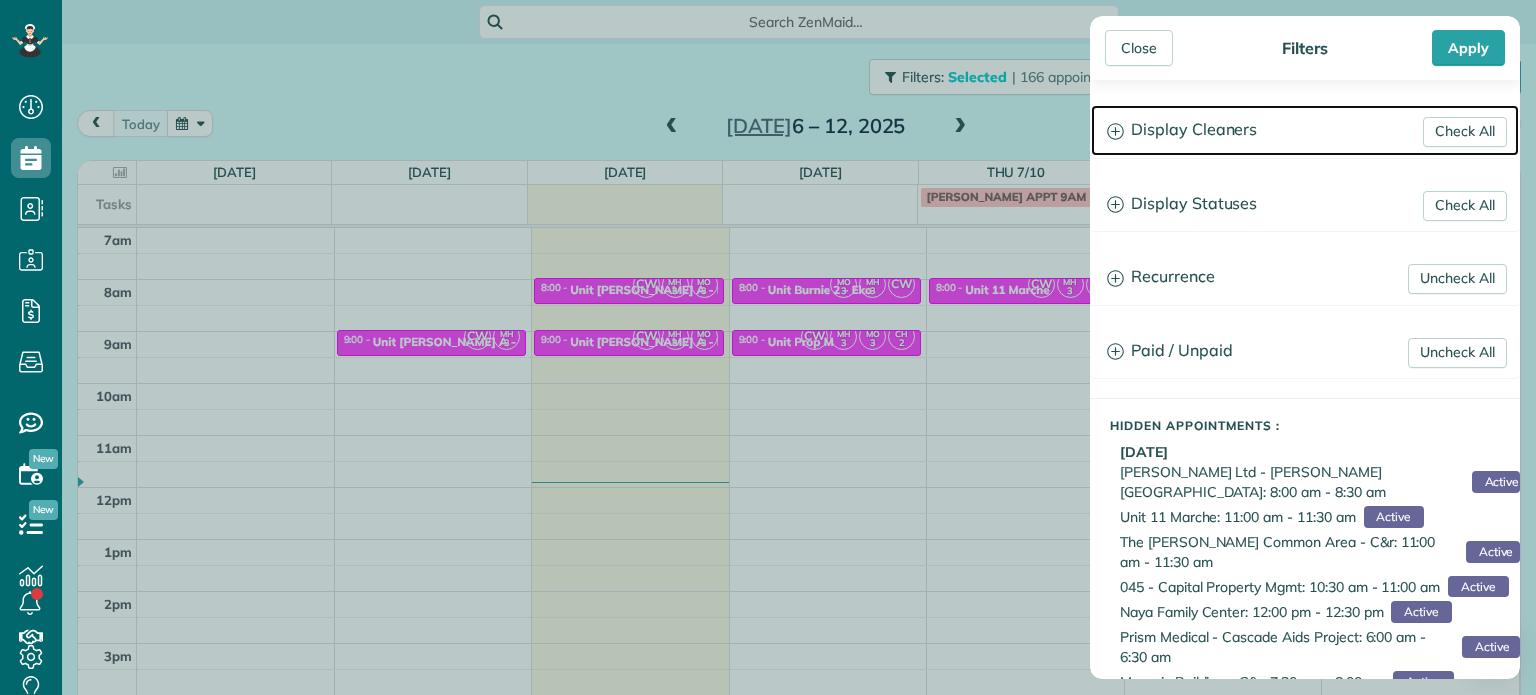 click on "Display Cleaners" at bounding box center [1305, 130] 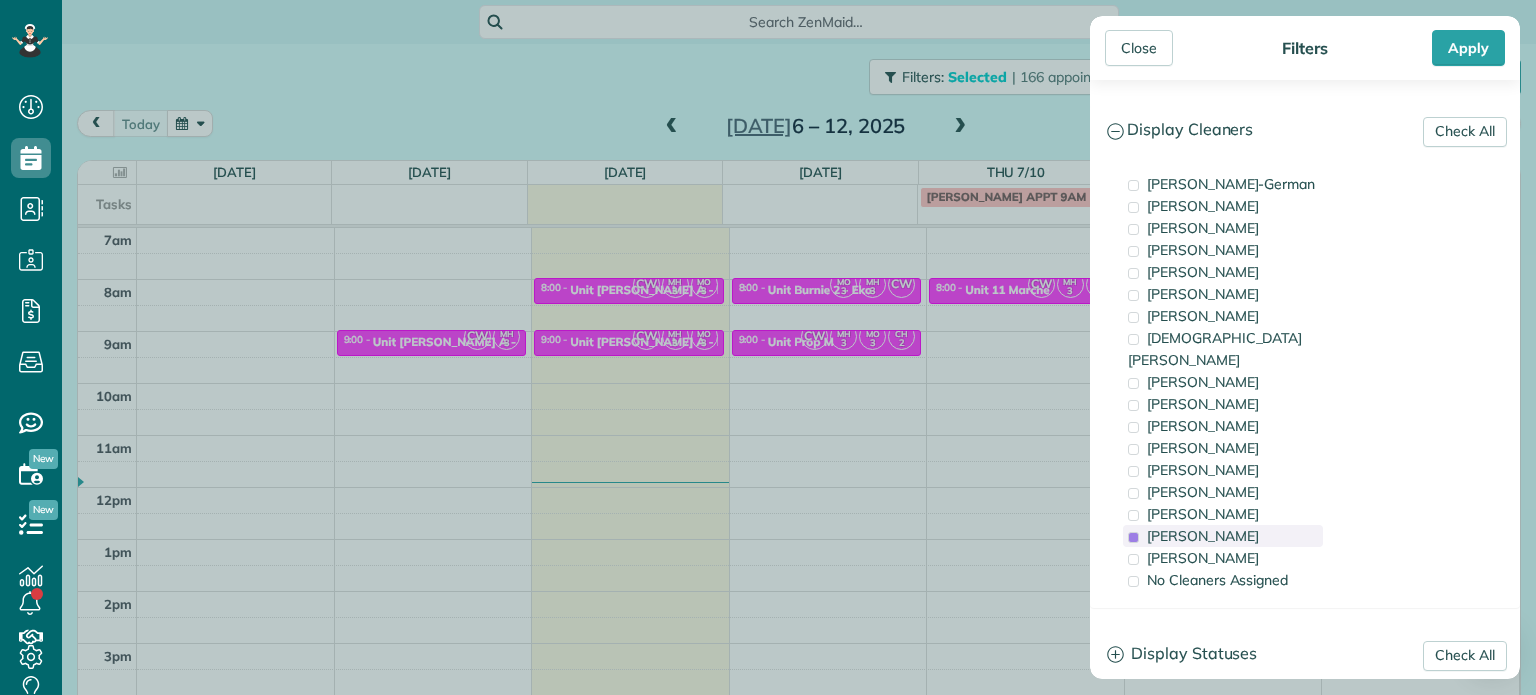 click on "Meralda Harris" at bounding box center [1203, 536] 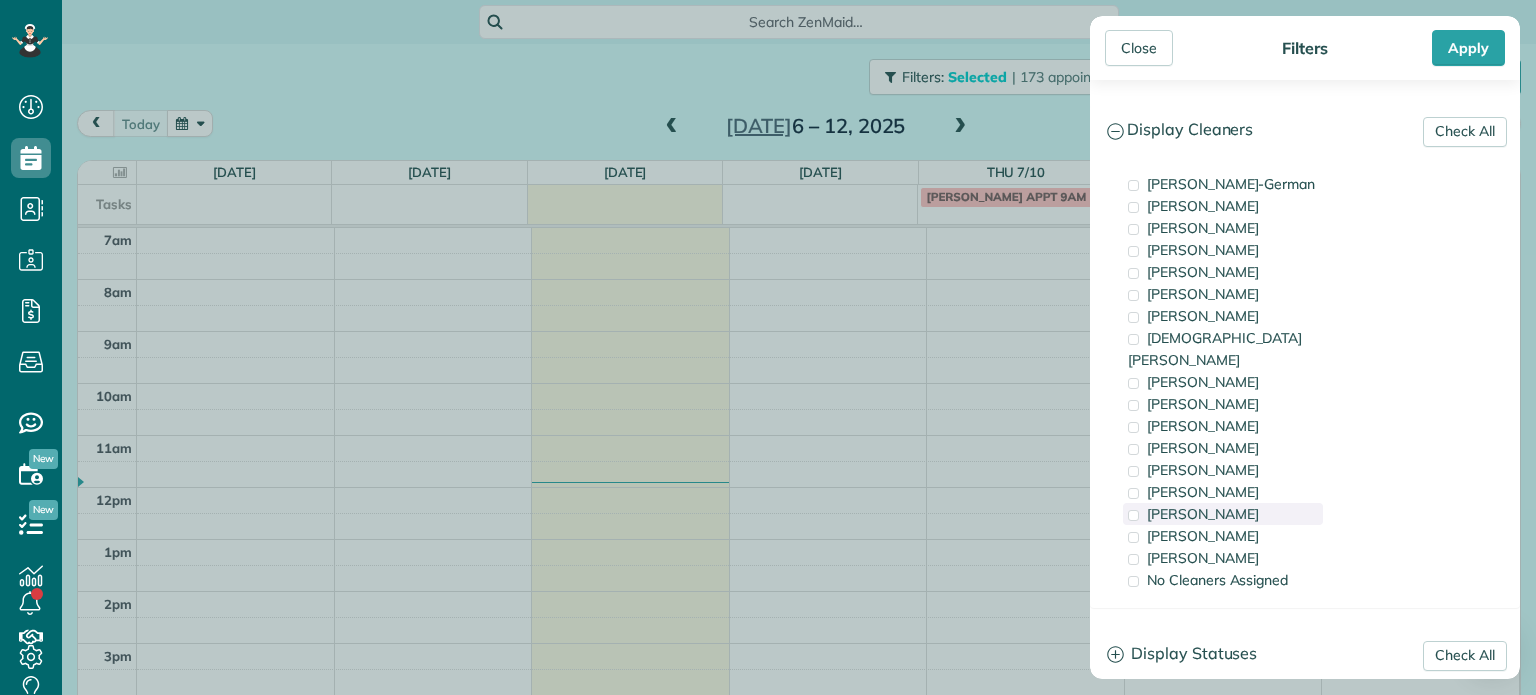 click on "Tammi Rue" at bounding box center [1223, 514] 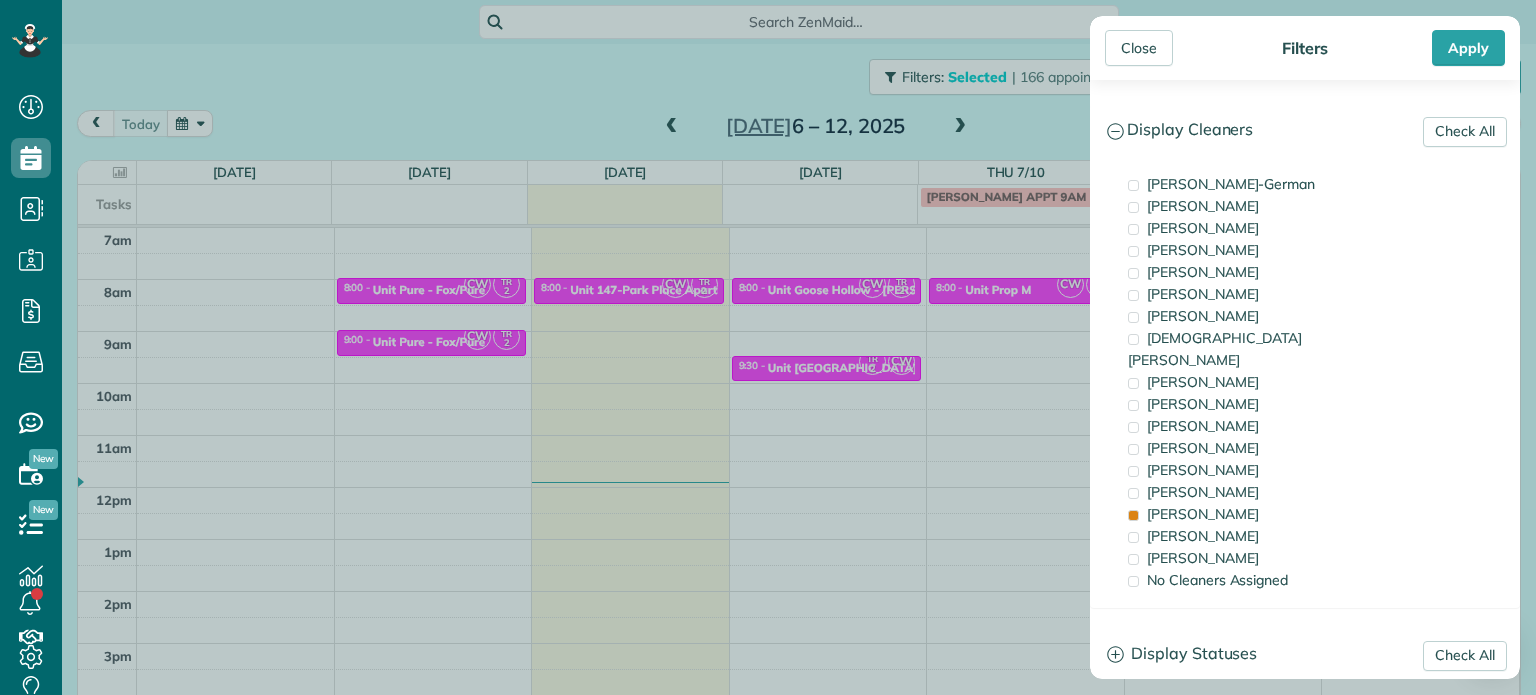 click on "Close
Filters
Apply
Check All
Display Cleaners
Christina Wright-German
Brie Killary
Cassie Feliciano
Tawnya Reynolds
Mark Zollo
Matthew Hatcher
Tony Middleton" at bounding box center [768, 347] 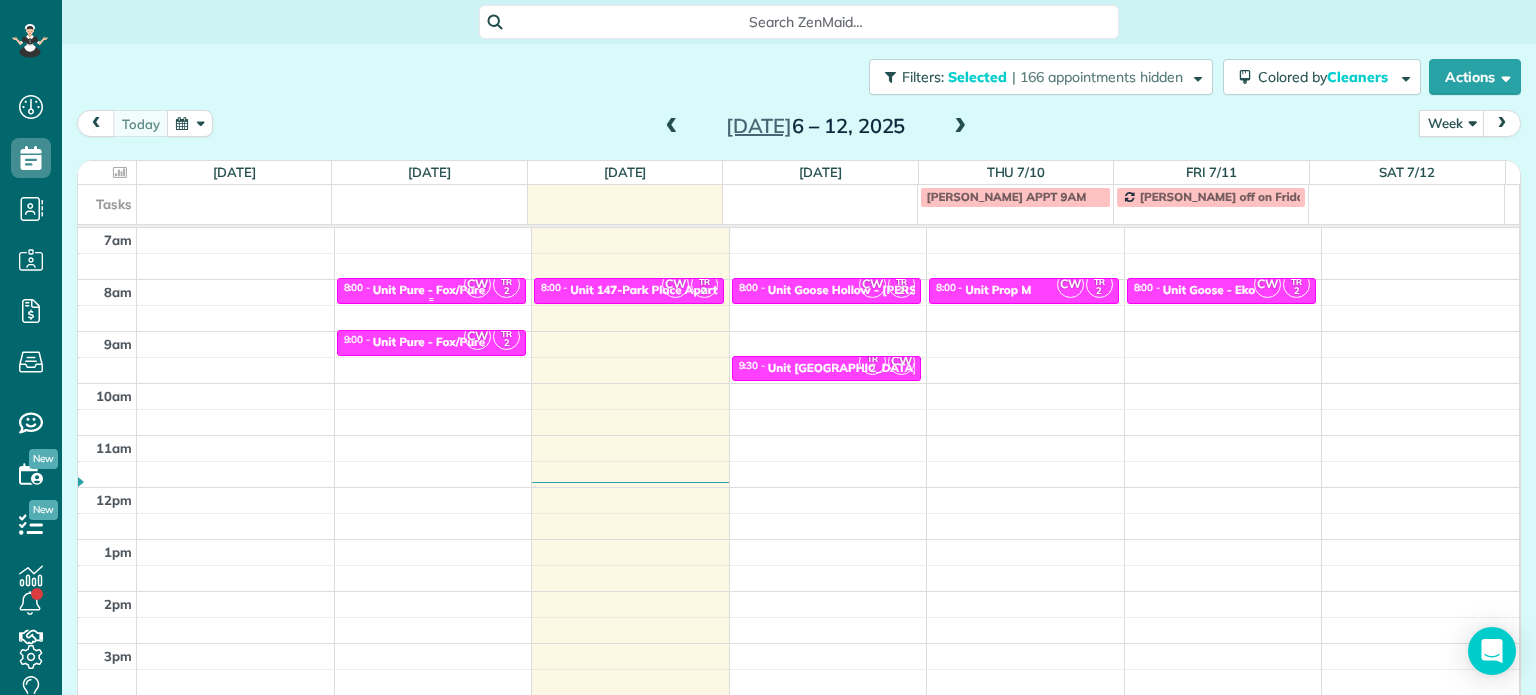 click on "Unit Pure - Fox/Pure" at bounding box center (429, 290) 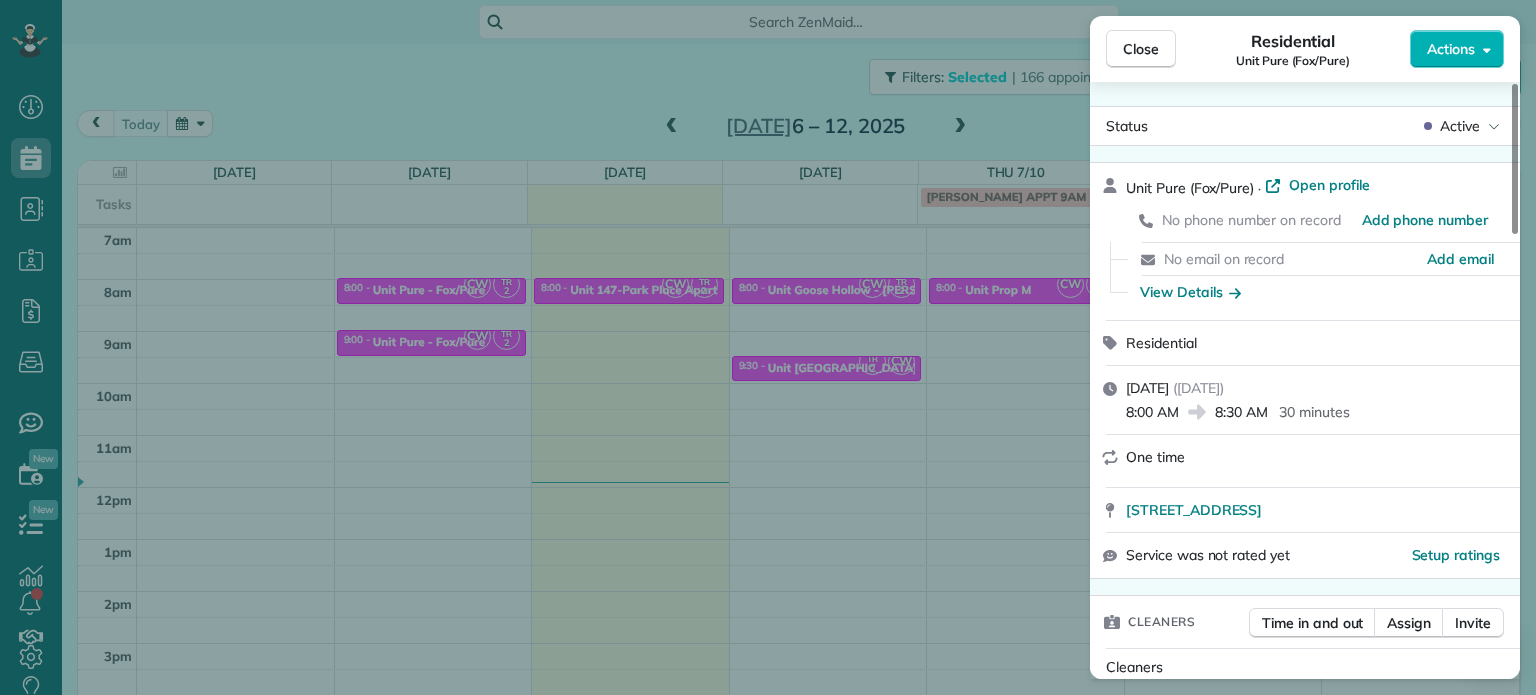 scroll, scrollTop: 100, scrollLeft: 0, axis: vertical 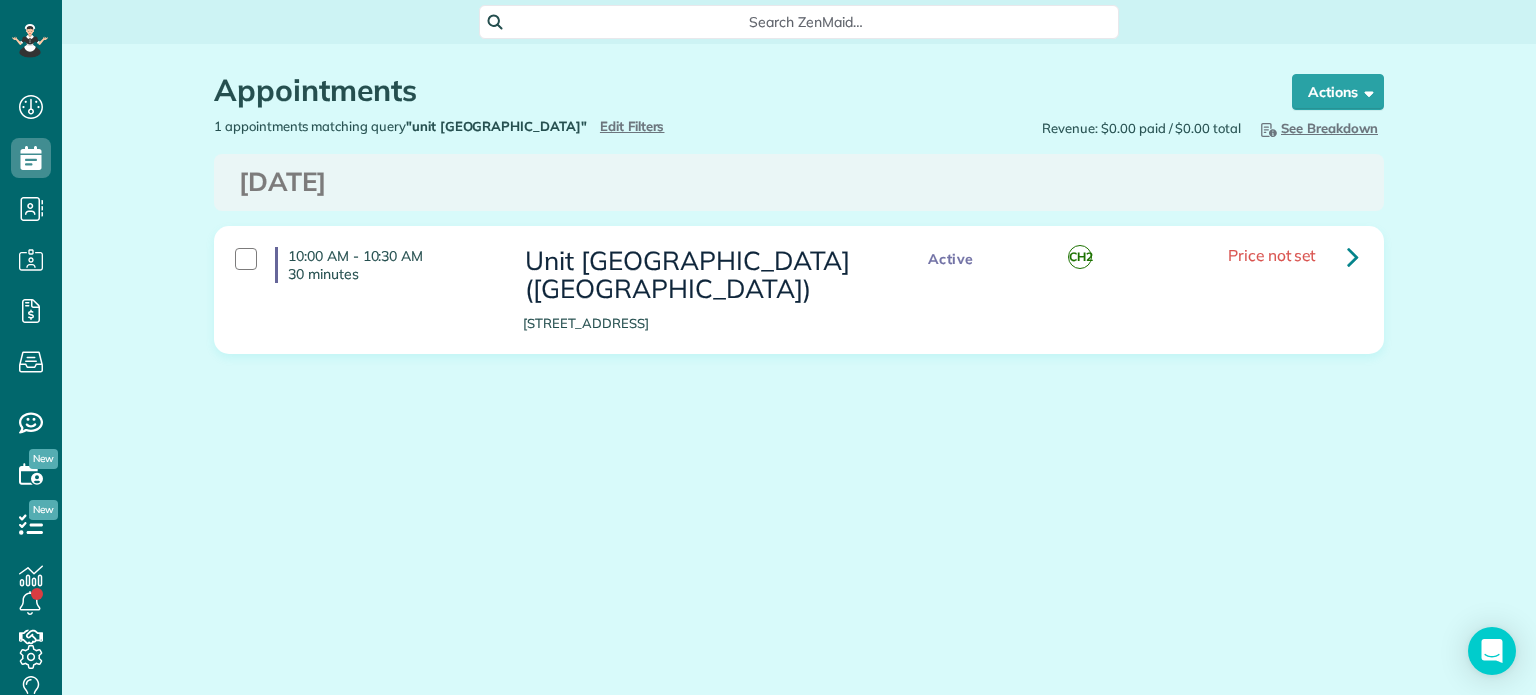 click on "1 appointments
matching query  "unit [GEOGRAPHIC_DATA]"
Hide Filters
Edit Filters" at bounding box center (499, 126) 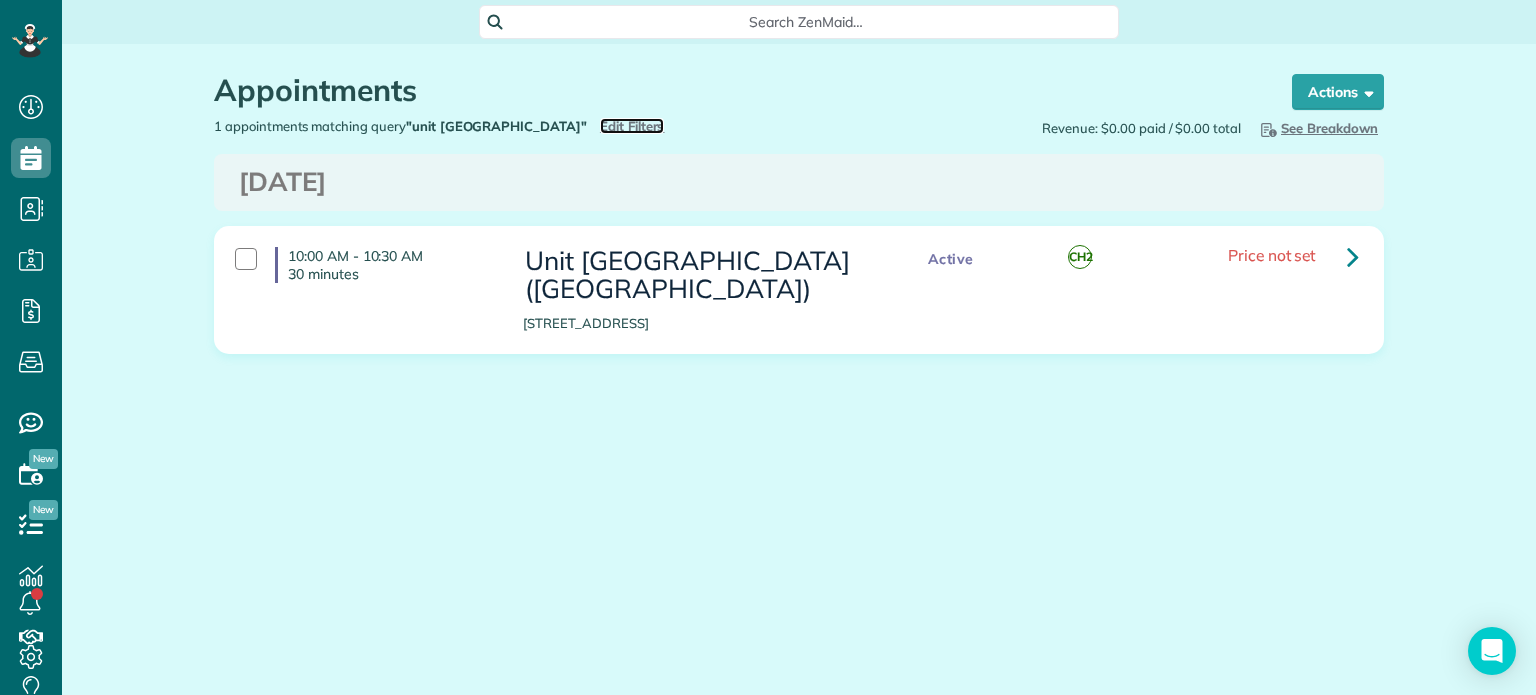 click on "Edit Filters" at bounding box center [632, 126] 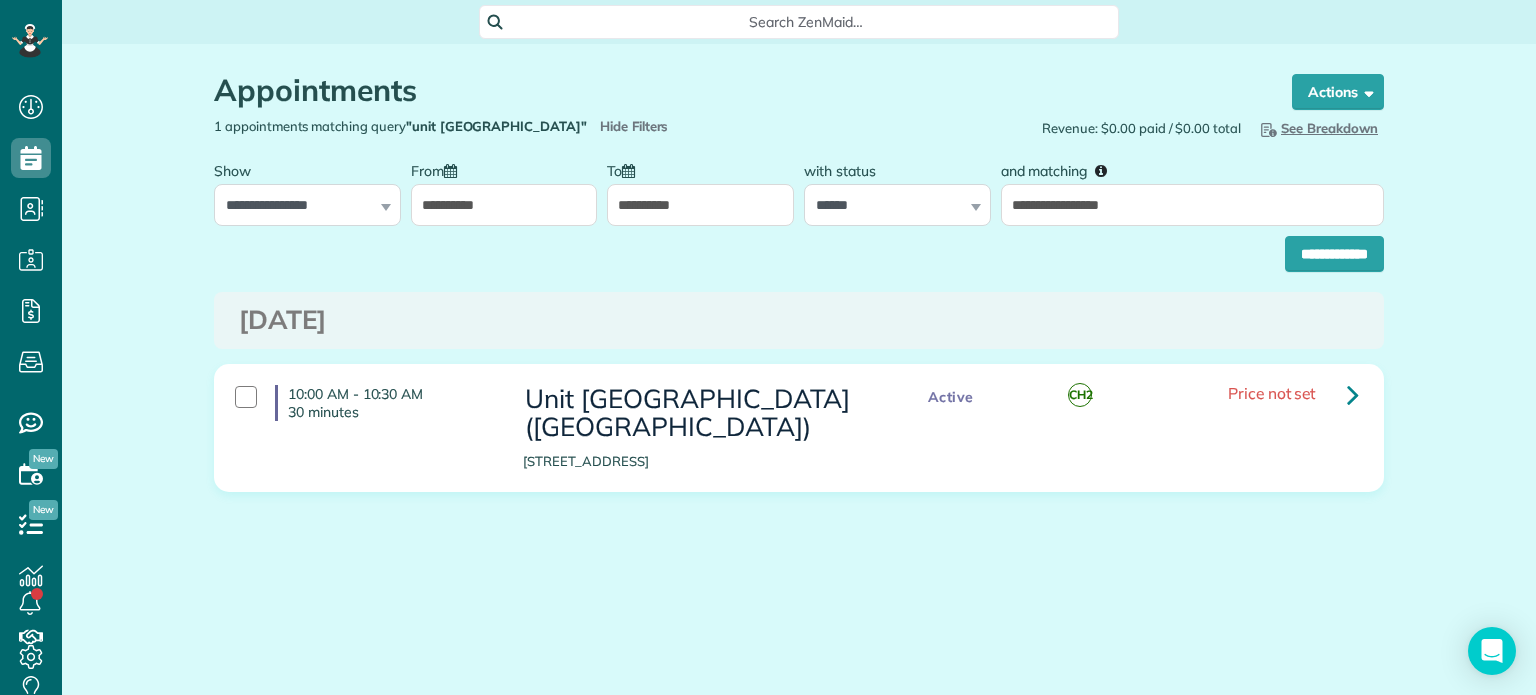 click on "**********" at bounding box center [504, 205] 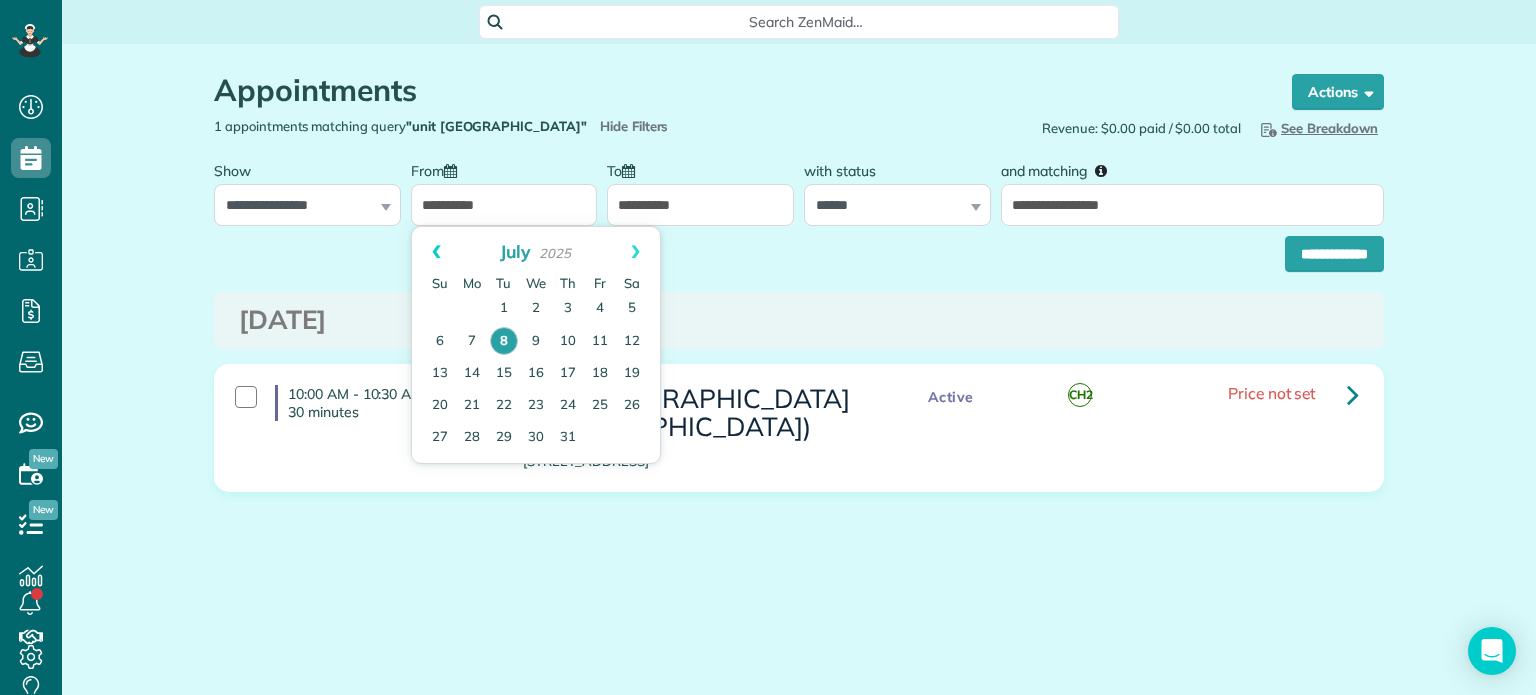 click on "Prev" at bounding box center [436, 252] 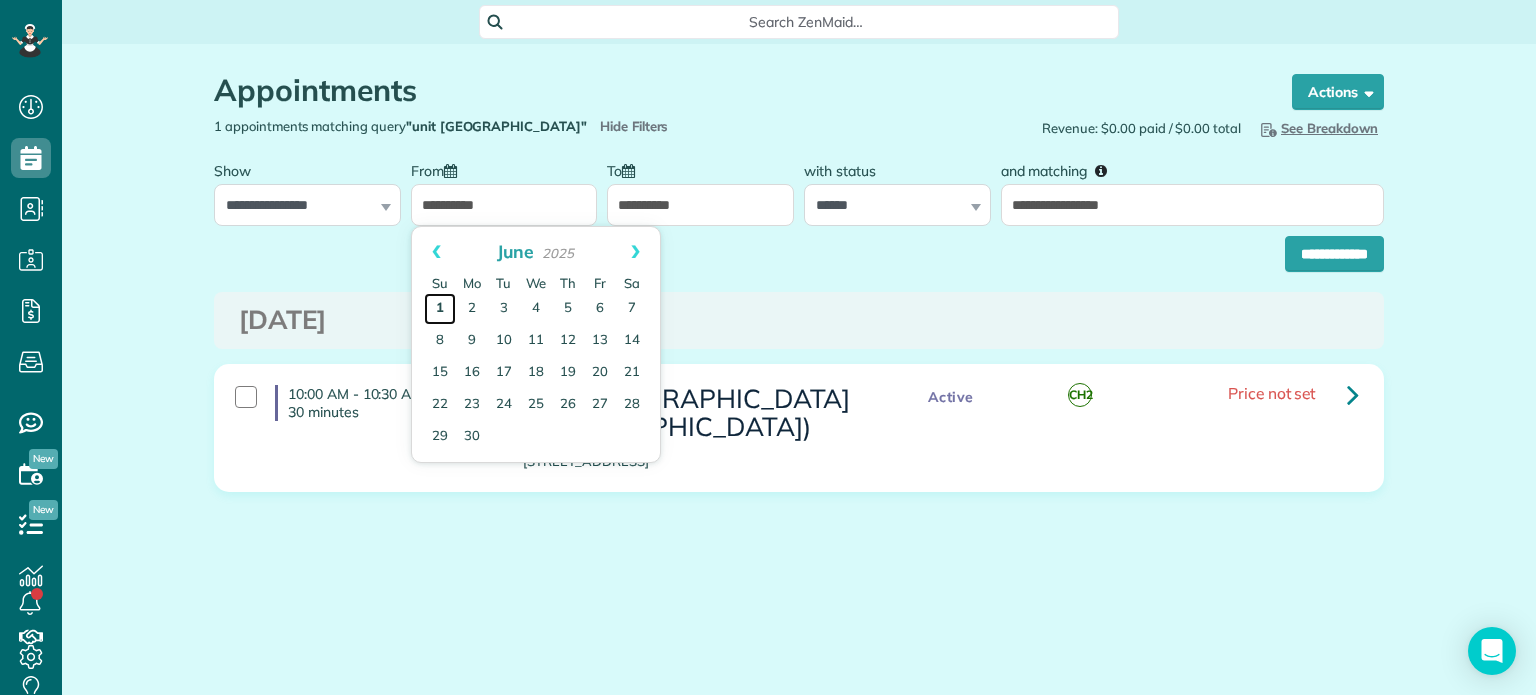 click on "1" at bounding box center [440, 309] 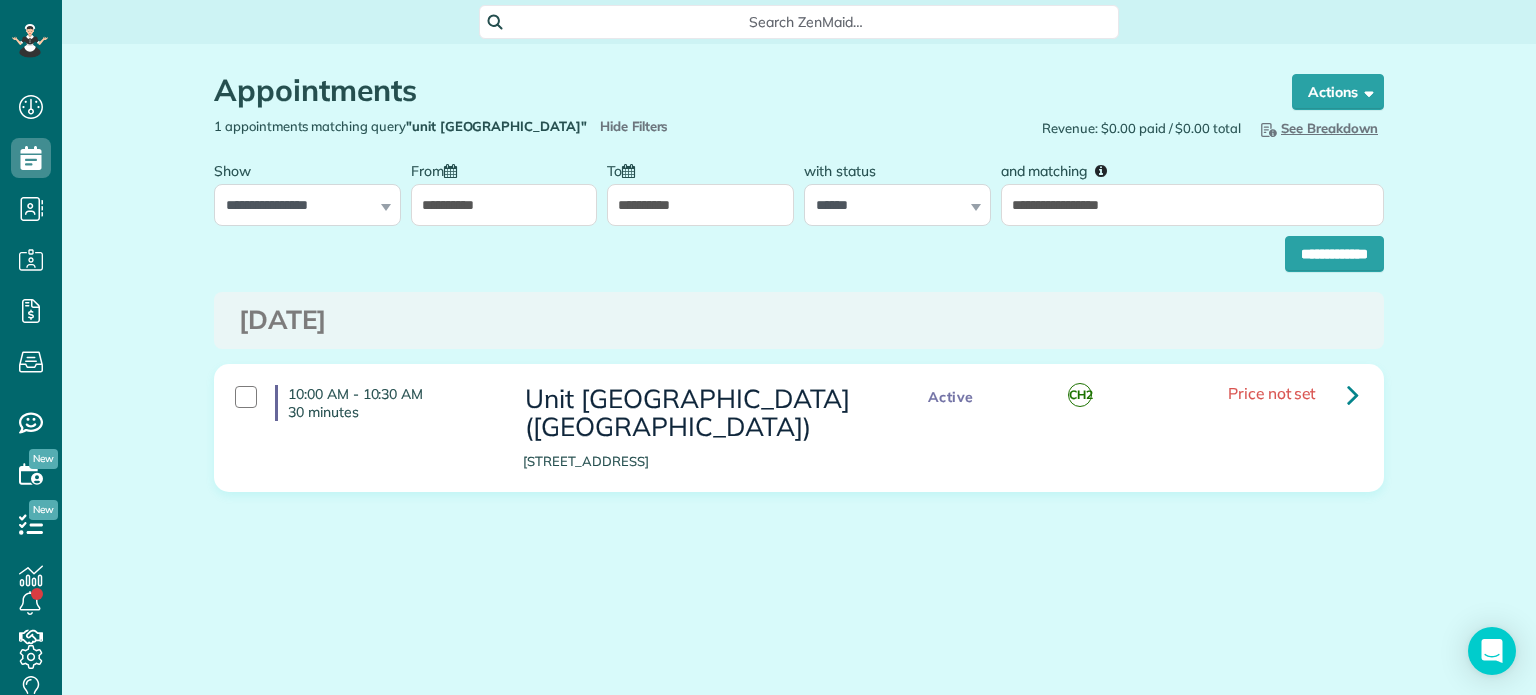 drag, startPoint x: 790, startPoint y: 182, endPoint x: 750, endPoint y: 222, distance: 56.568542 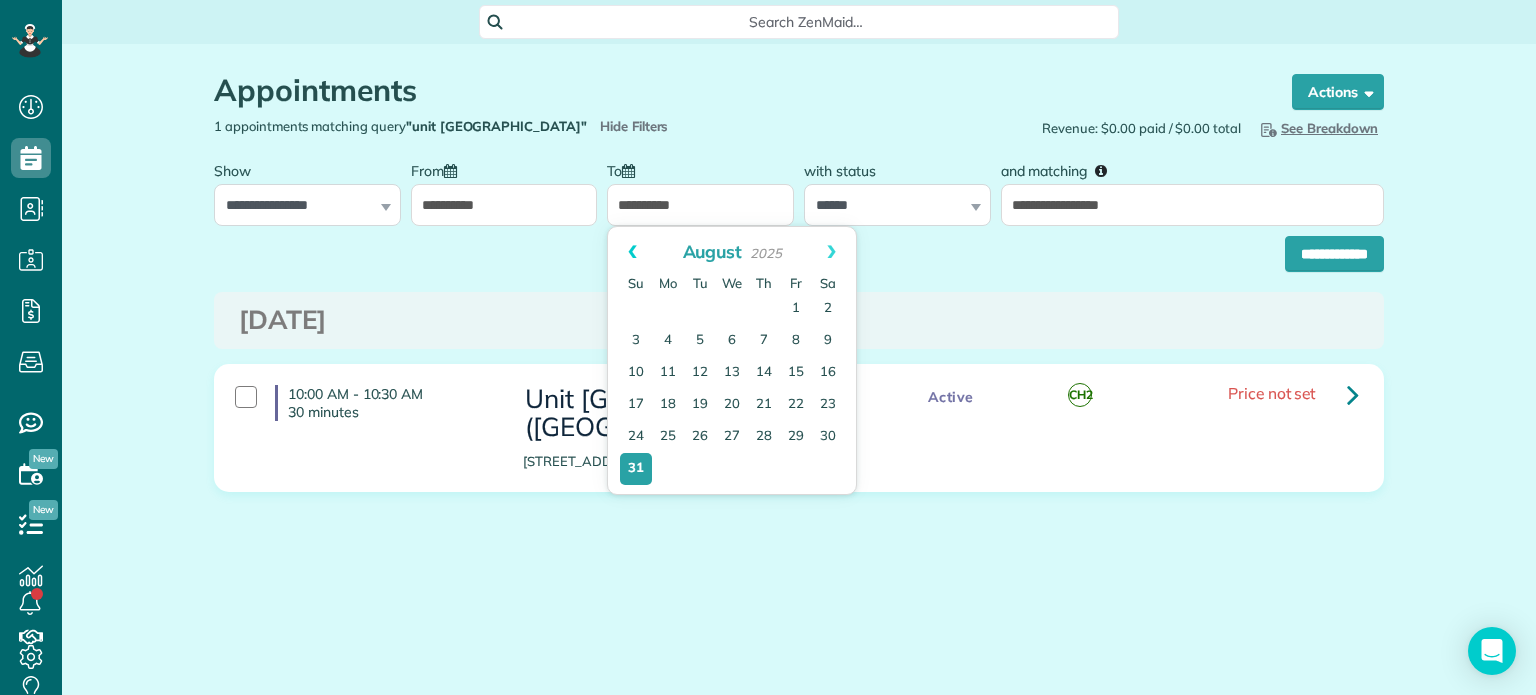 click on "Prev" at bounding box center (632, 252) 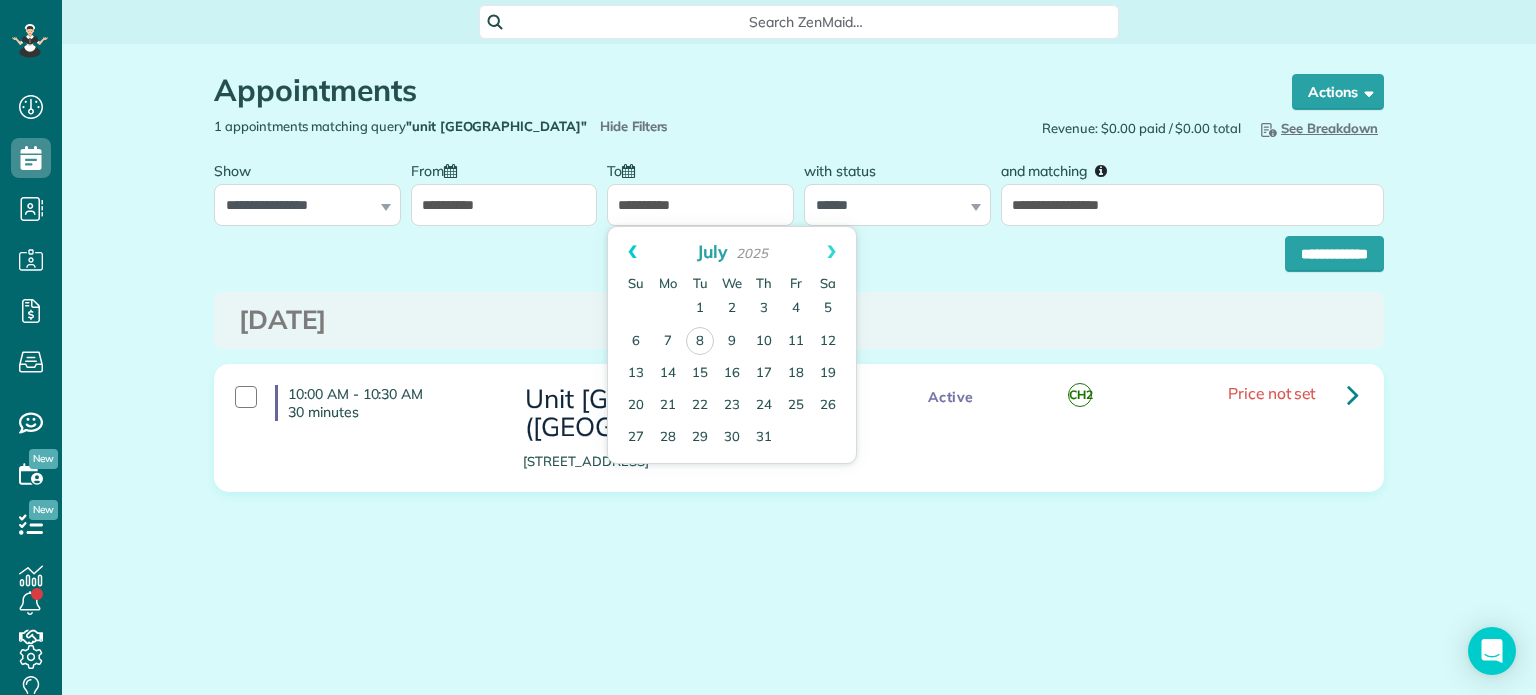 click on "Prev" at bounding box center (632, 252) 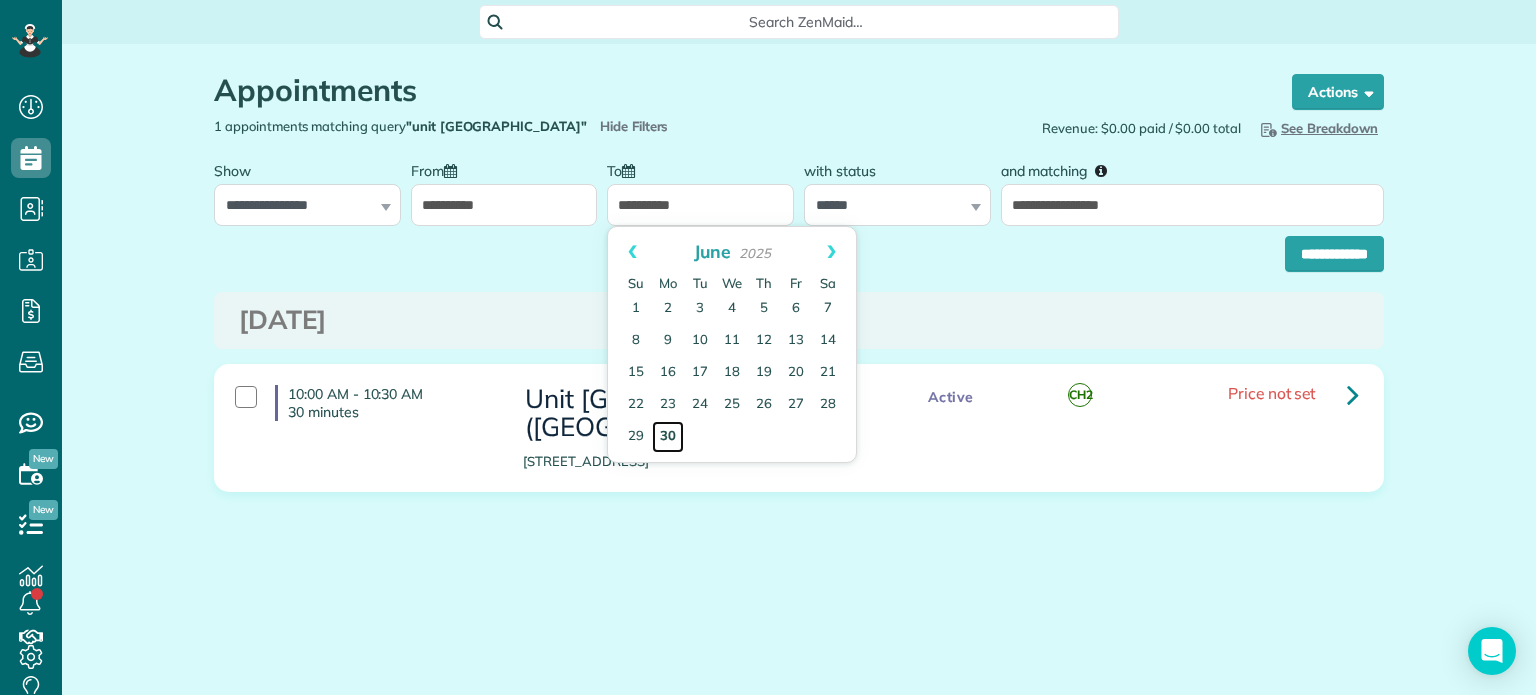 click on "30" at bounding box center (668, 437) 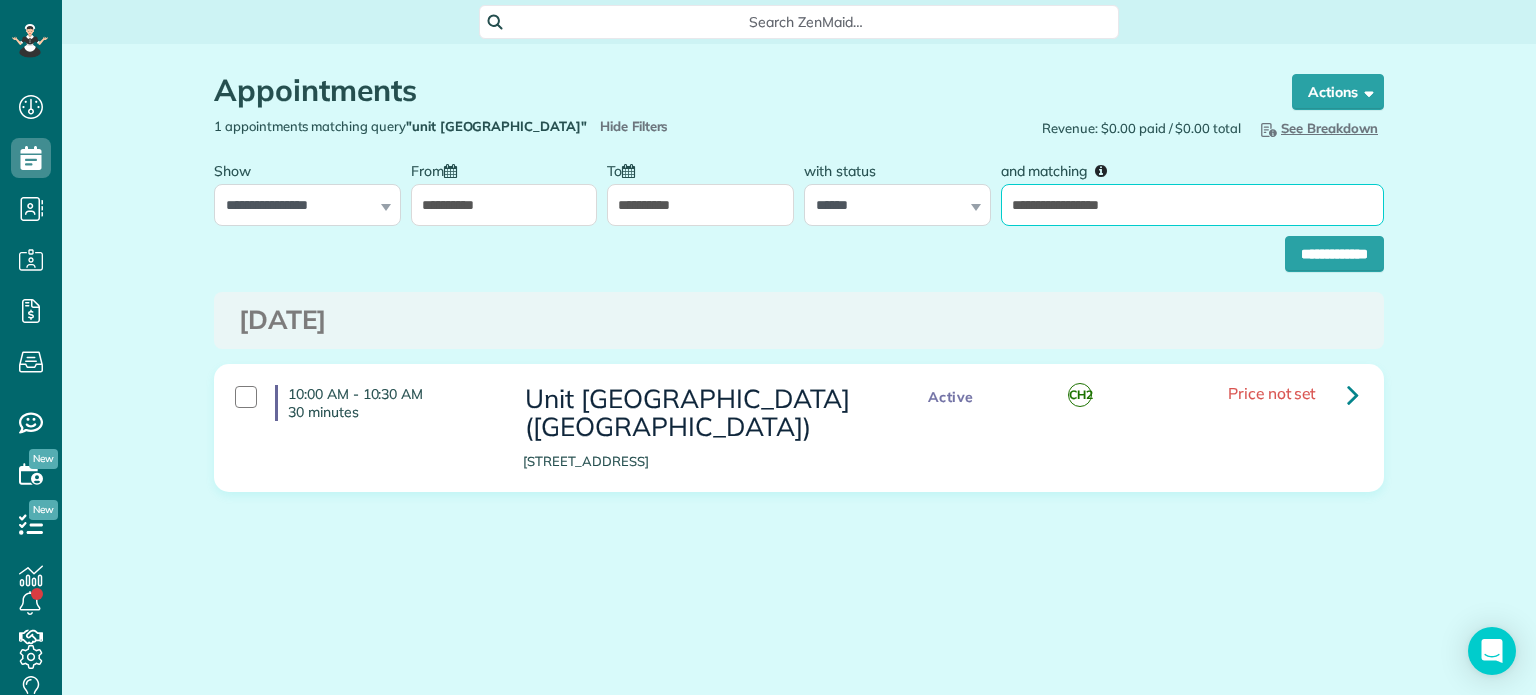 drag, startPoint x: 1116, startPoint y: 207, endPoint x: 1011, endPoint y: 216, distance: 105.38501 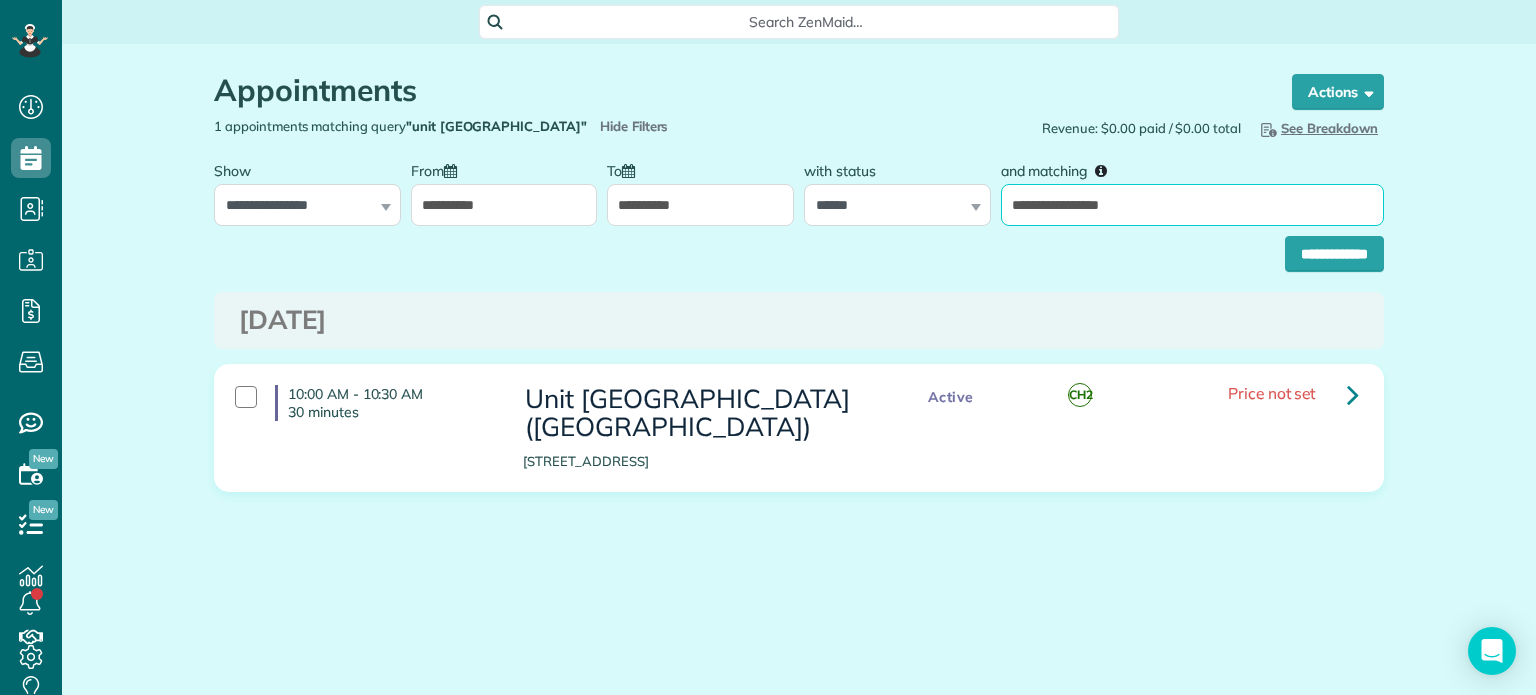 click on "**********" at bounding box center [1192, 205] 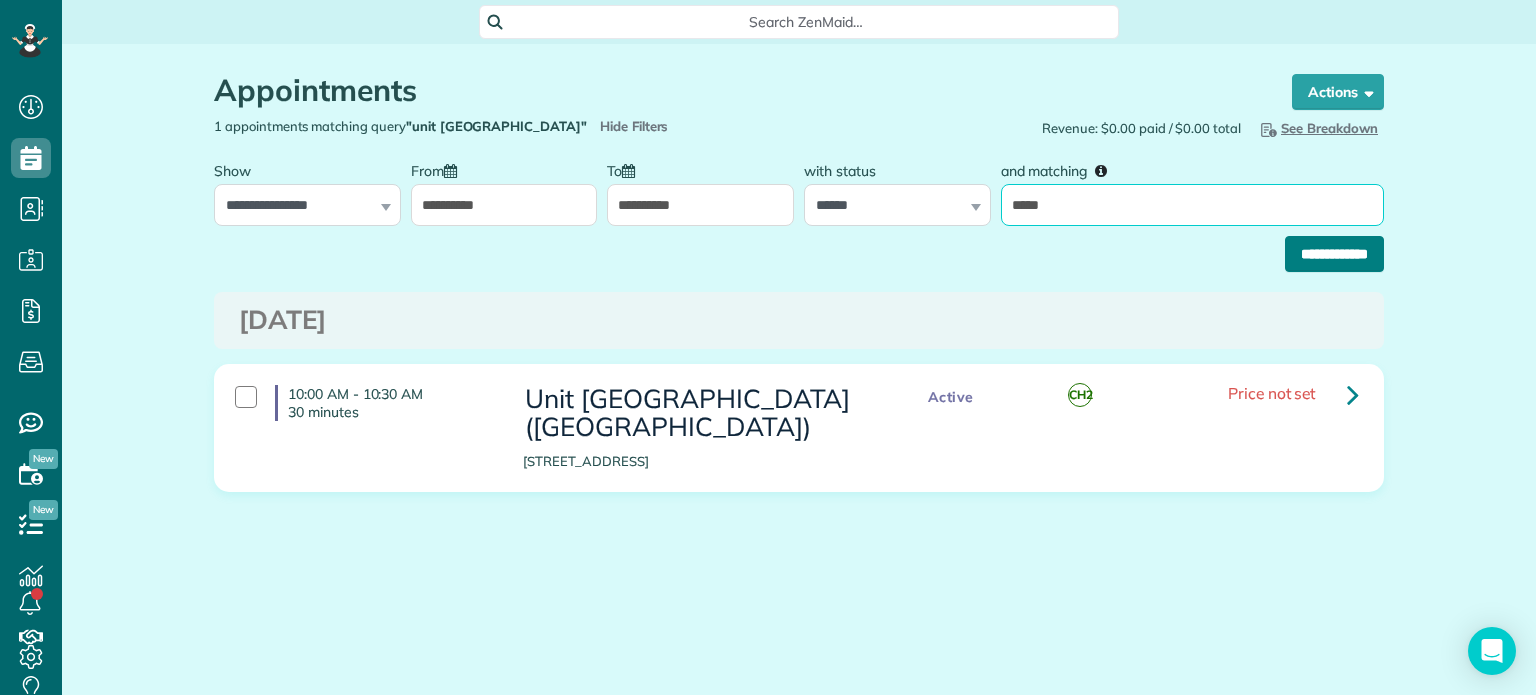 type on "*****" 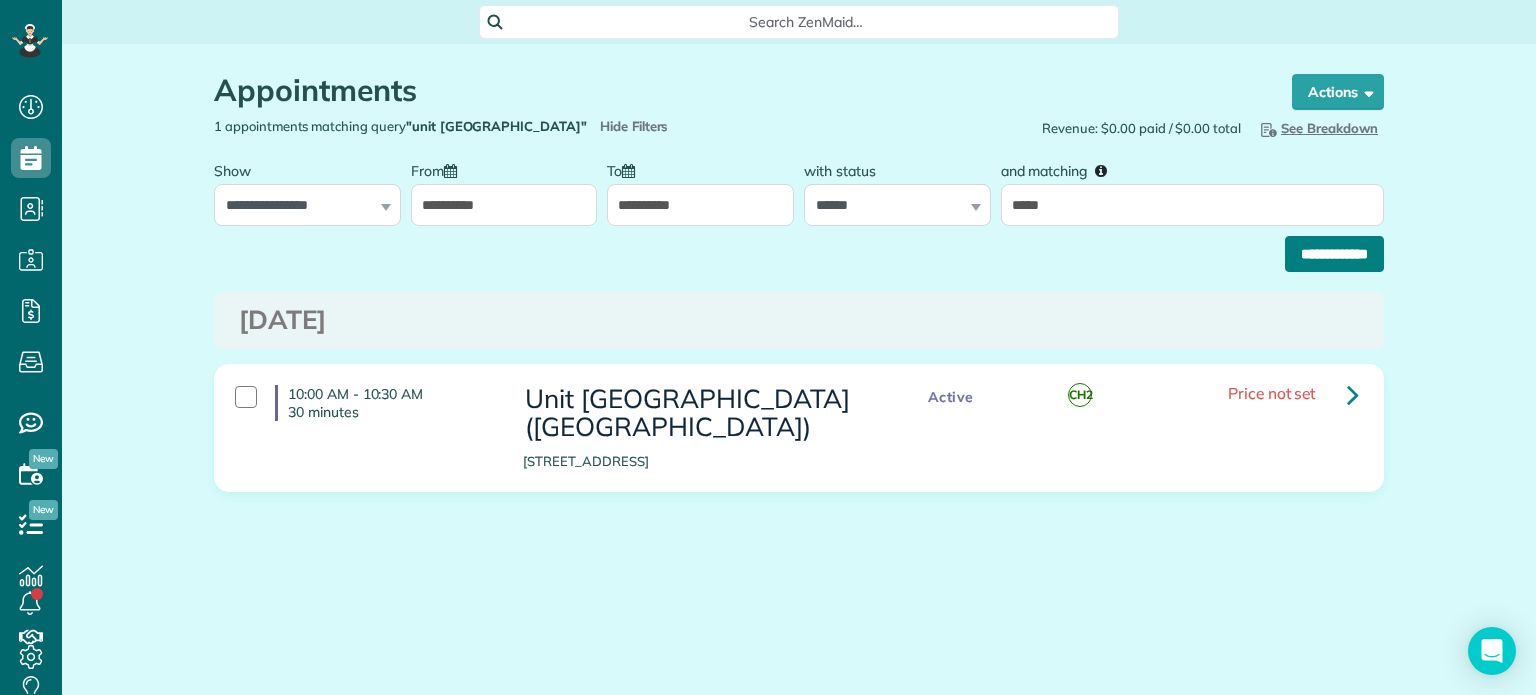 click on "**********" at bounding box center (1334, 254) 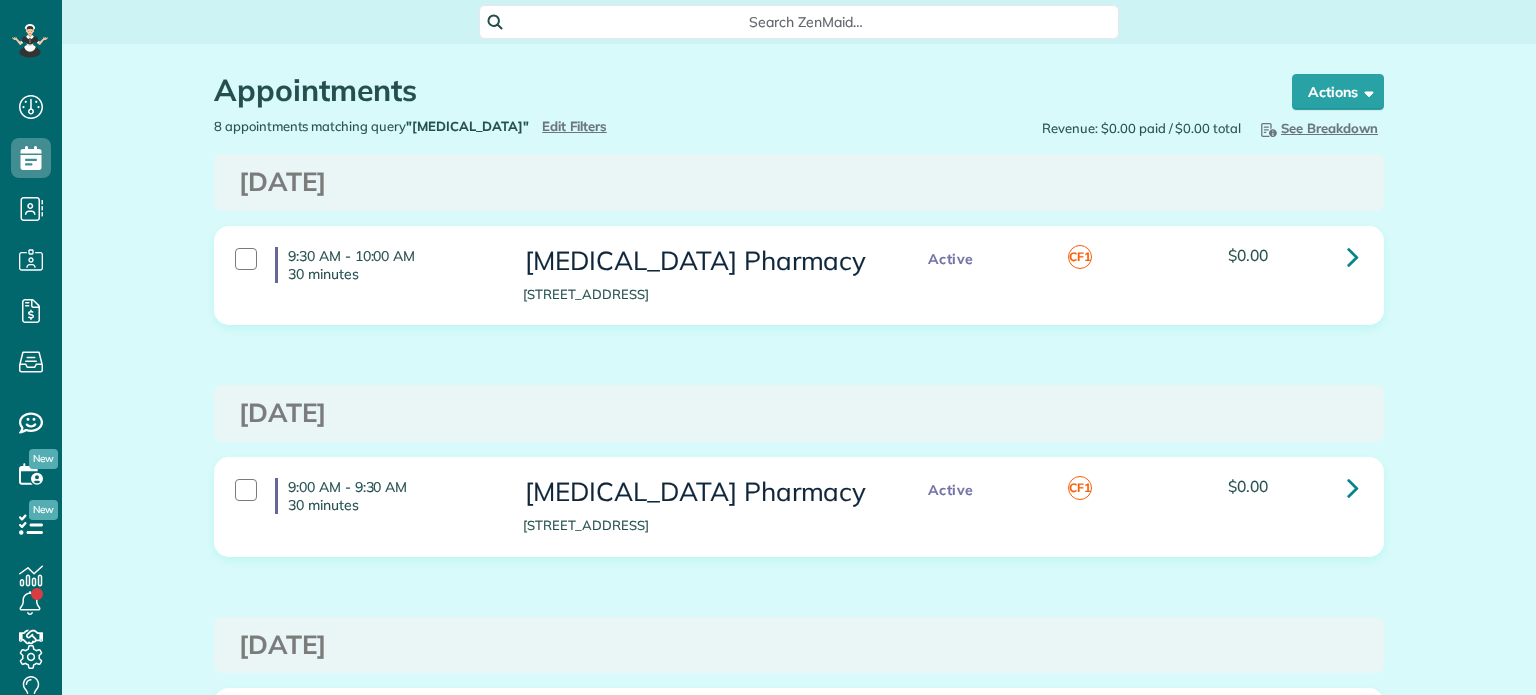 scroll, scrollTop: 0, scrollLeft: 0, axis: both 